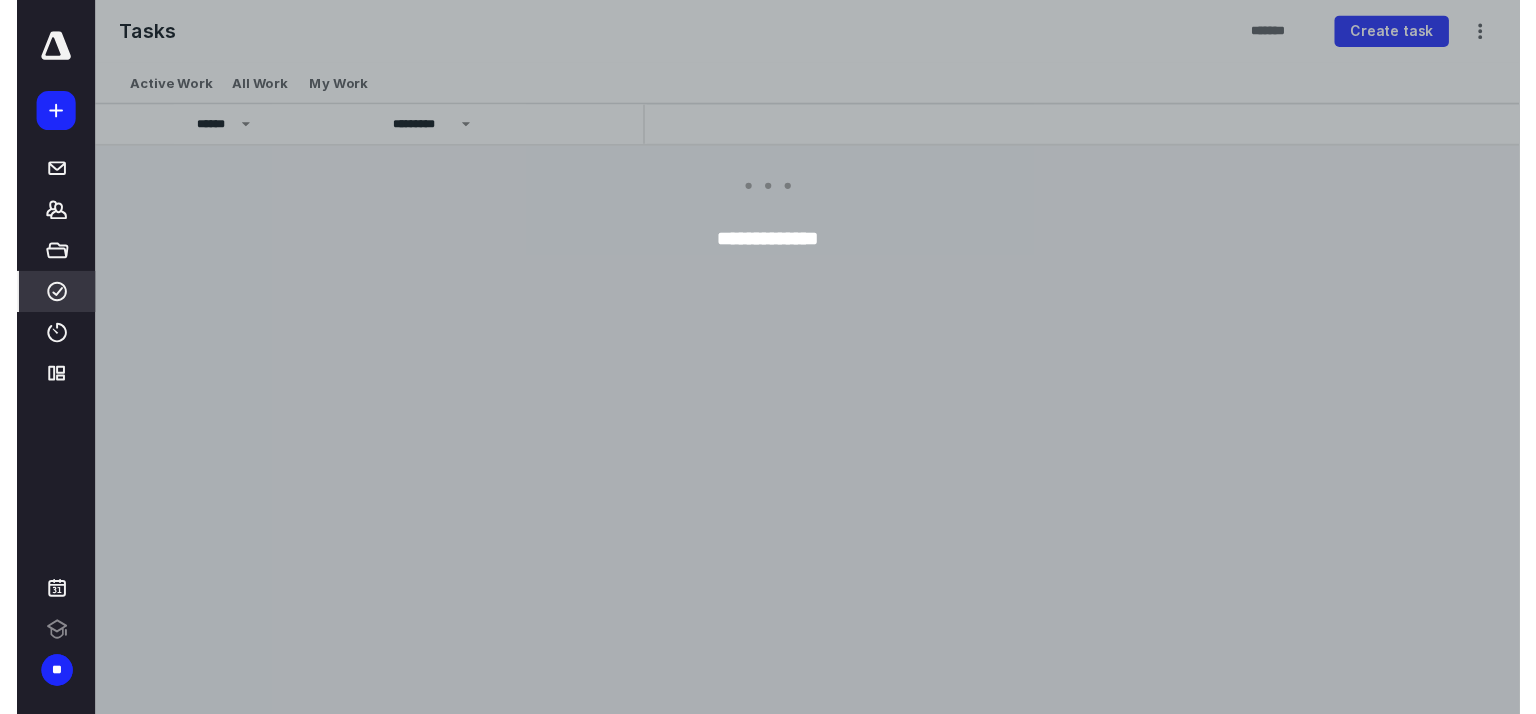 scroll, scrollTop: 0, scrollLeft: 0, axis: both 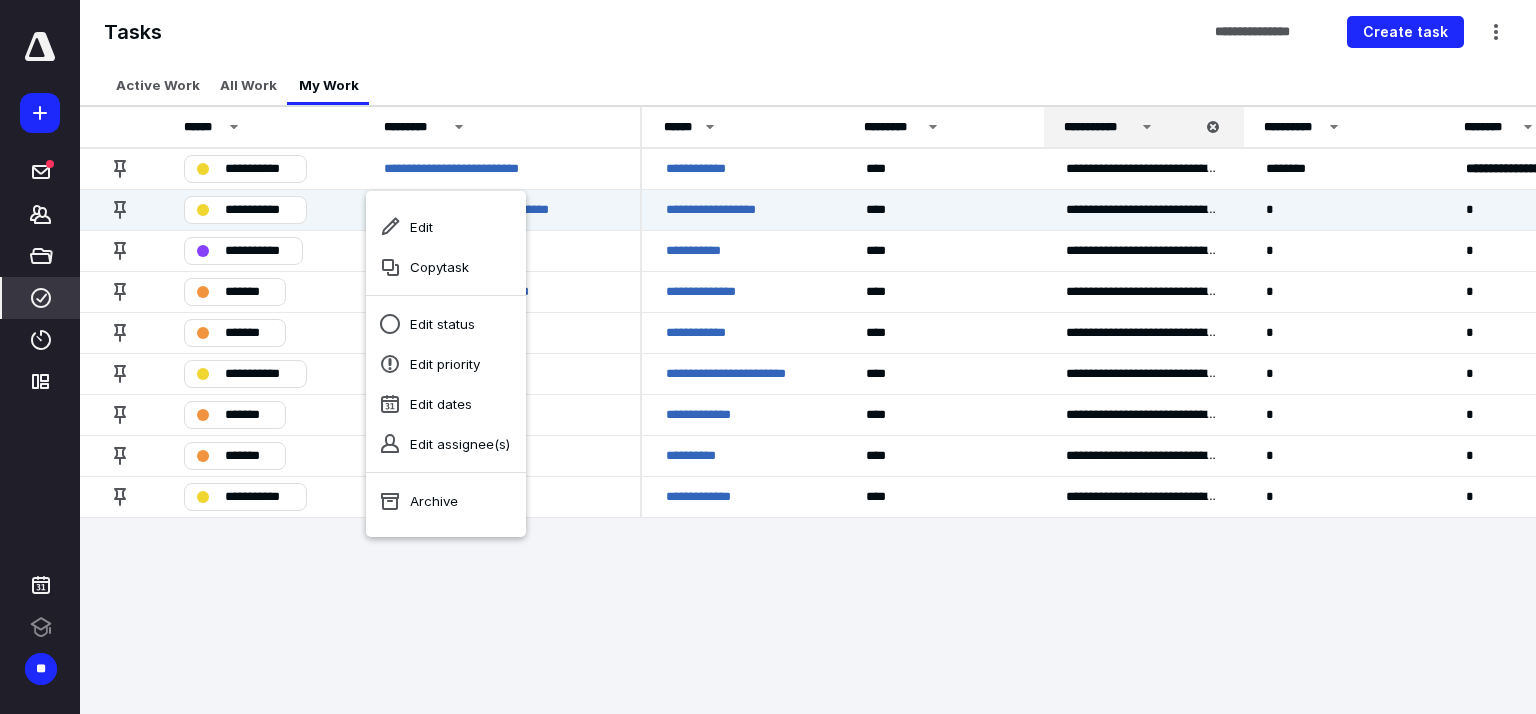click on "**********" at bounding box center (768, 357) 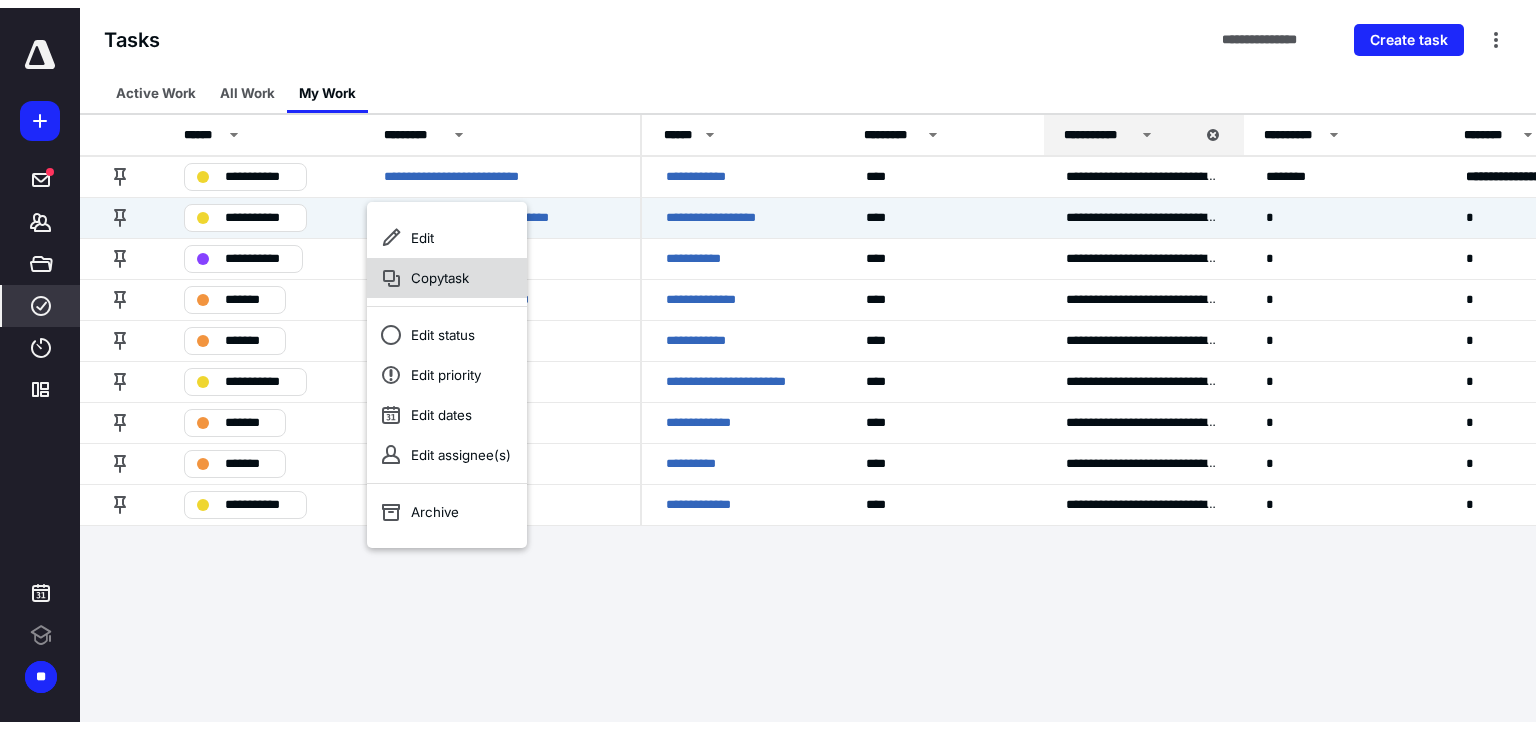 scroll, scrollTop: 0, scrollLeft: 0, axis: both 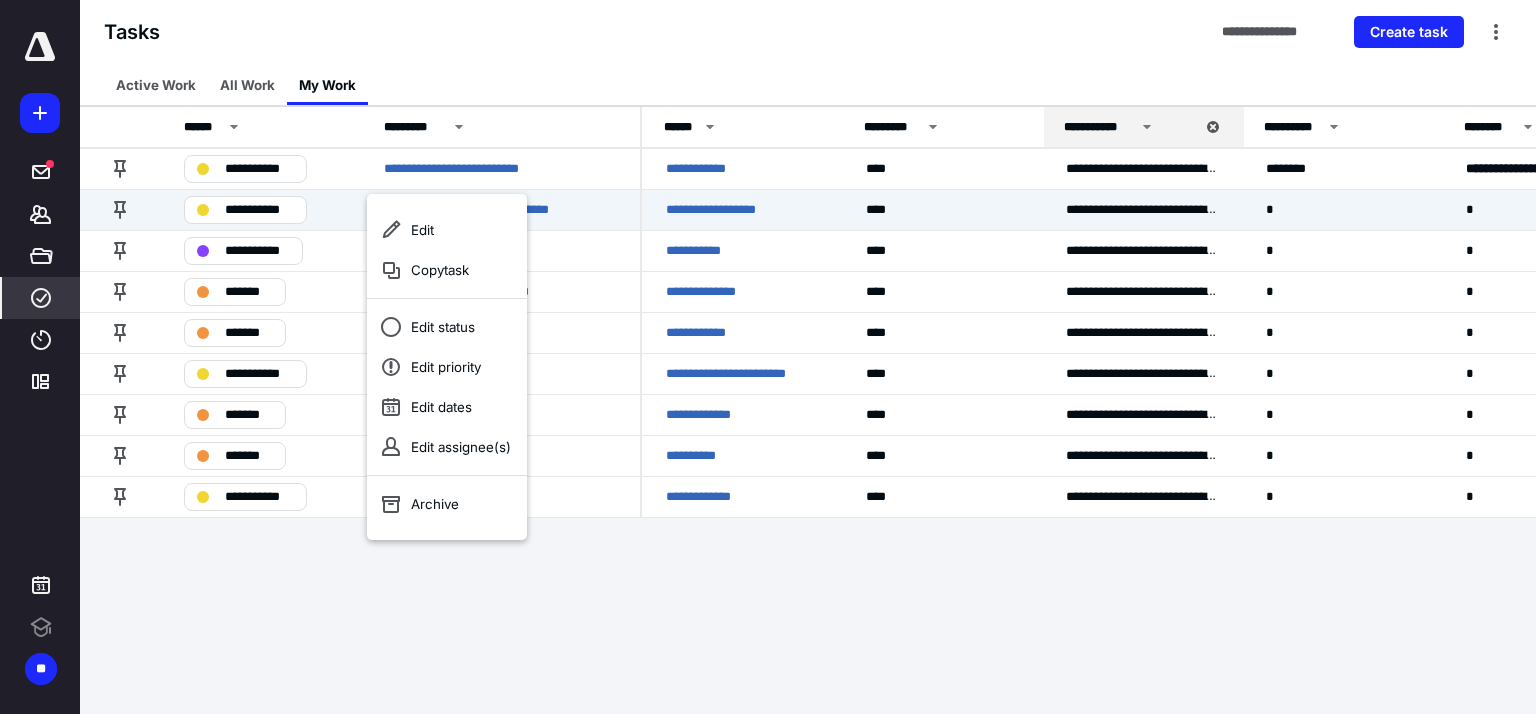 click on "**********" at bounding box center (768, 357) 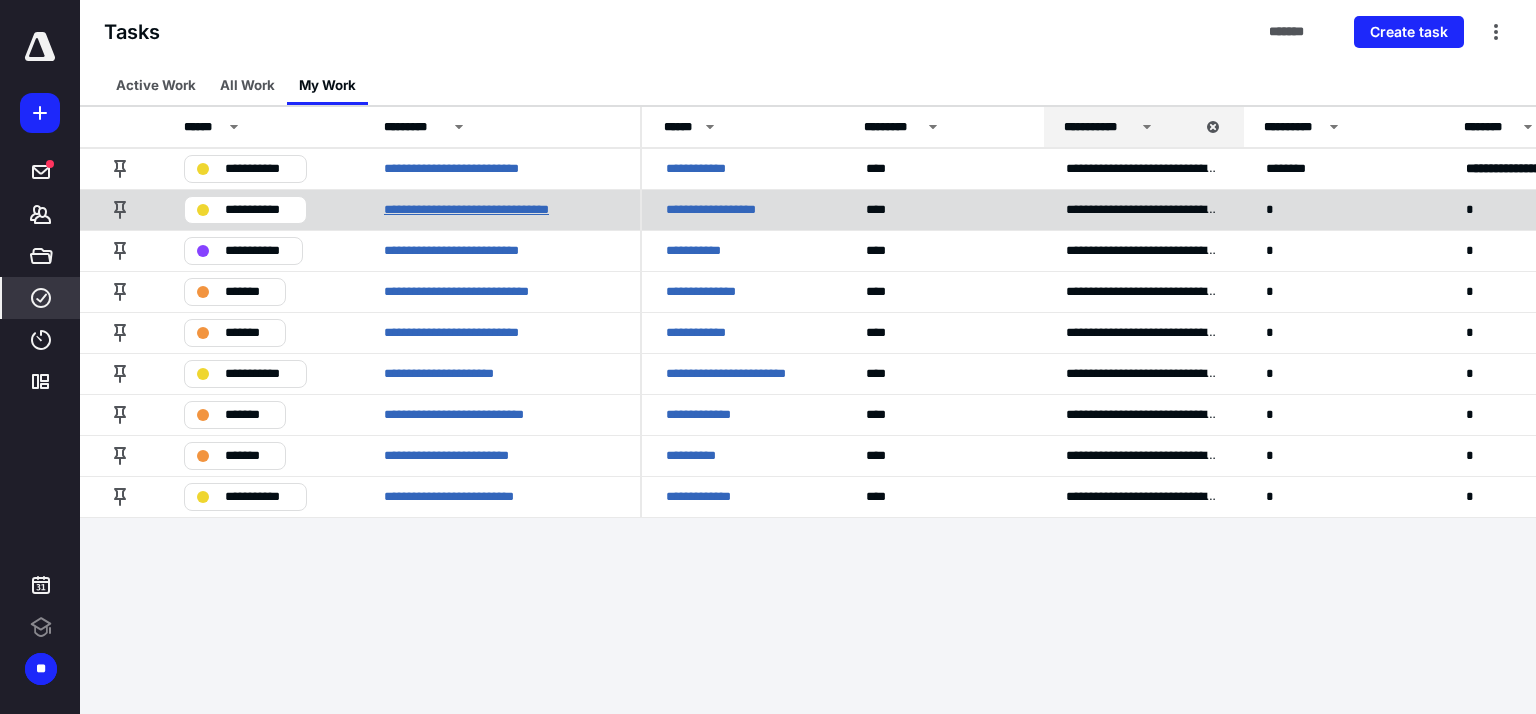 click on "**********" at bounding box center (483, 210) 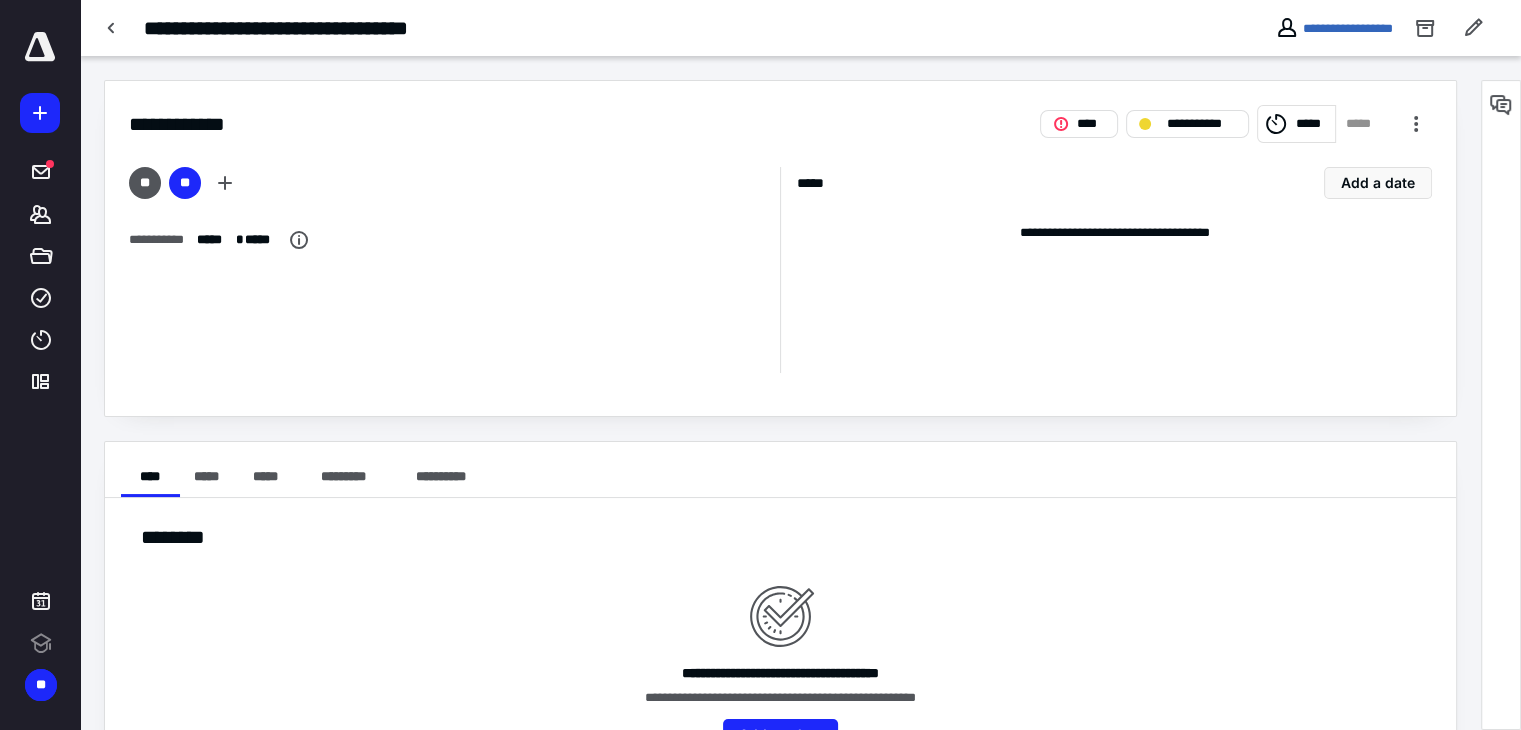 click on "**********" at bounding box center (1334, 28) 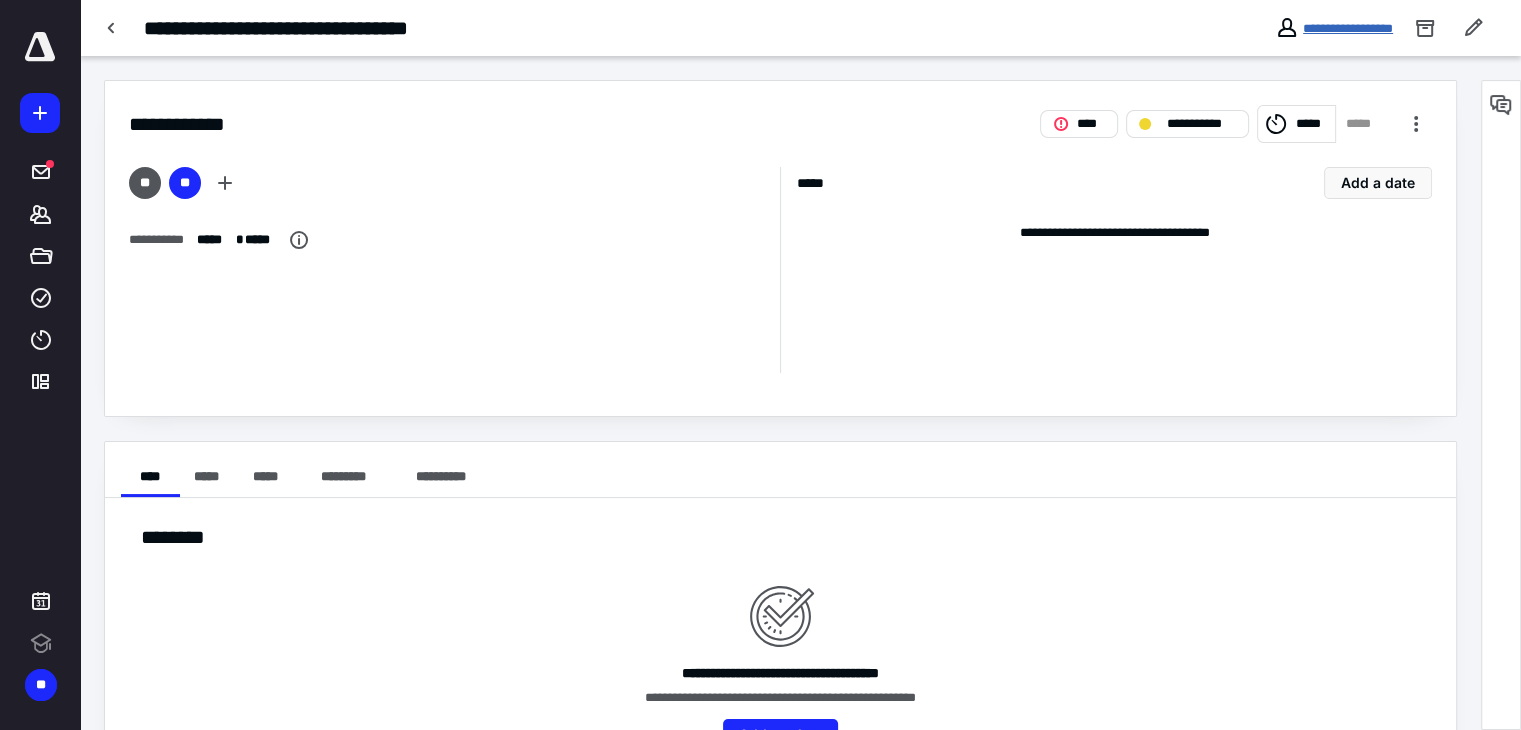 click on "**********" at bounding box center [1348, 28] 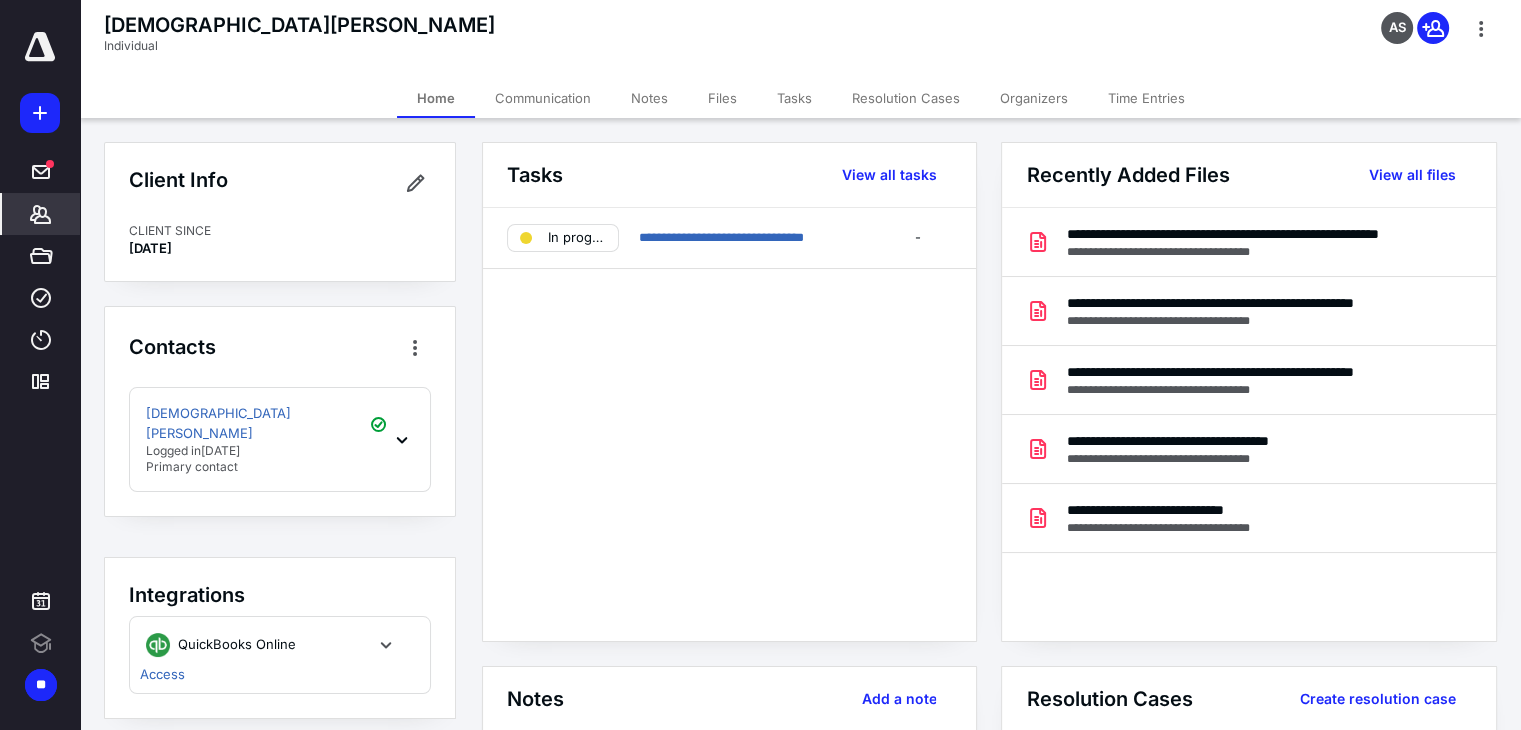 click on "Files" at bounding box center [722, 98] 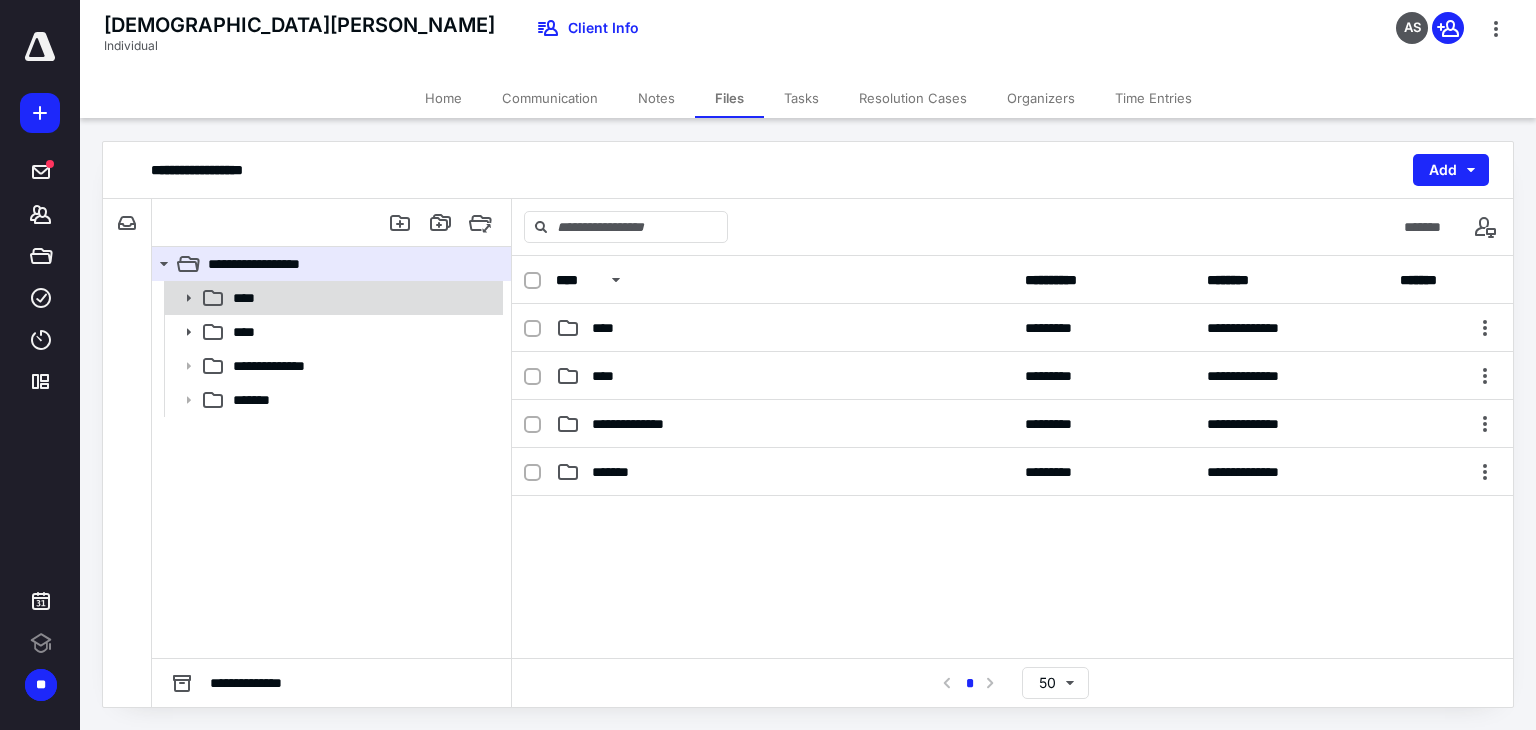 click on "****" at bounding box center [362, 298] 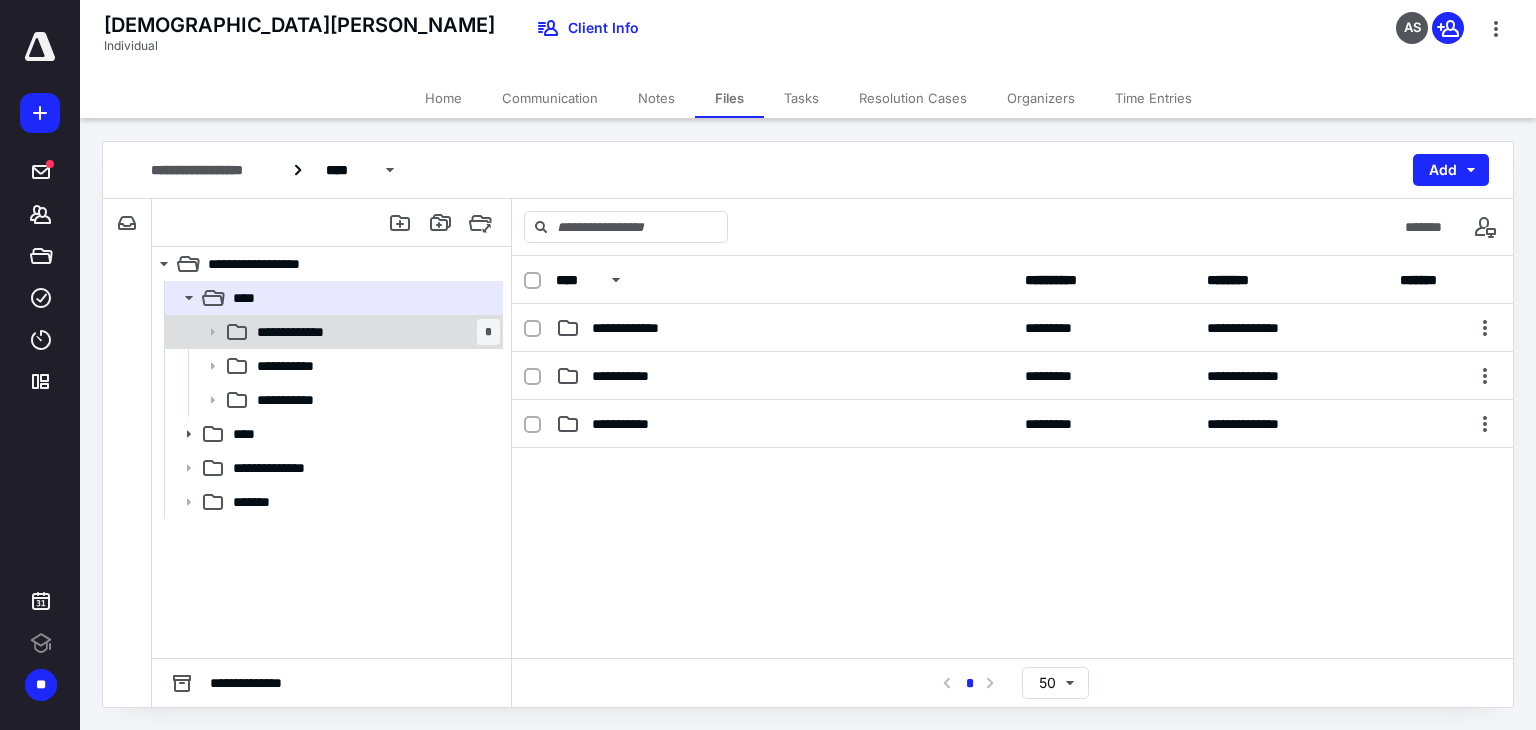 click on "**********" at bounding box center [308, 332] 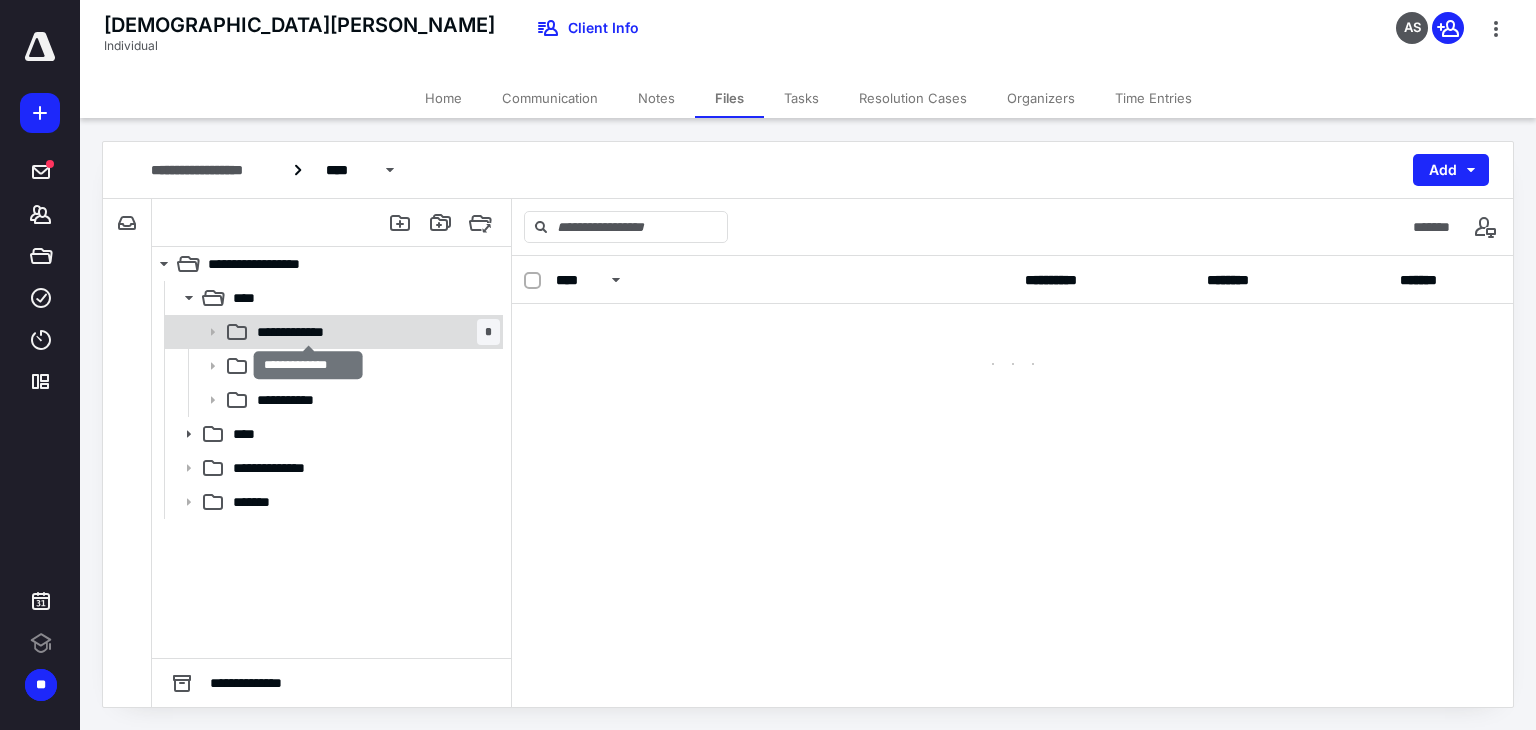click on "**********" at bounding box center [308, 332] 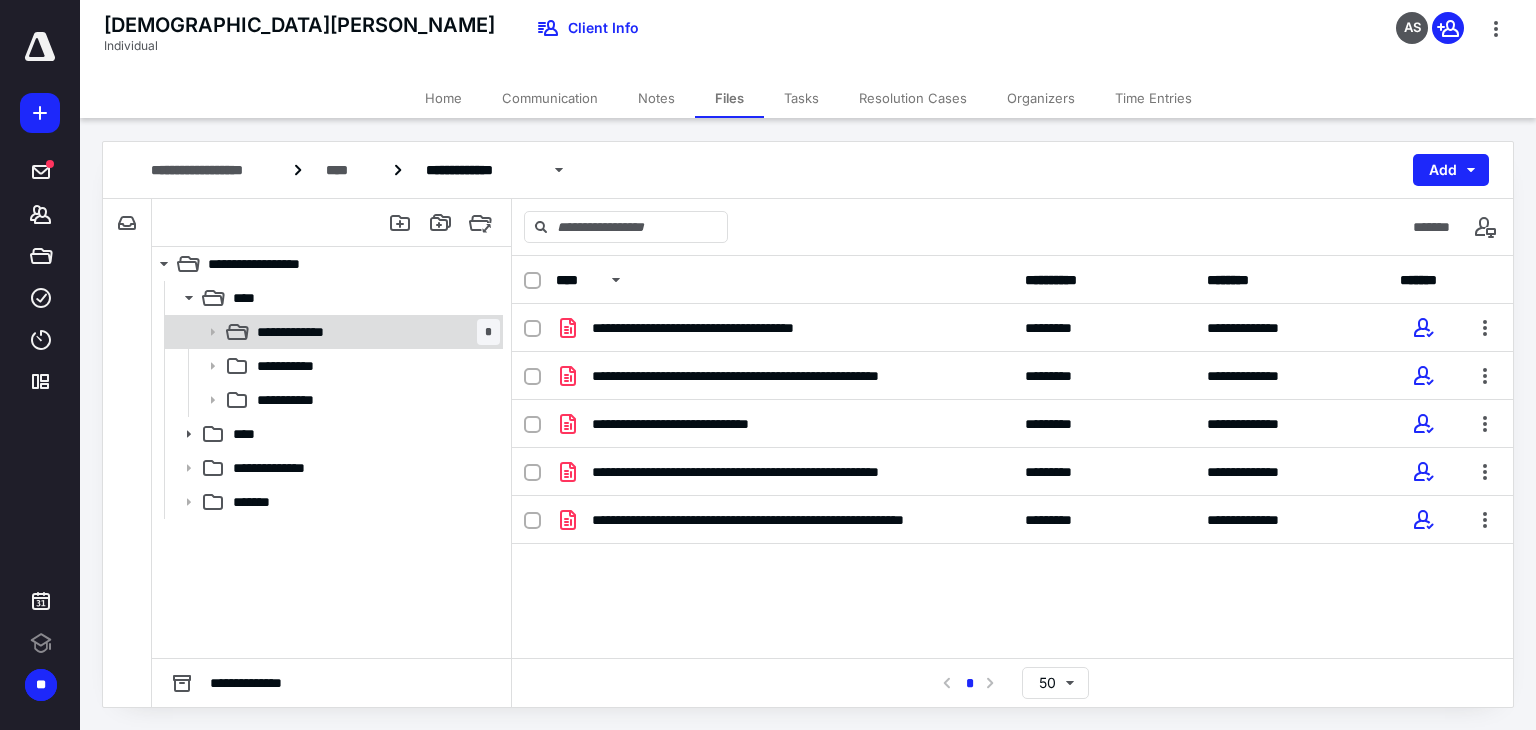 click on "**********" at bounding box center (332, 332) 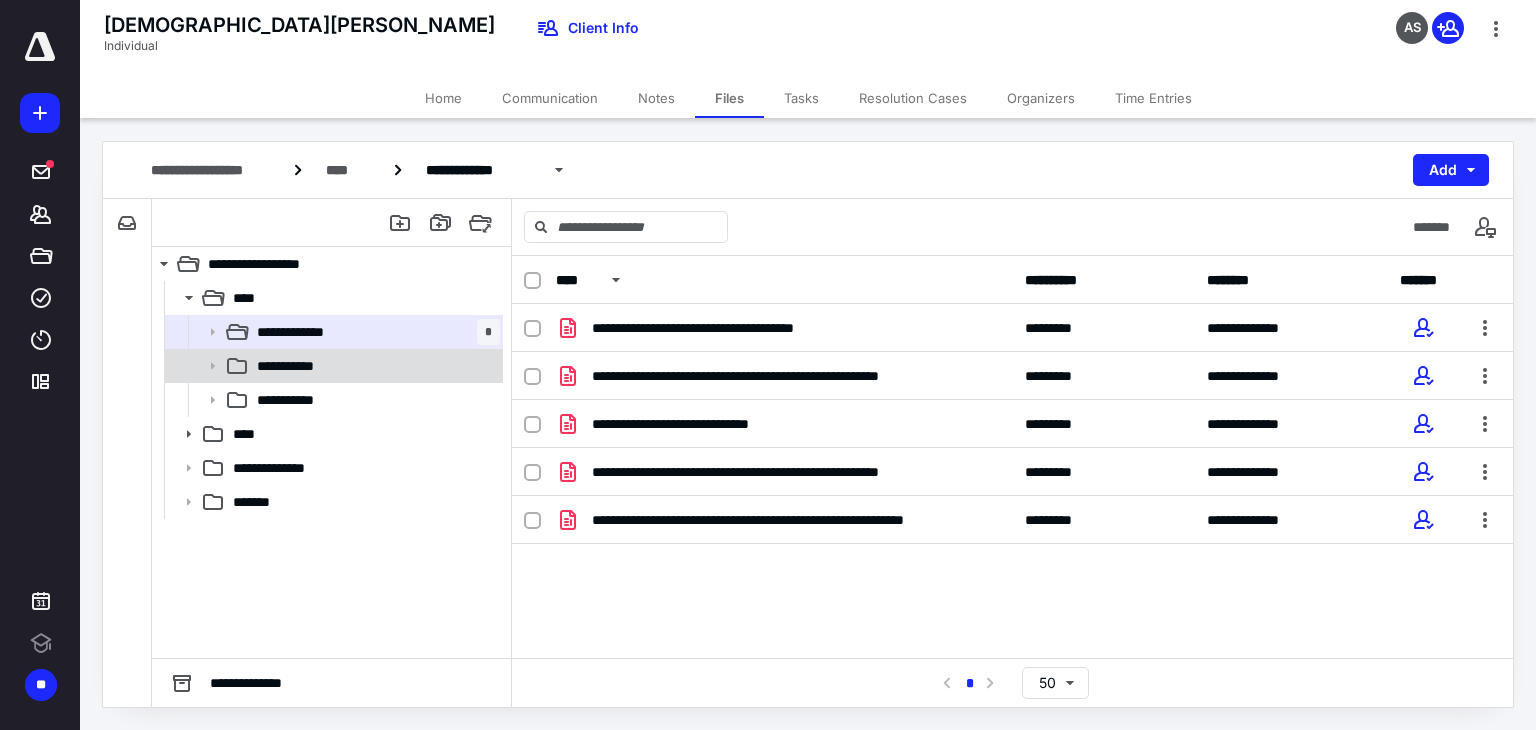 click on "**********" at bounding box center [374, 366] 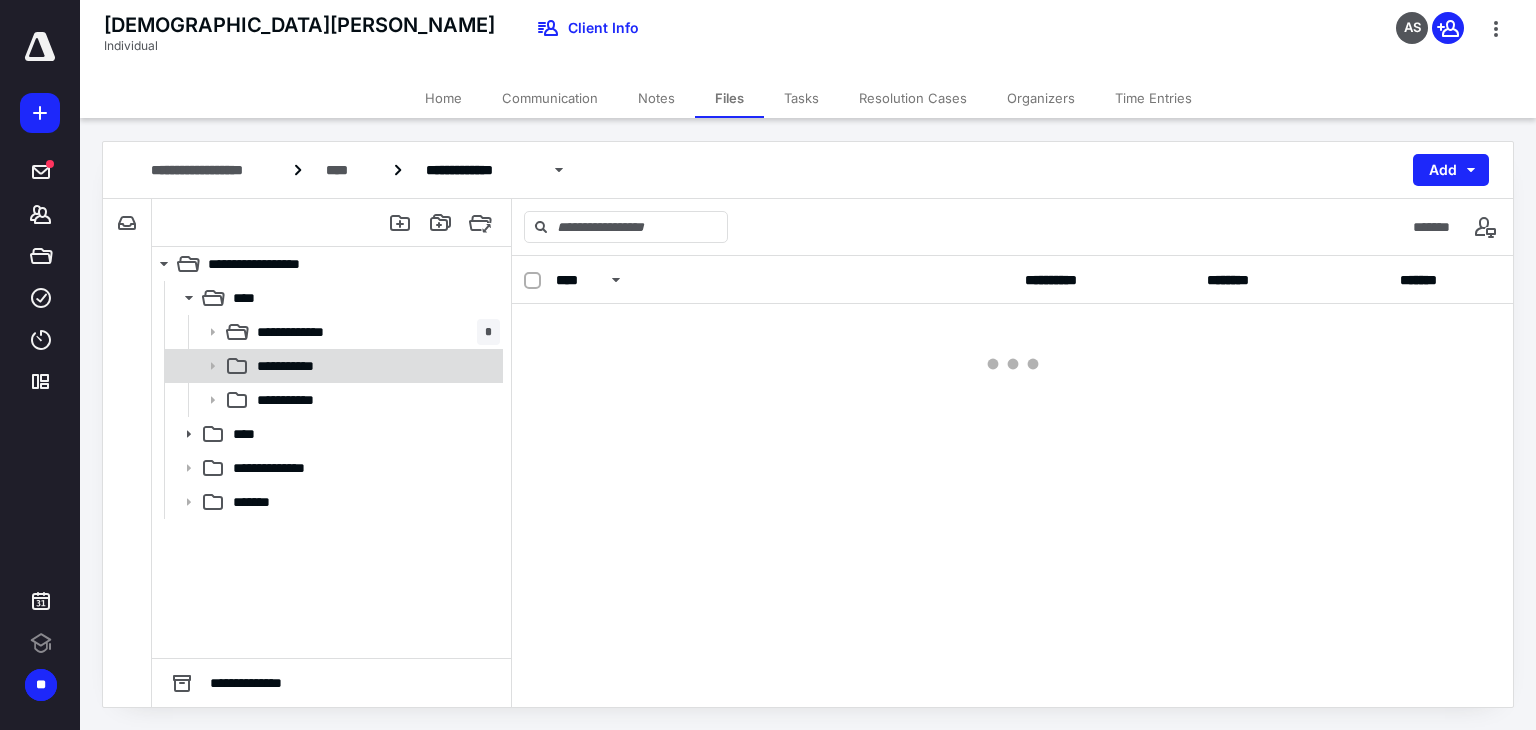click on "**********" at bounding box center (374, 366) 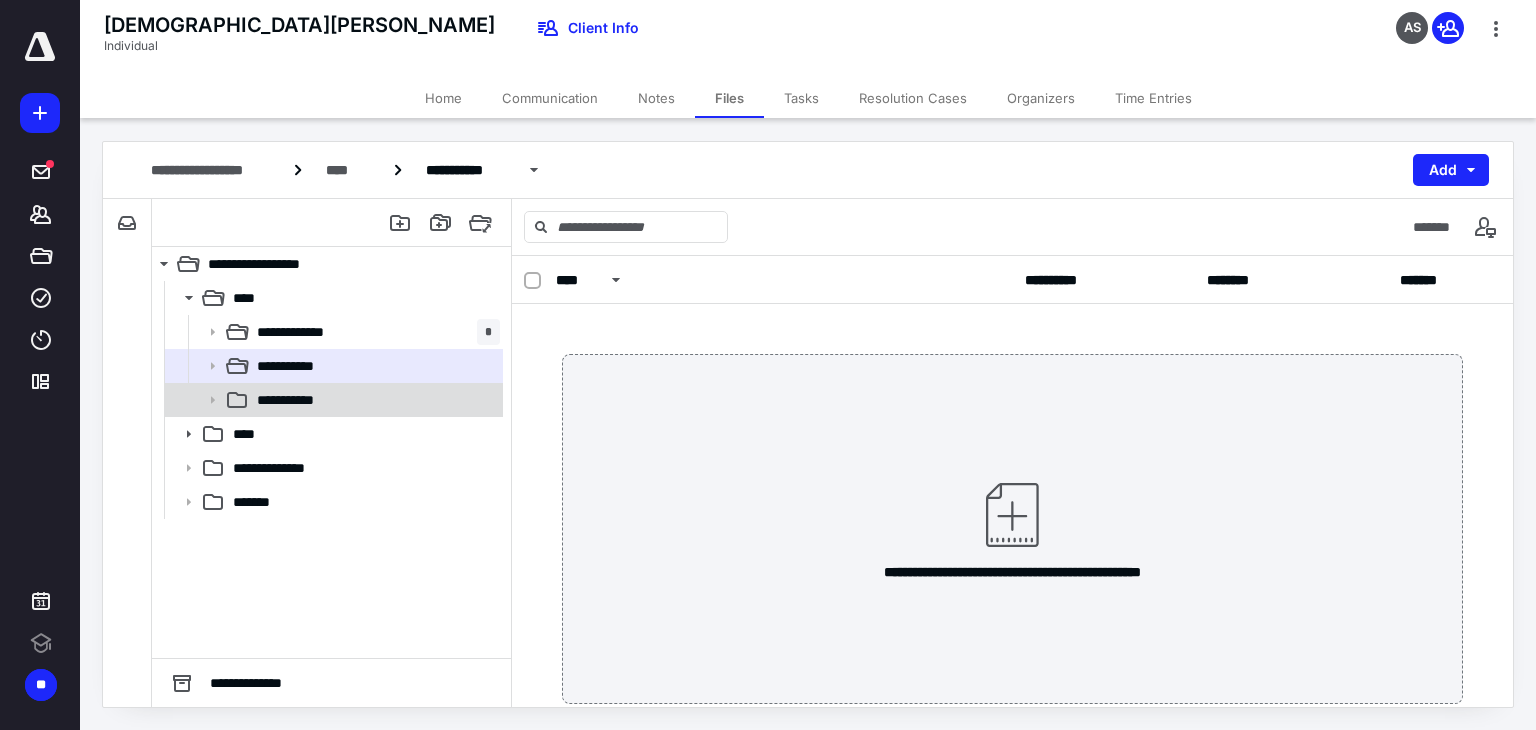 click on "**********" at bounding box center (374, 400) 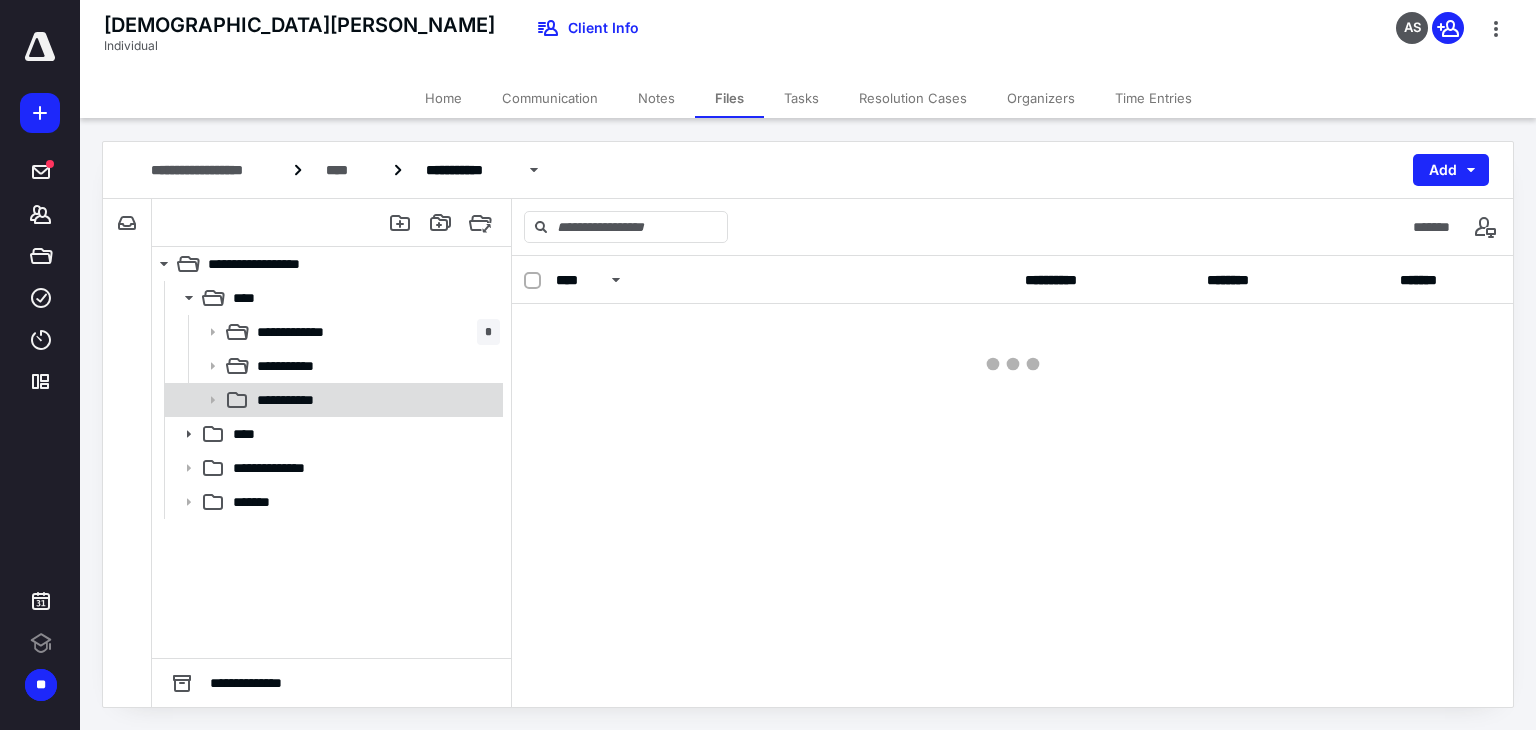 click on "**********" at bounding box center [374, 400] 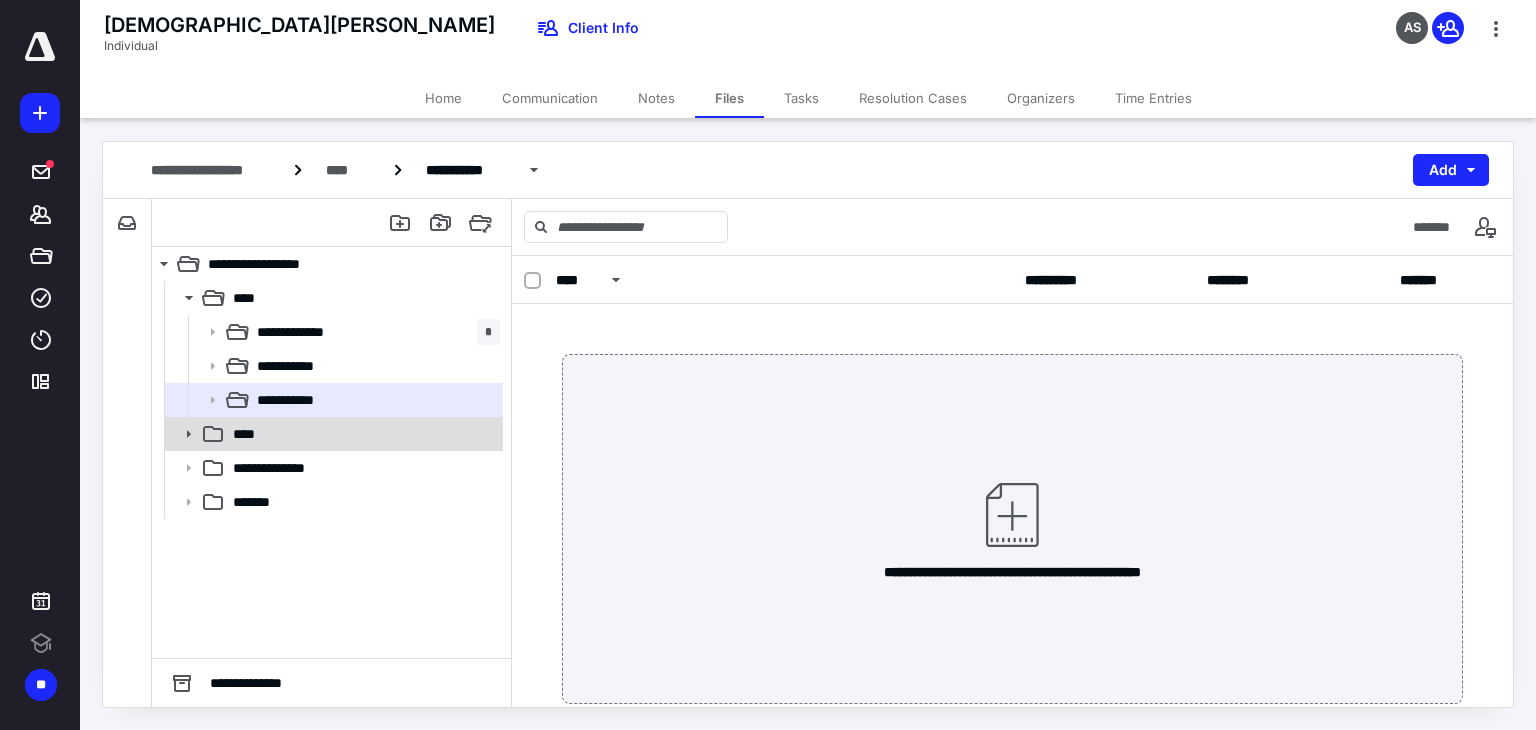 click on "****" at bounding box center (362, 434) 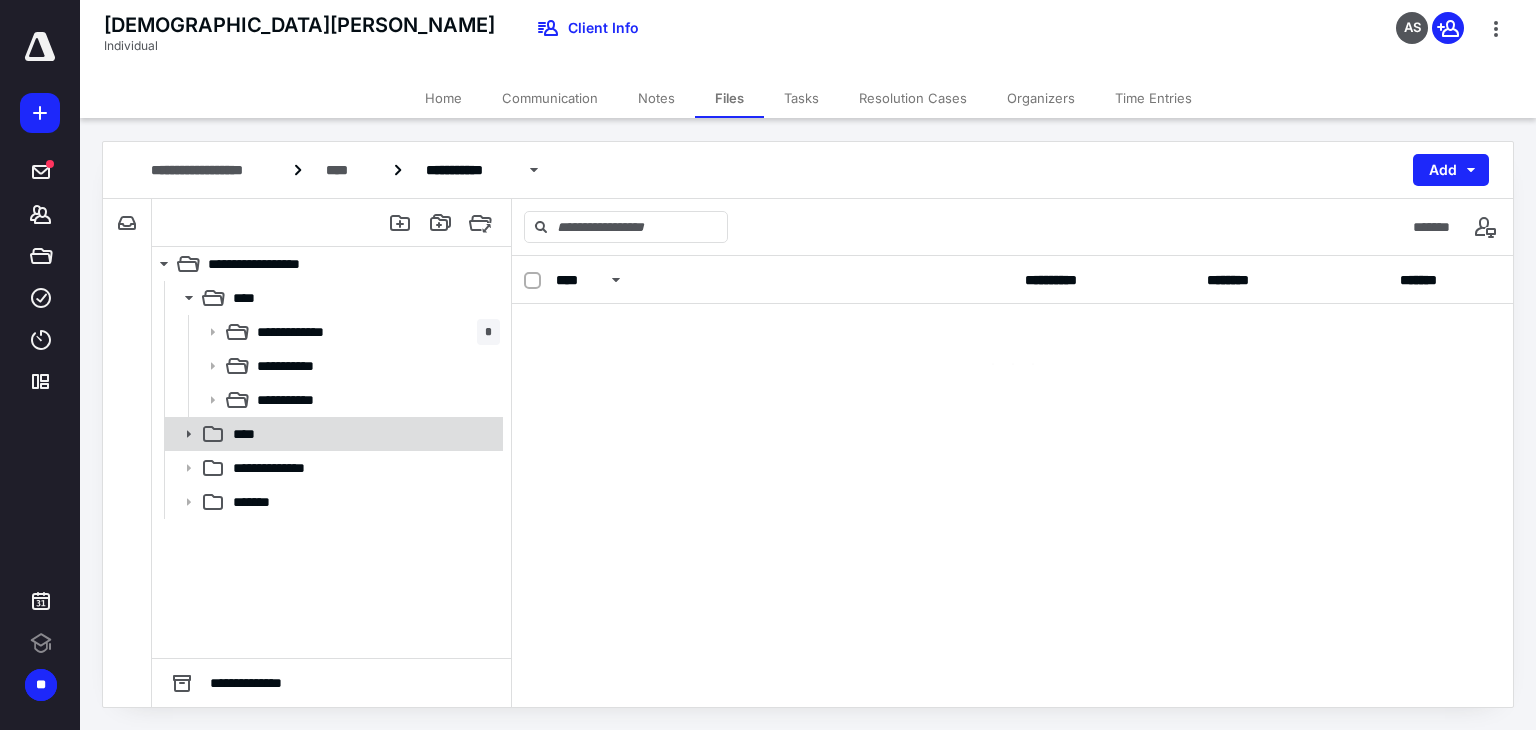 click on "****" at bounding box center (362, 434) 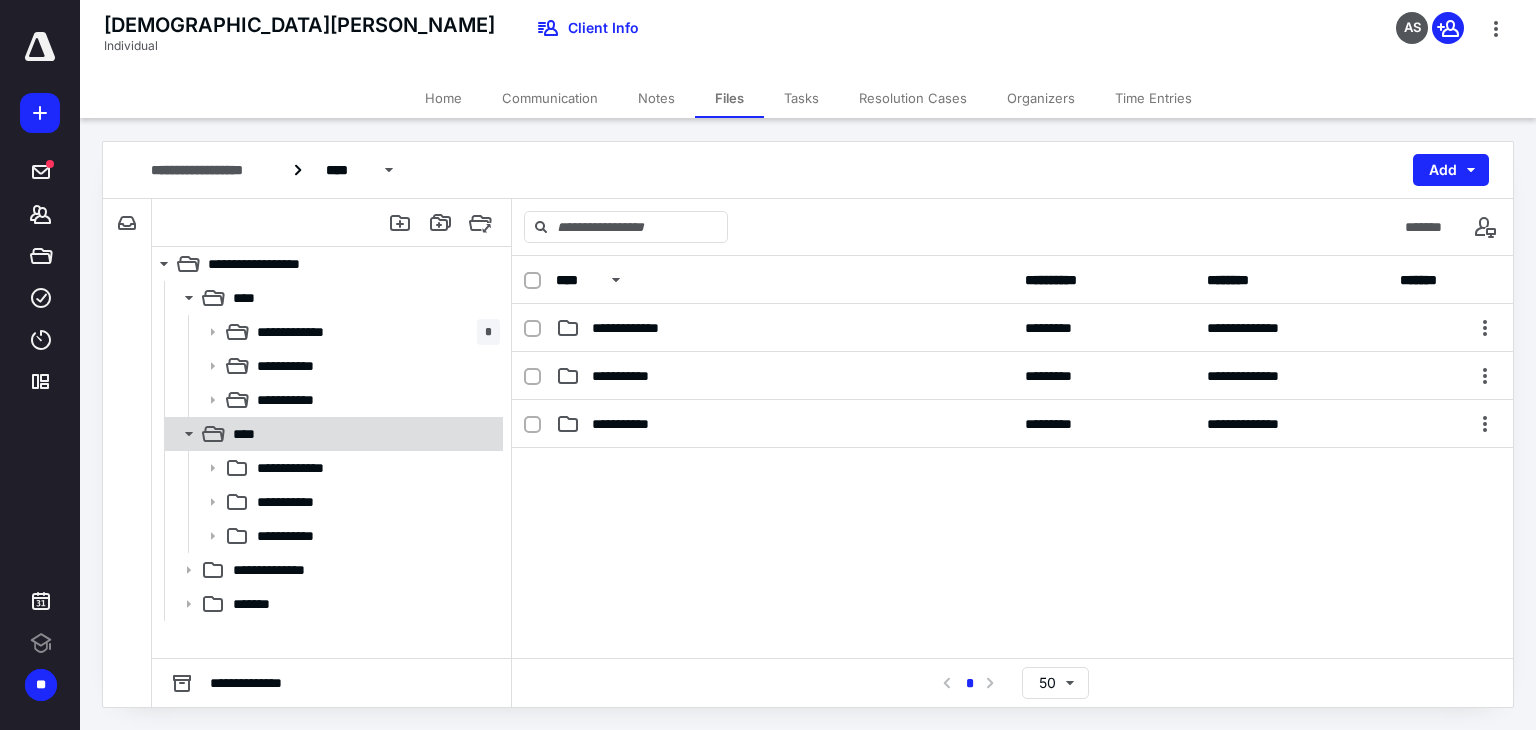 click on "****" at bounding box center [332, 434] 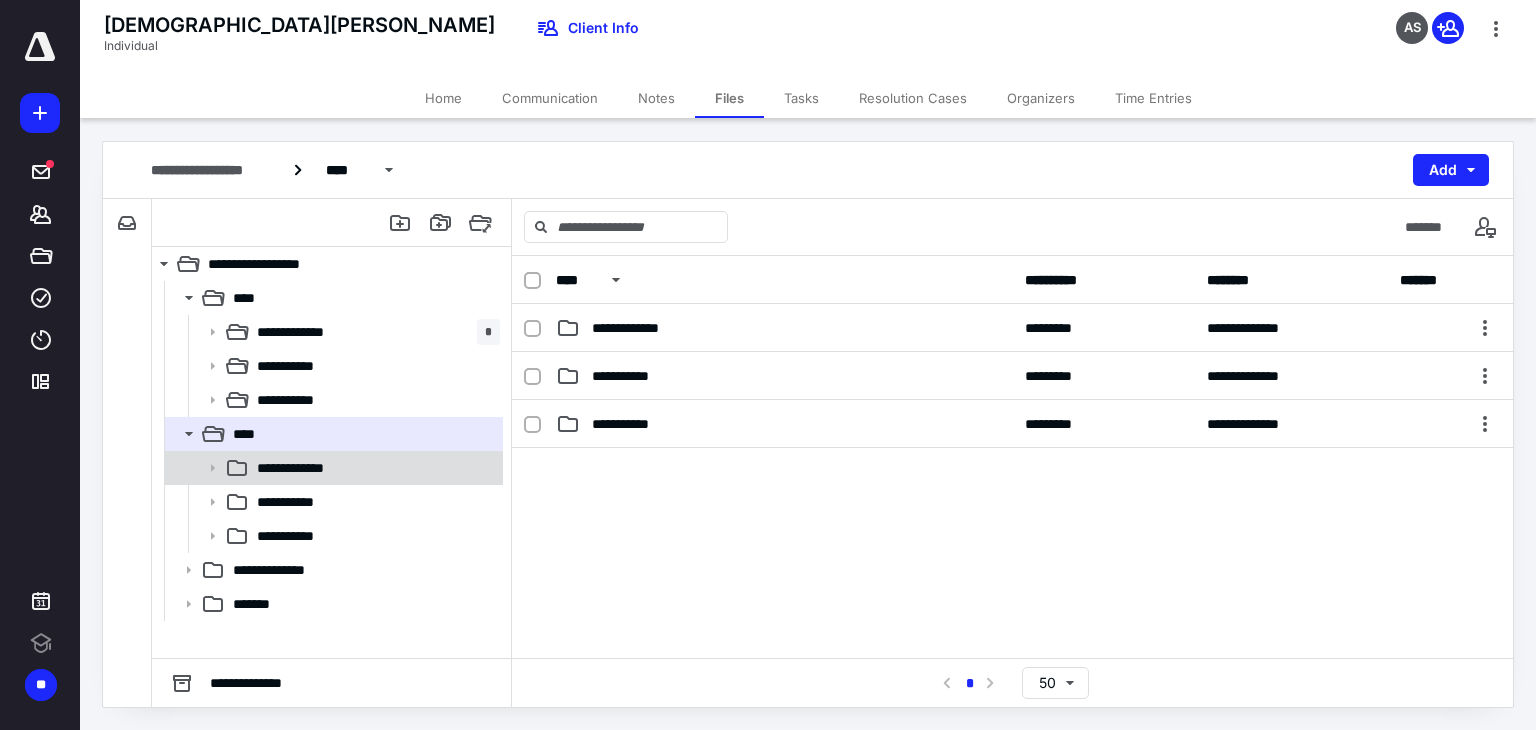 click on "**********" at bounding box center [308, 468] 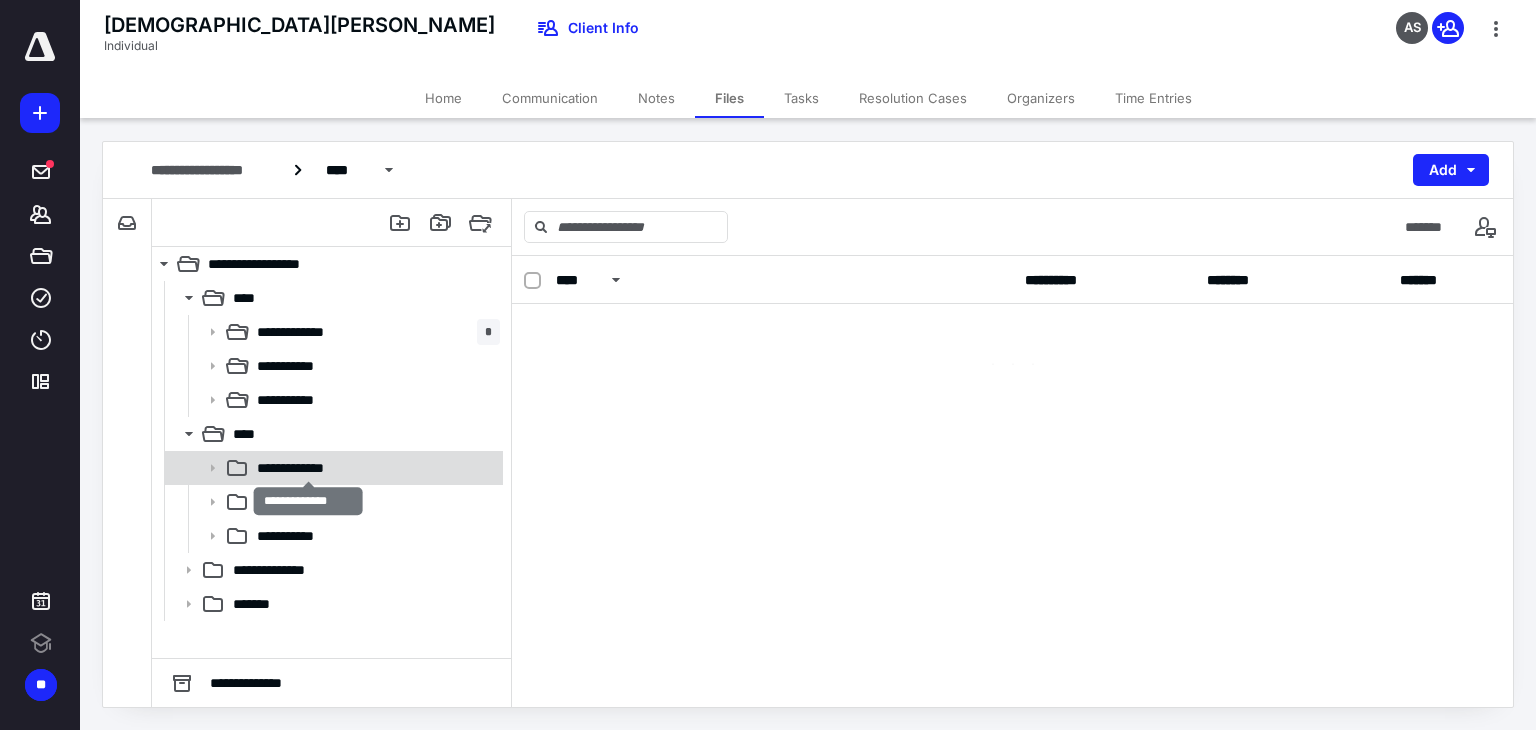 click on "**********" at bounding box center (308, 468) 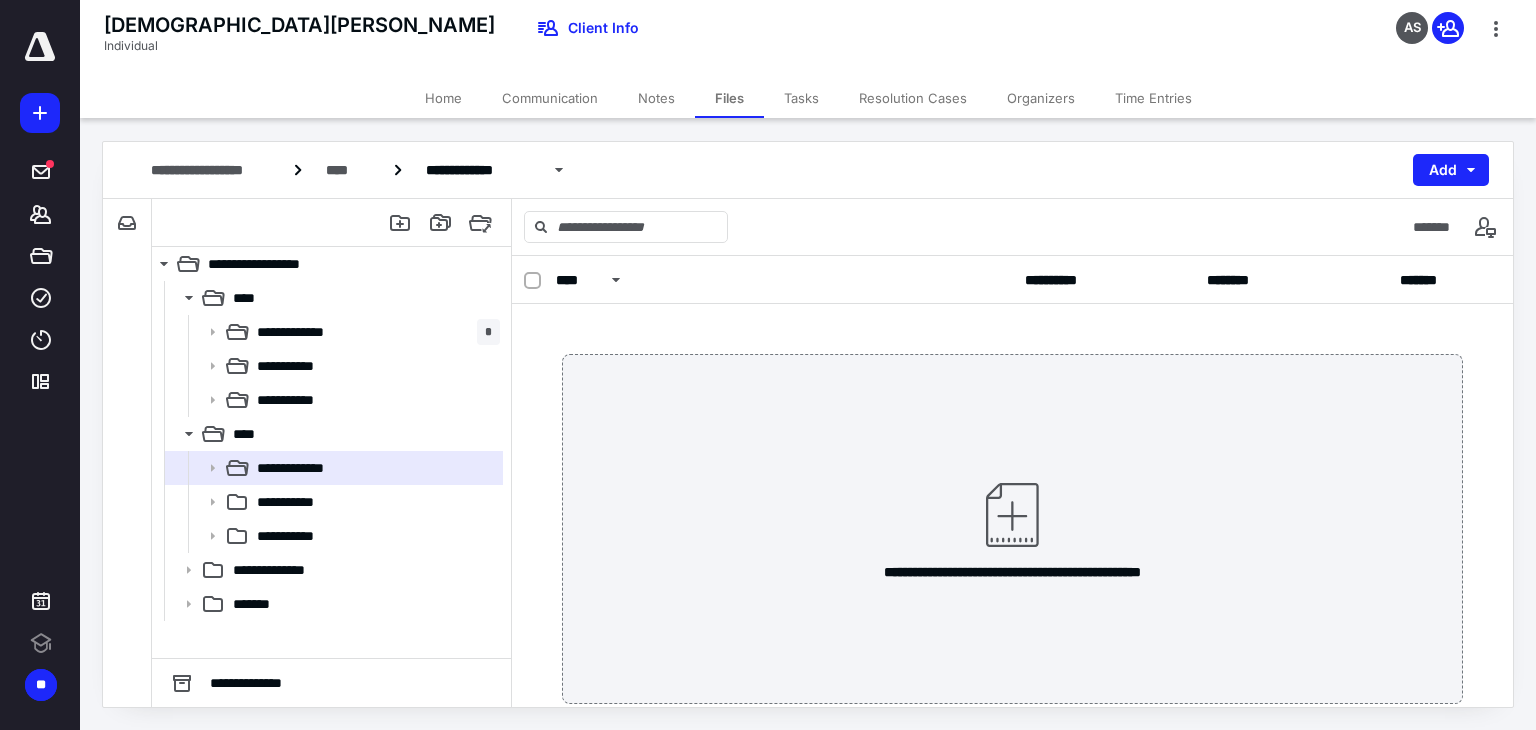 click on "**********" at bounding box center [374, 502] 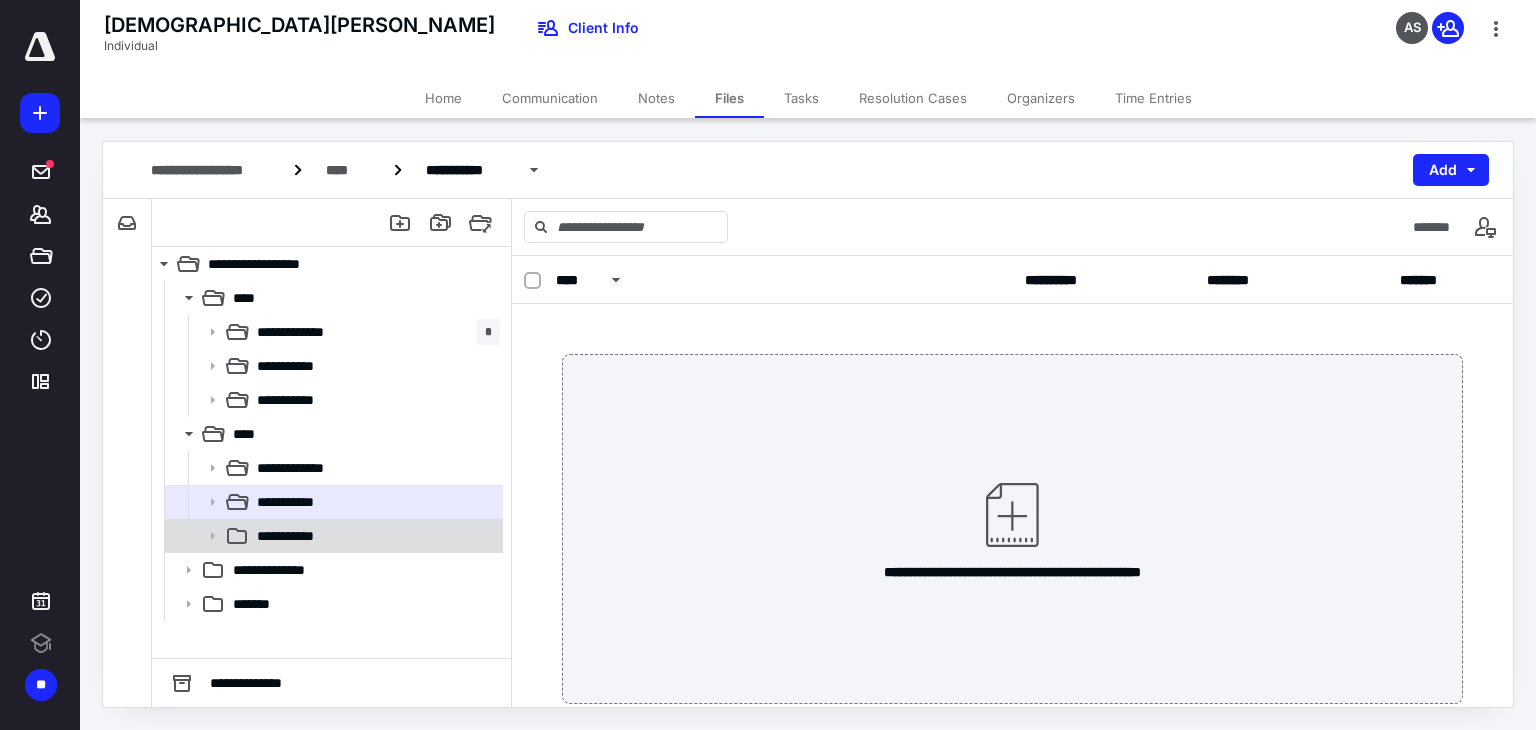 click on "**********" at bounding box center [332, 536] 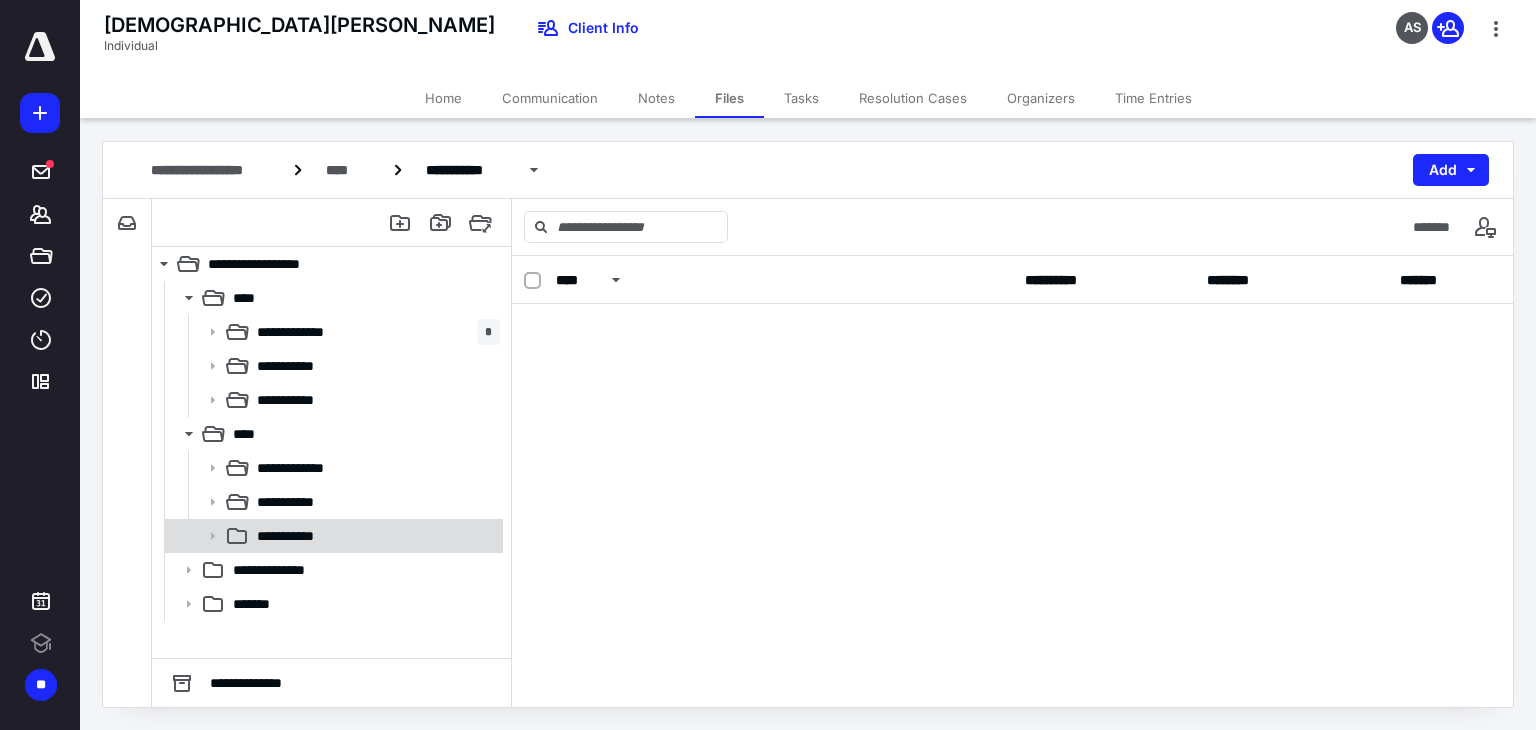 click on "**********" at bounding box center [332, 536] 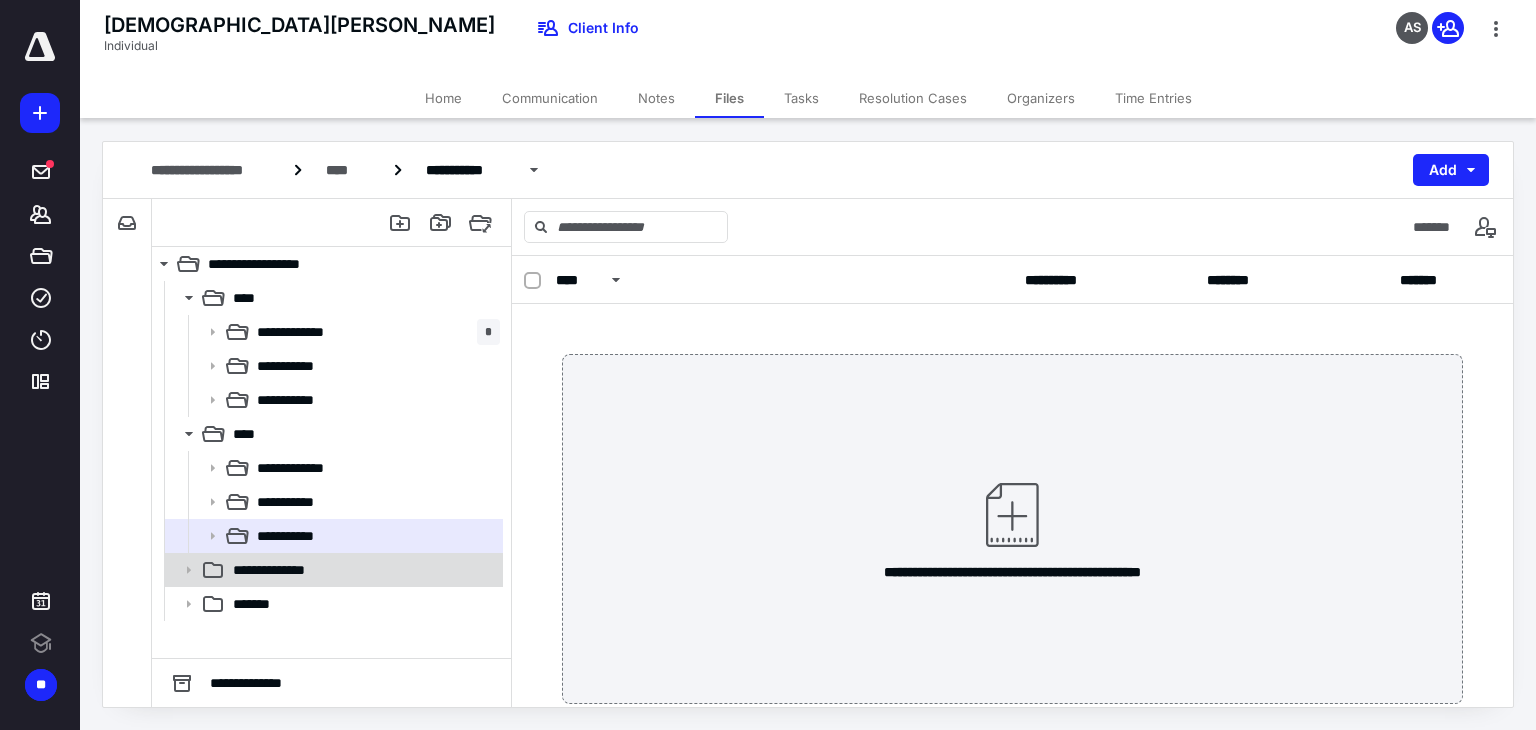 click on "**********" at bounding box center [288, 570] 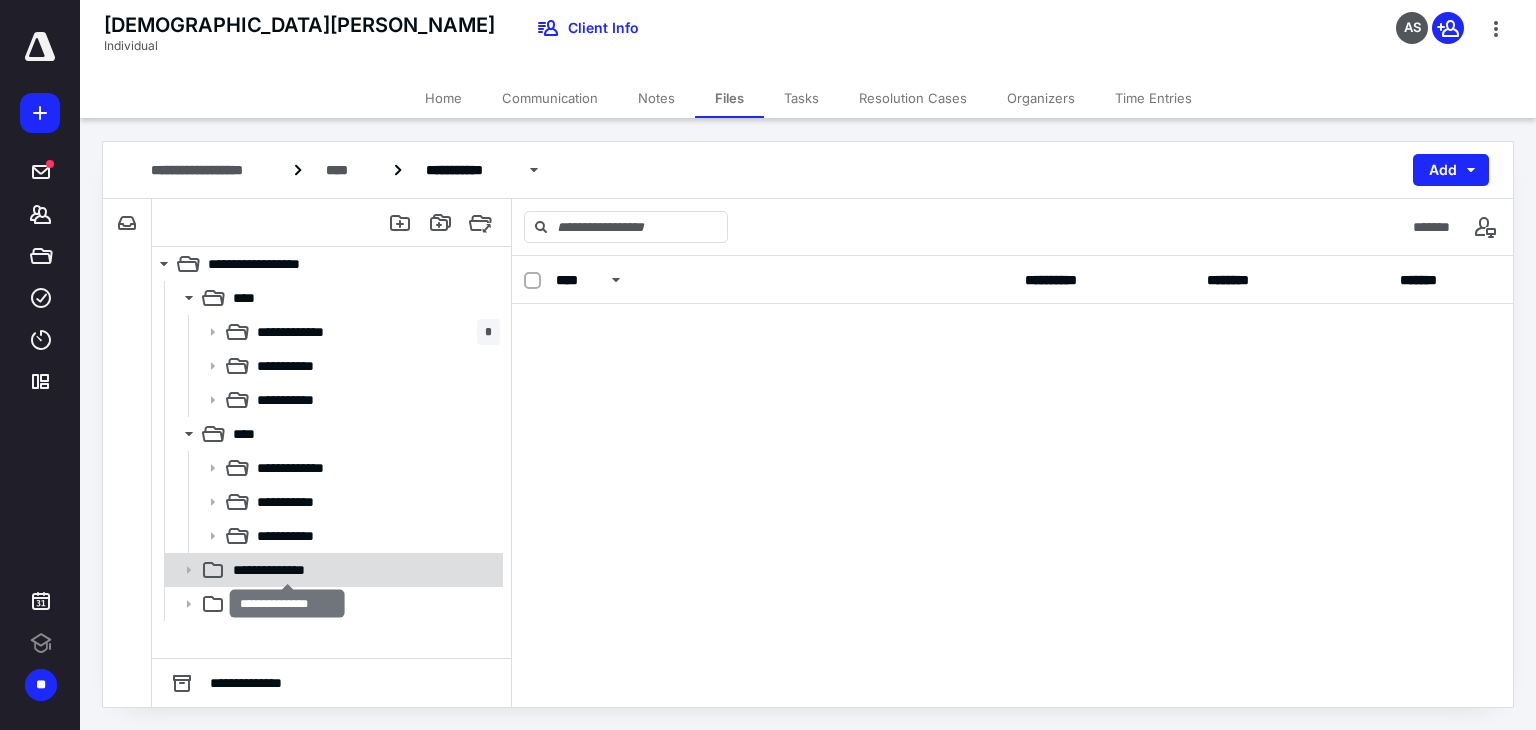 click on "**********" at bounding box center (288, 570) 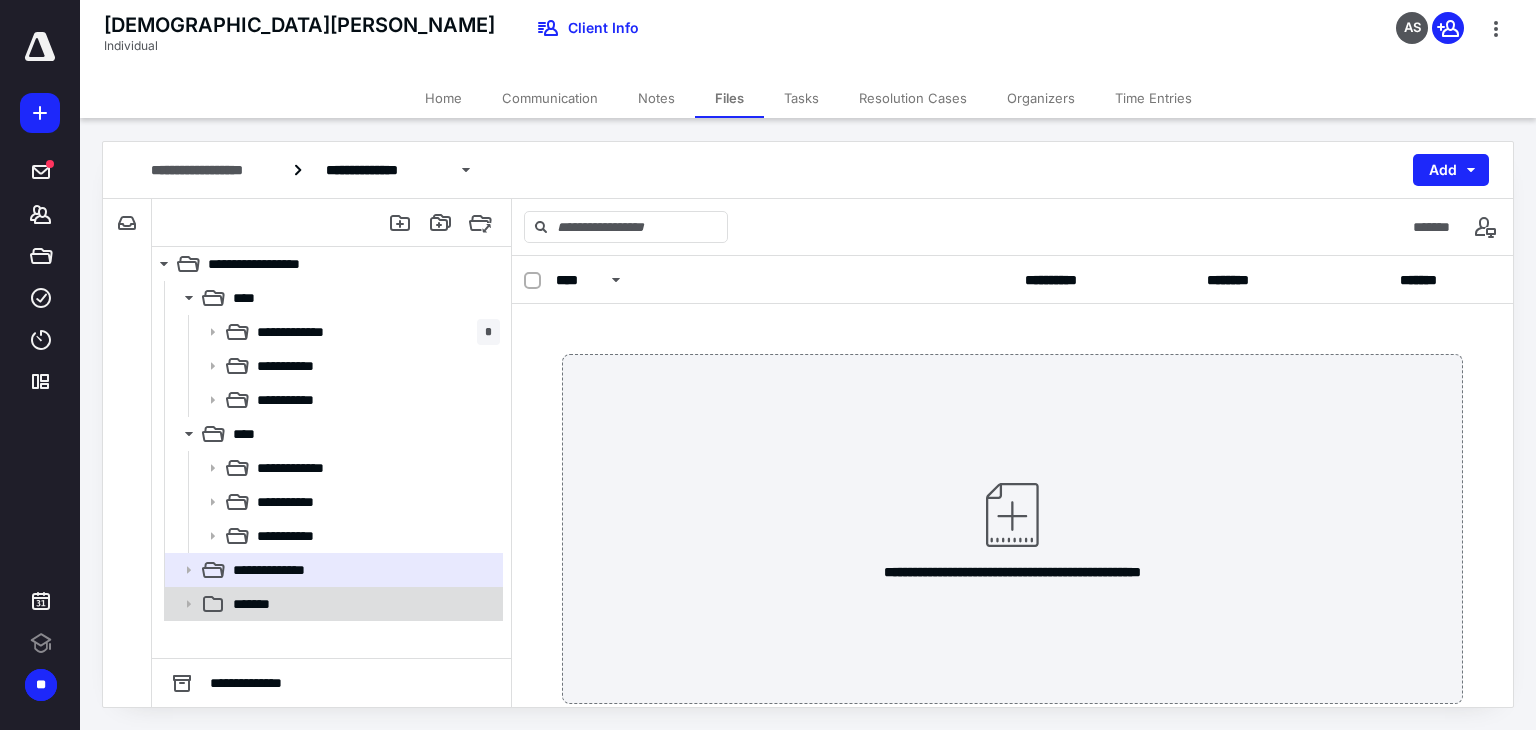 click on "*******" at bounding box center [362, 604] 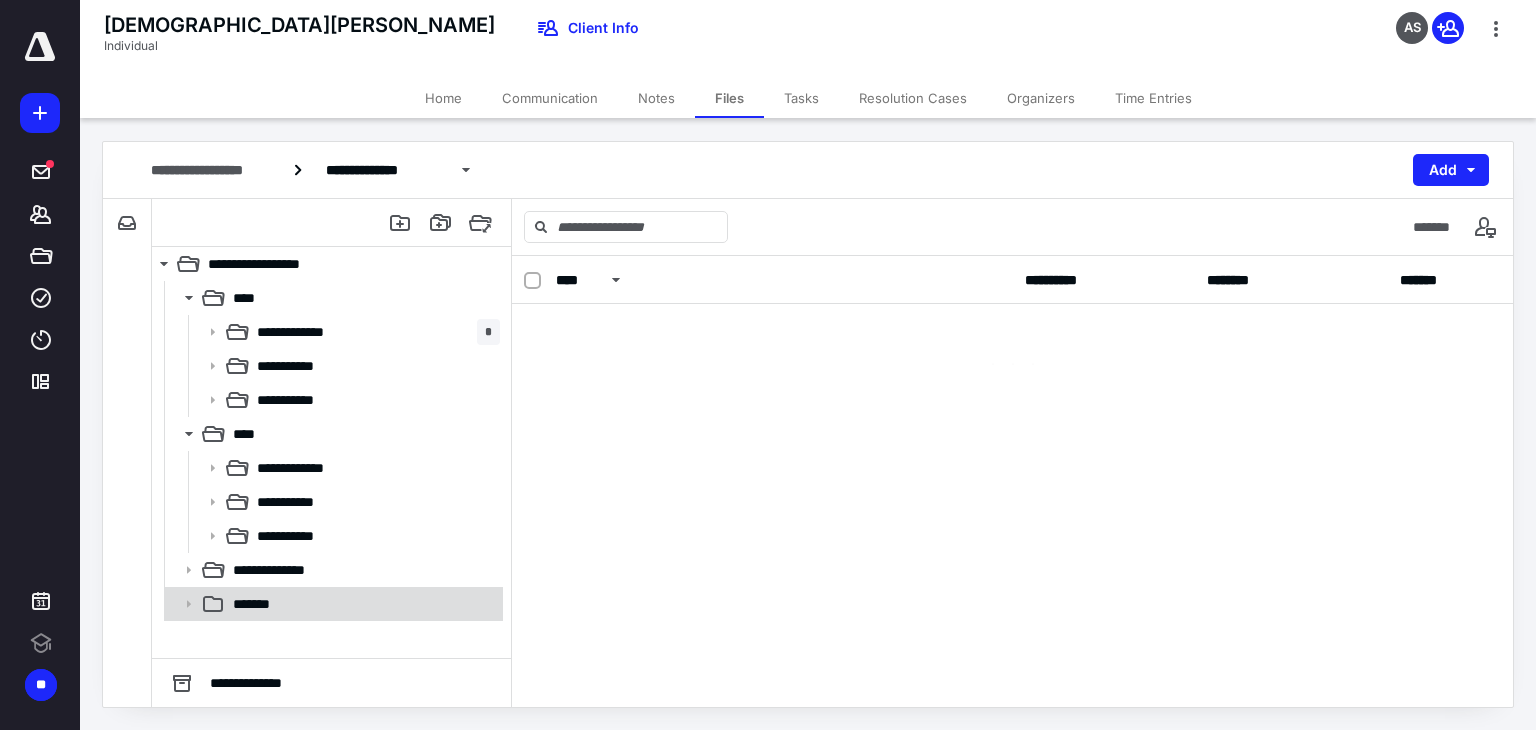 click on "*******" at bounding box center (362, 604) 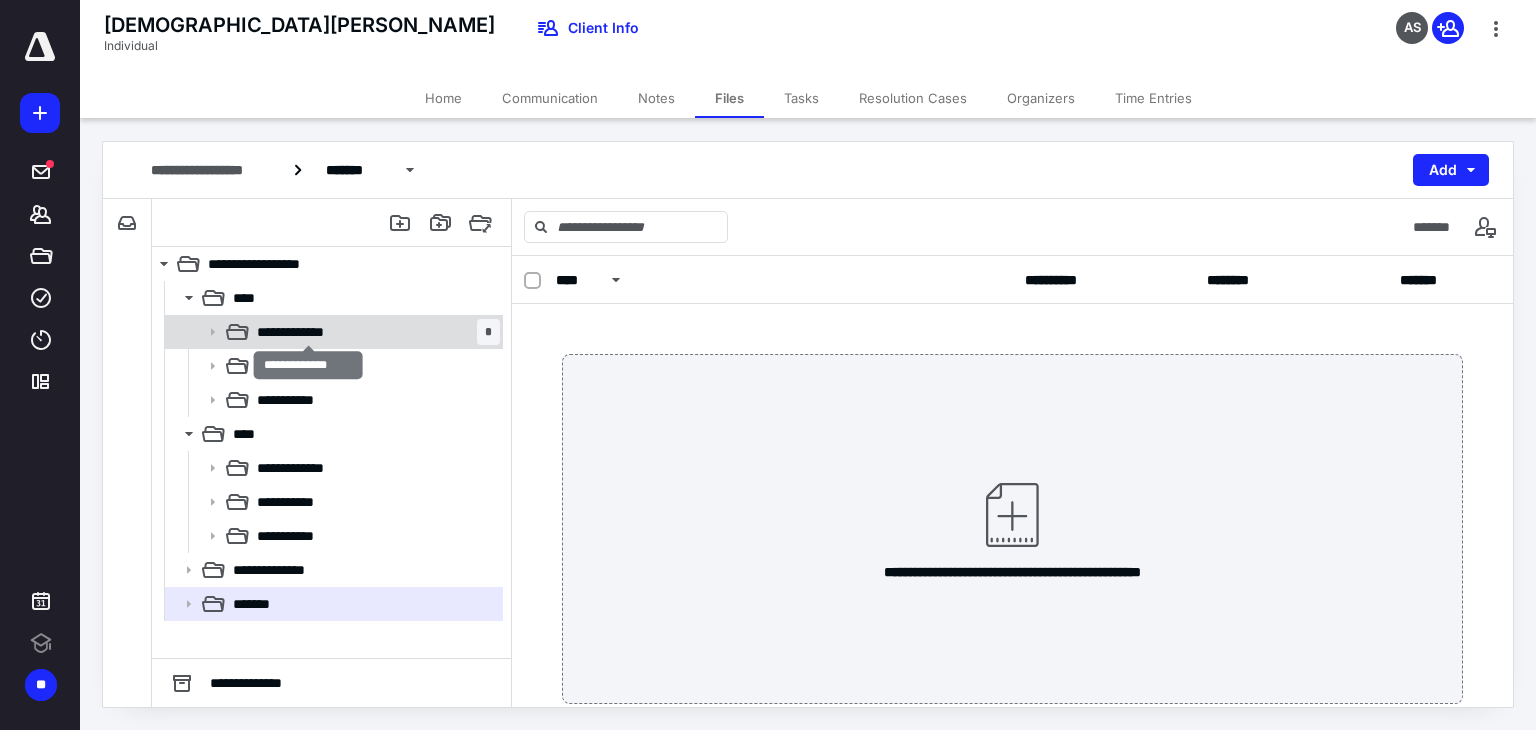 click on "**********" at bounding box center (308, 332) 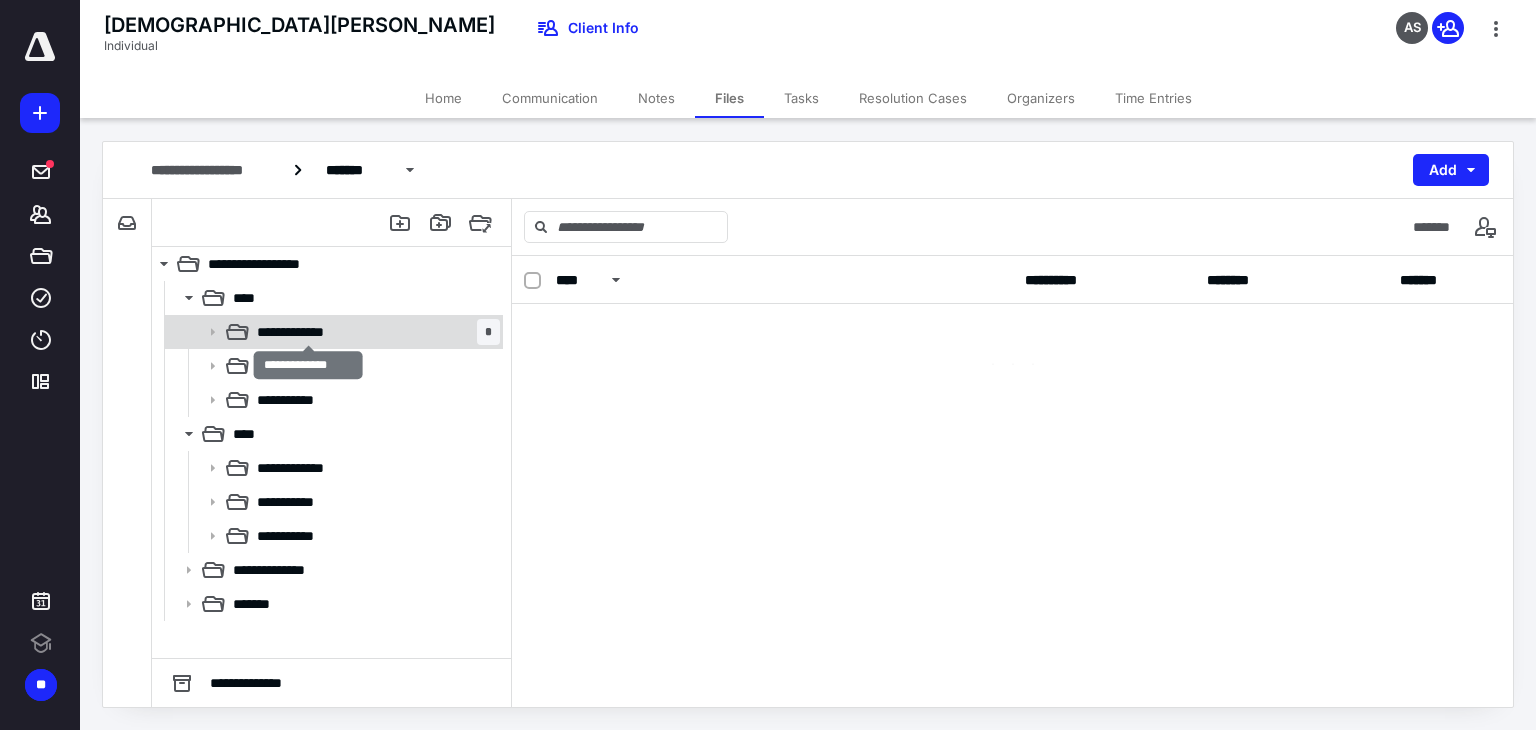click on "**********" at bounding box center (308, 332) 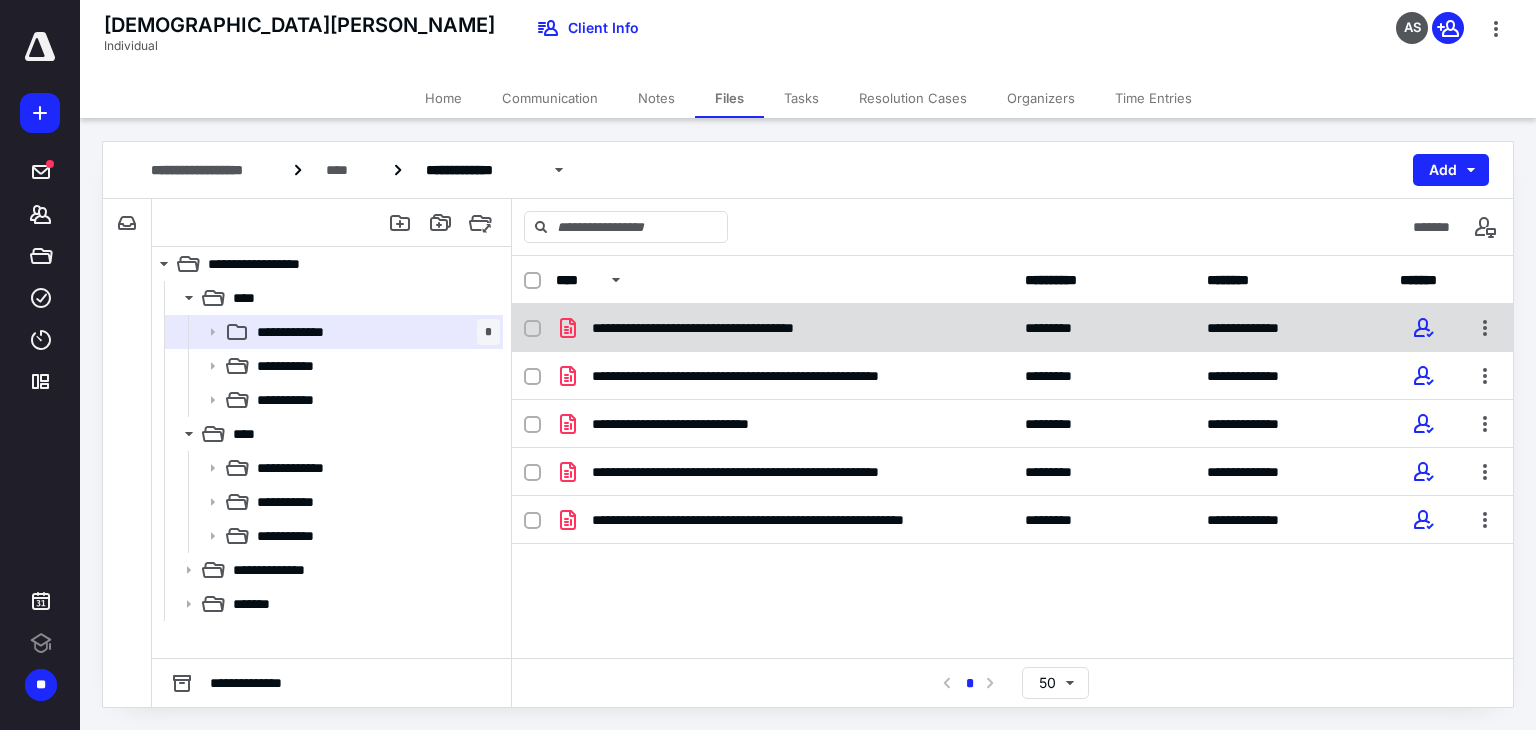 click on "**********" at bounding box center [750, 328] 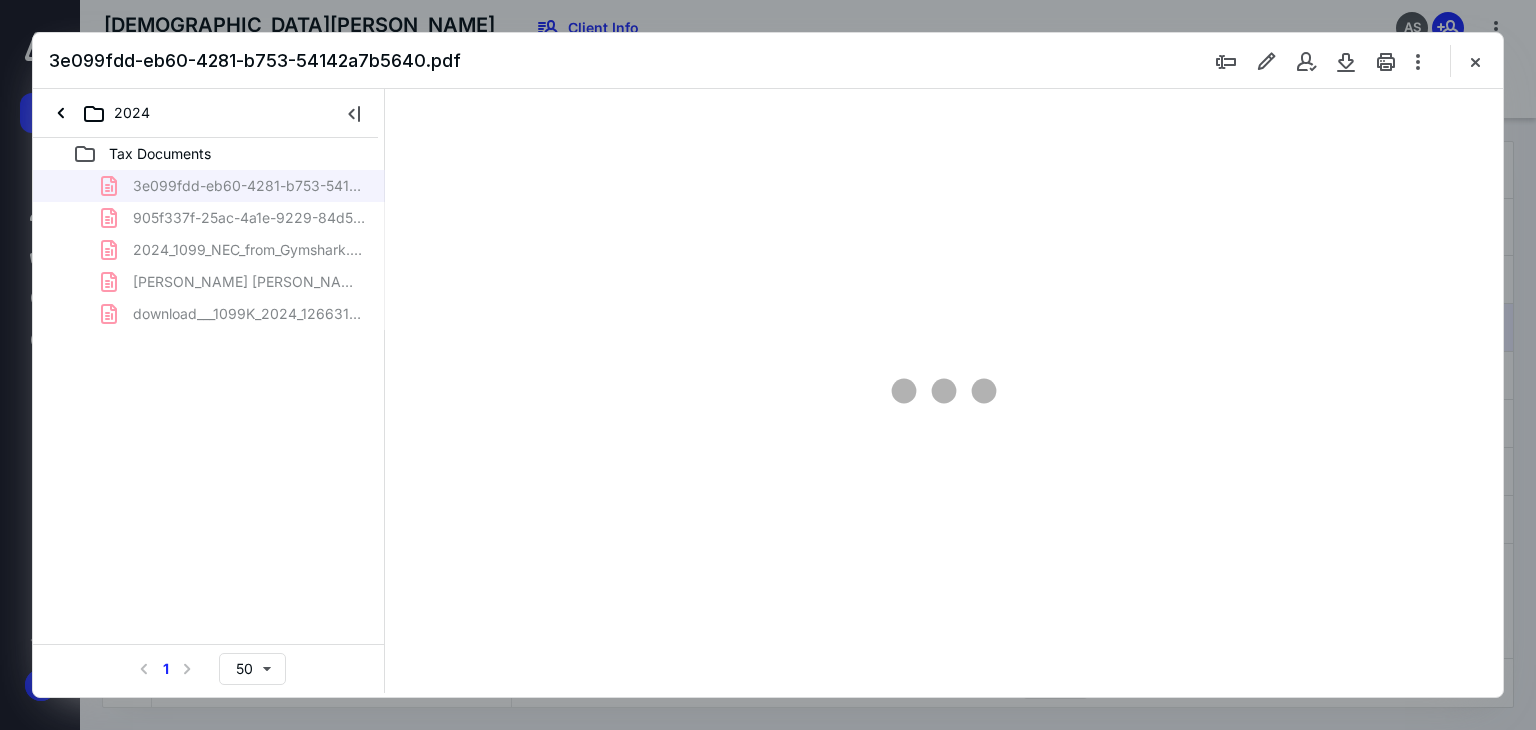 scroll, scrollTop: 0, scrollLeft: 0, axis: both 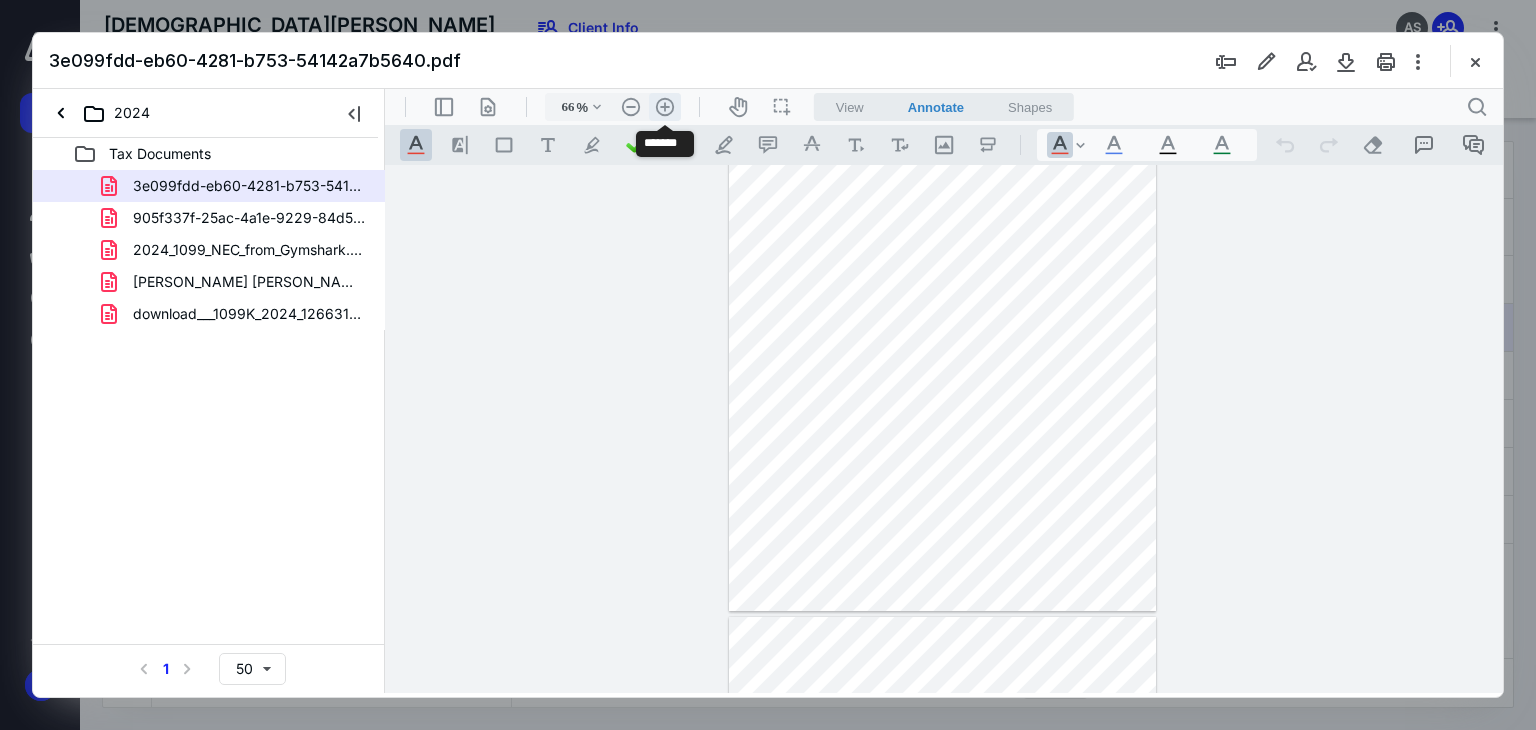 click on ".cls-1{fill:#abb0c4;} icon - header - zoom - in - line" at bounding box center (665, 107) 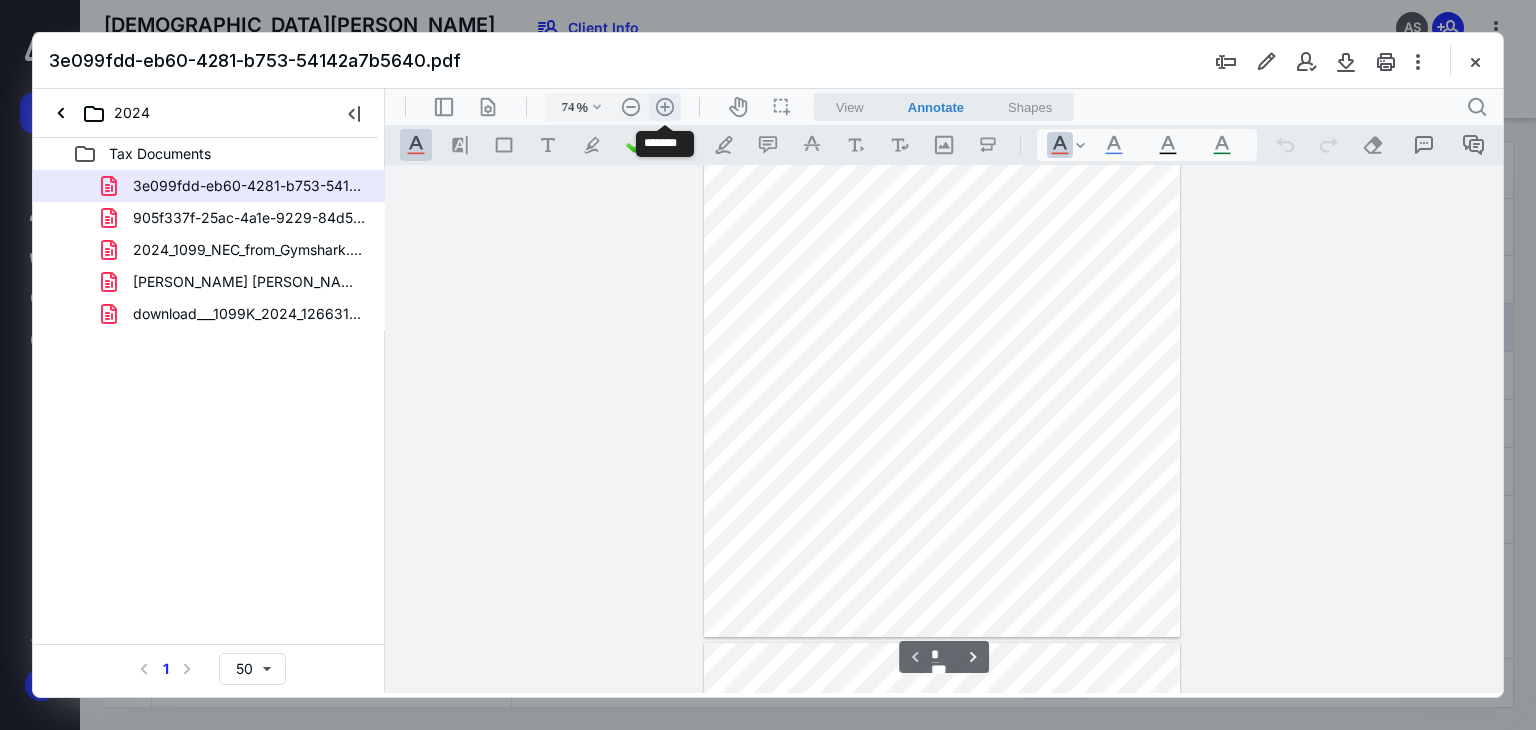 click on ".cls-1{fill:#abb0c4;} icon - header - zoom - in - line" at bounding box center (665, 107) 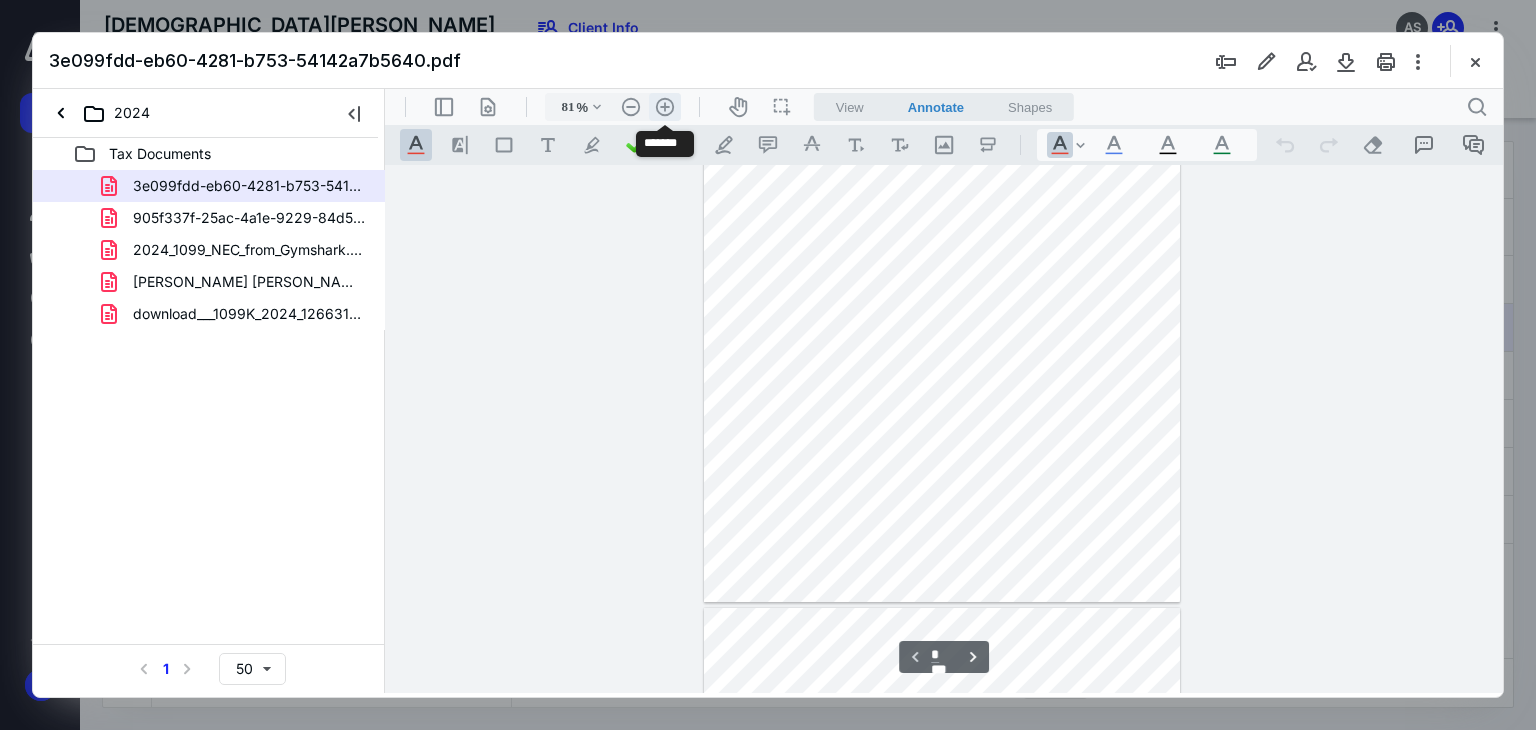 click on ".cls-1{fill:#abb0c4;} icon - header - zoom - in - line" at bounding box center (665, 107) 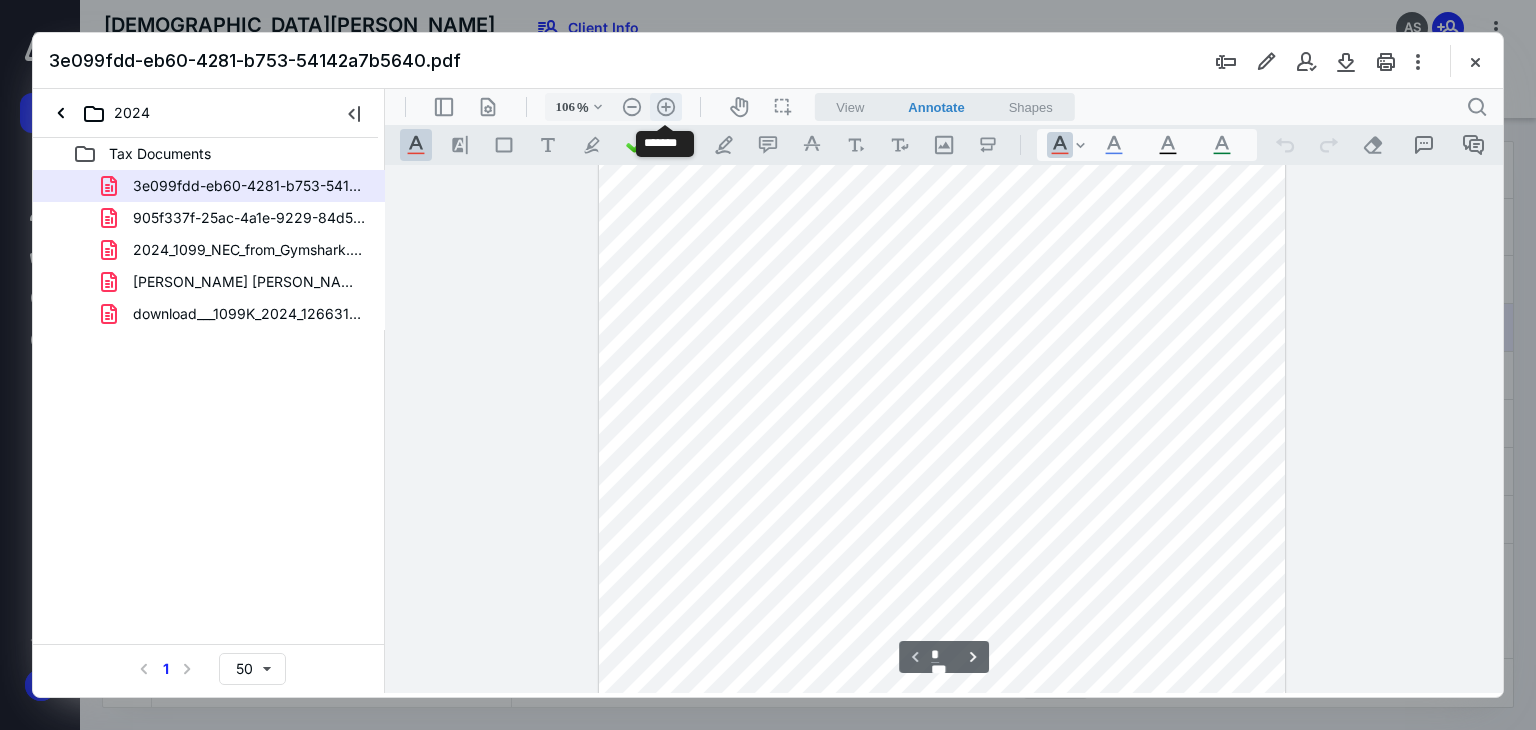 click on ".cls-1{fill:#abb0c4;} icon - header - zoom - in - line" at bounding box center (666, 107) 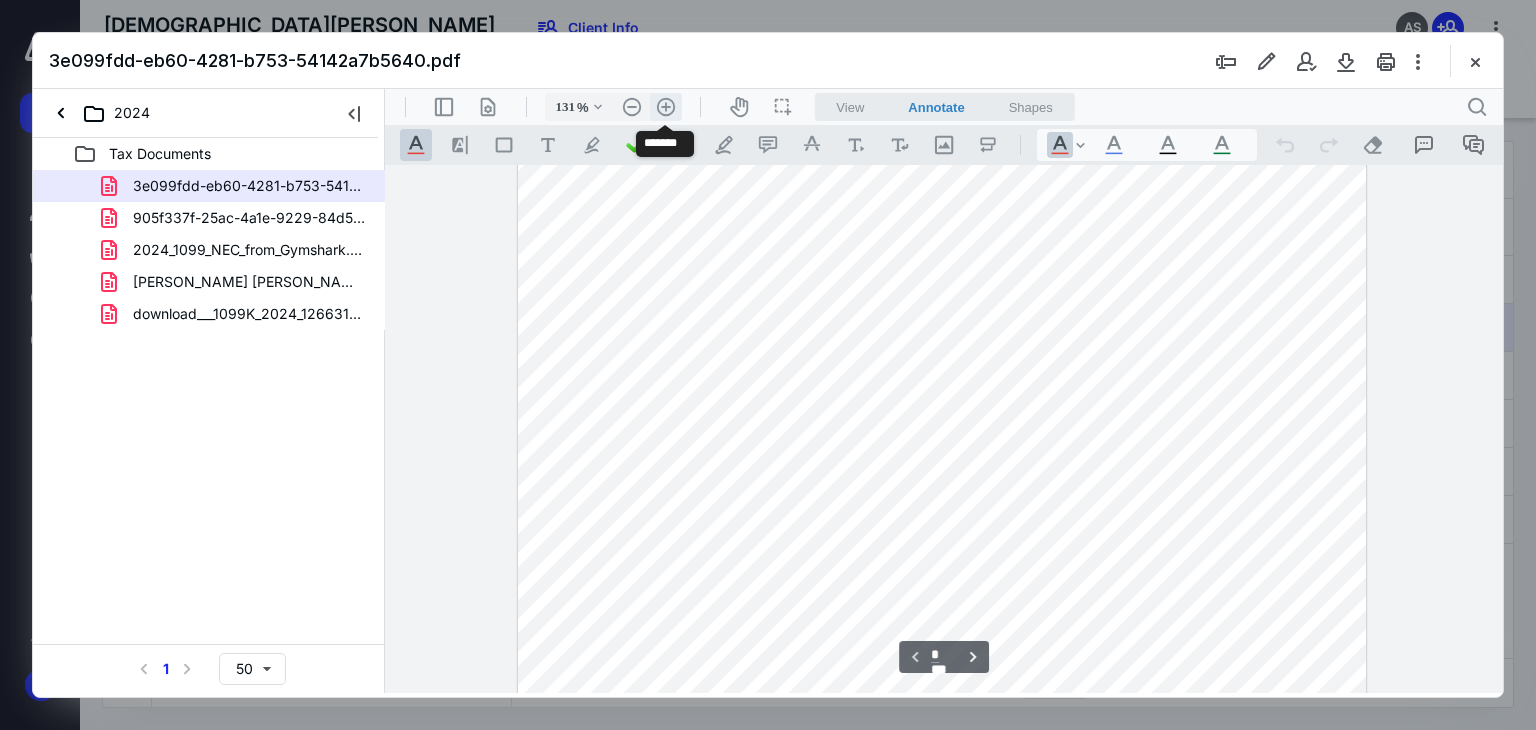 scroll, scrollTop: 378, scrollLeft: 0, axis: vertical 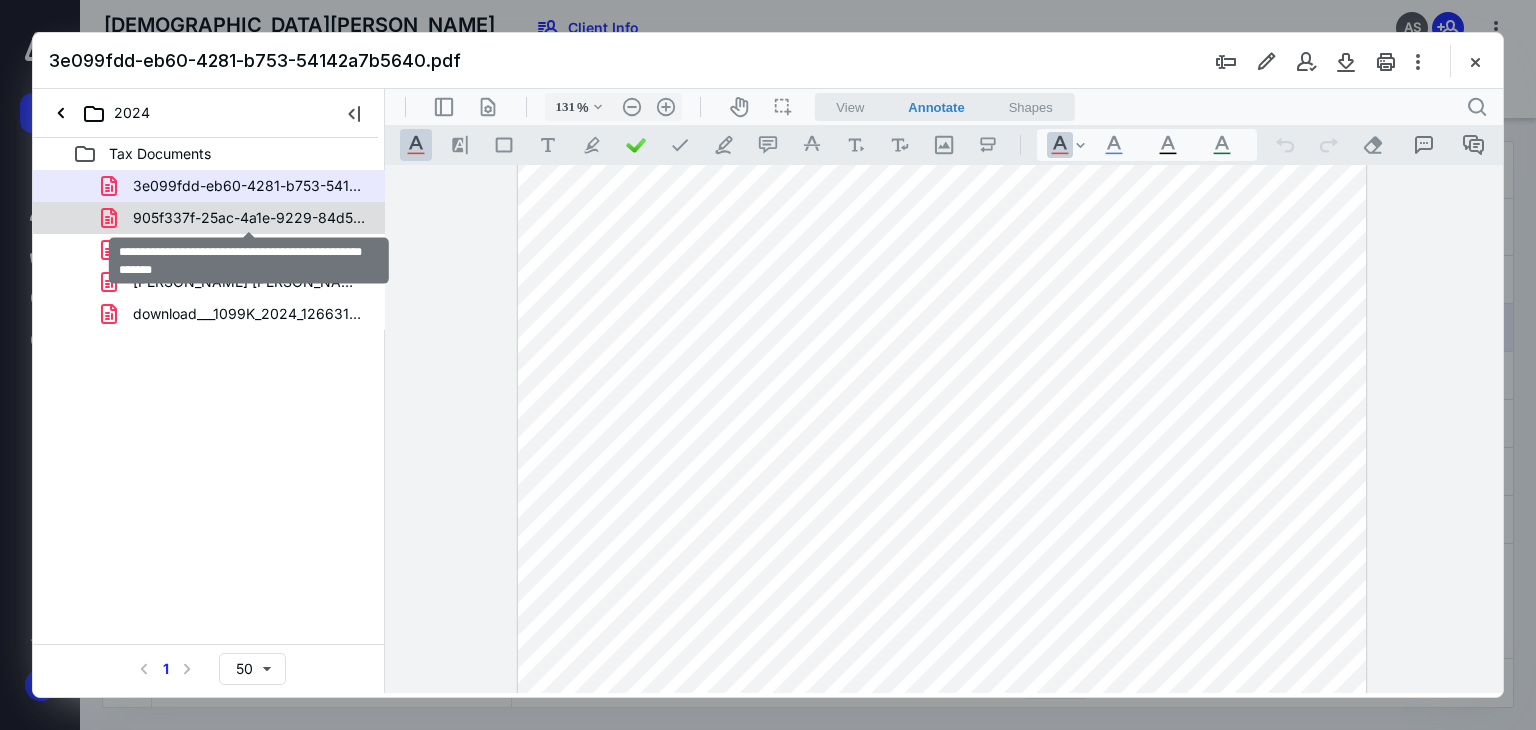 click on "905f337f-25ac-4a1e-9229-84d5400196a7-TY2023-1099-MISC.pdf" at bounding box center [249, 218] 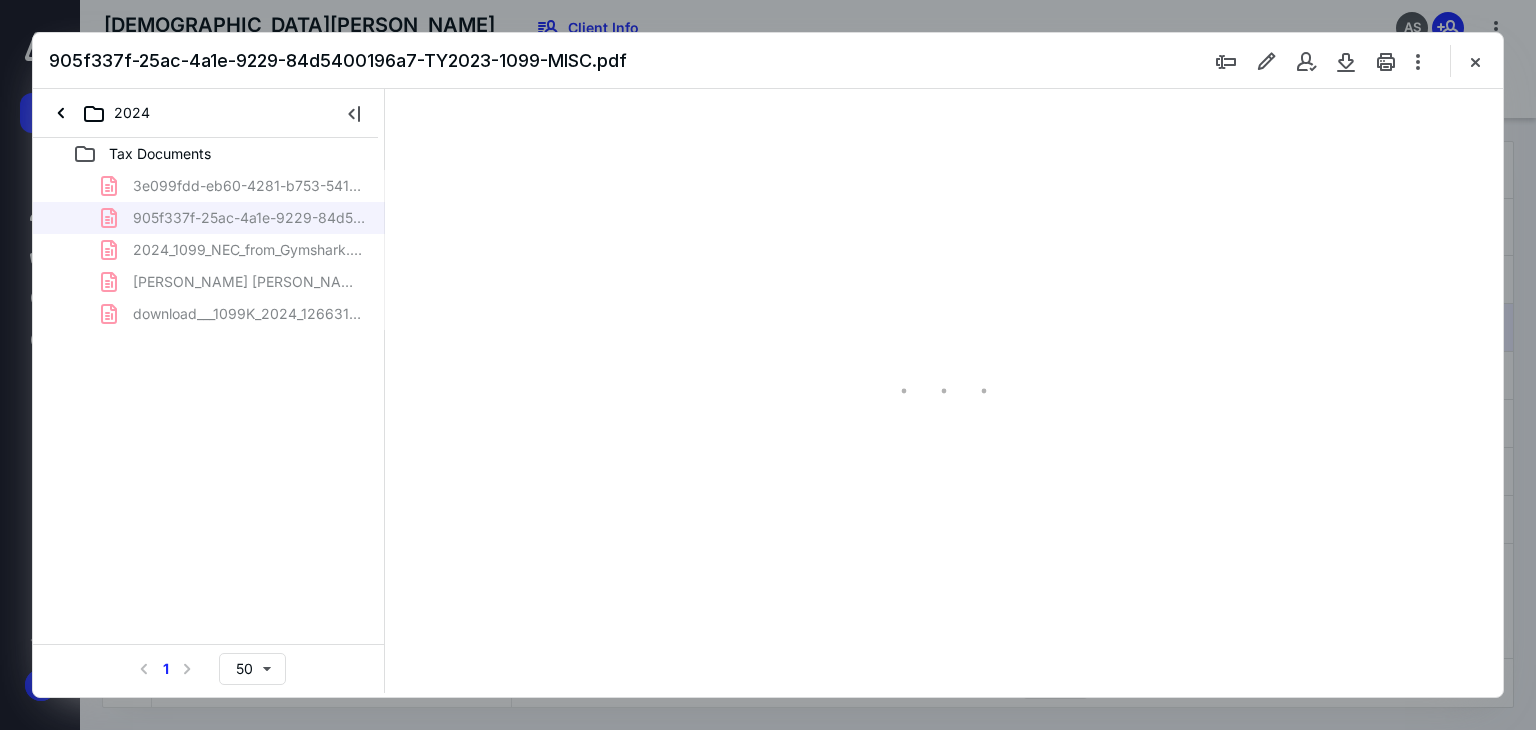 scroll, scrollTop: 79, scrollLeft: 0, axis: vertical 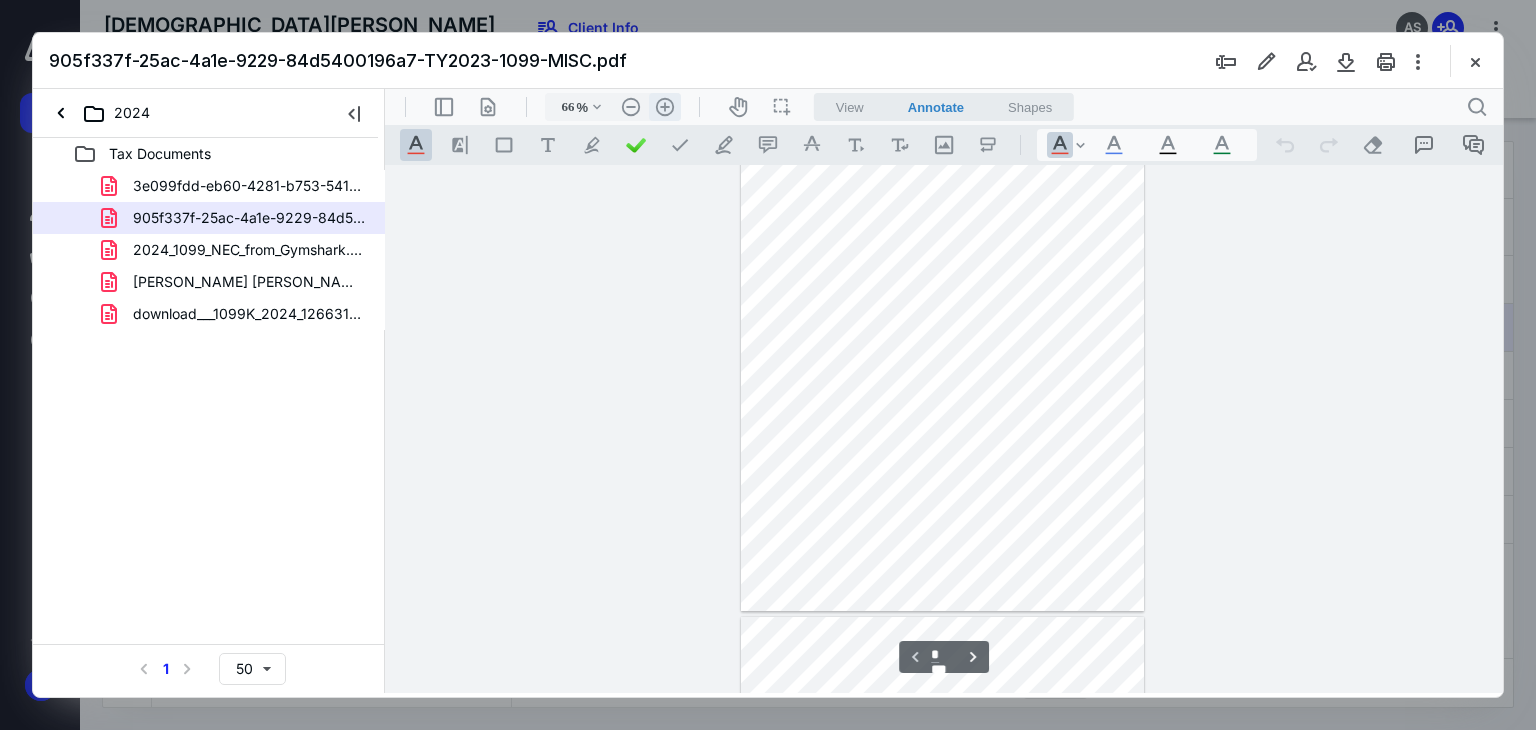 click on ".cls-1{fill:#abb0c4;} icon - header - zoom - in - line" at bounding box center (665, 107) 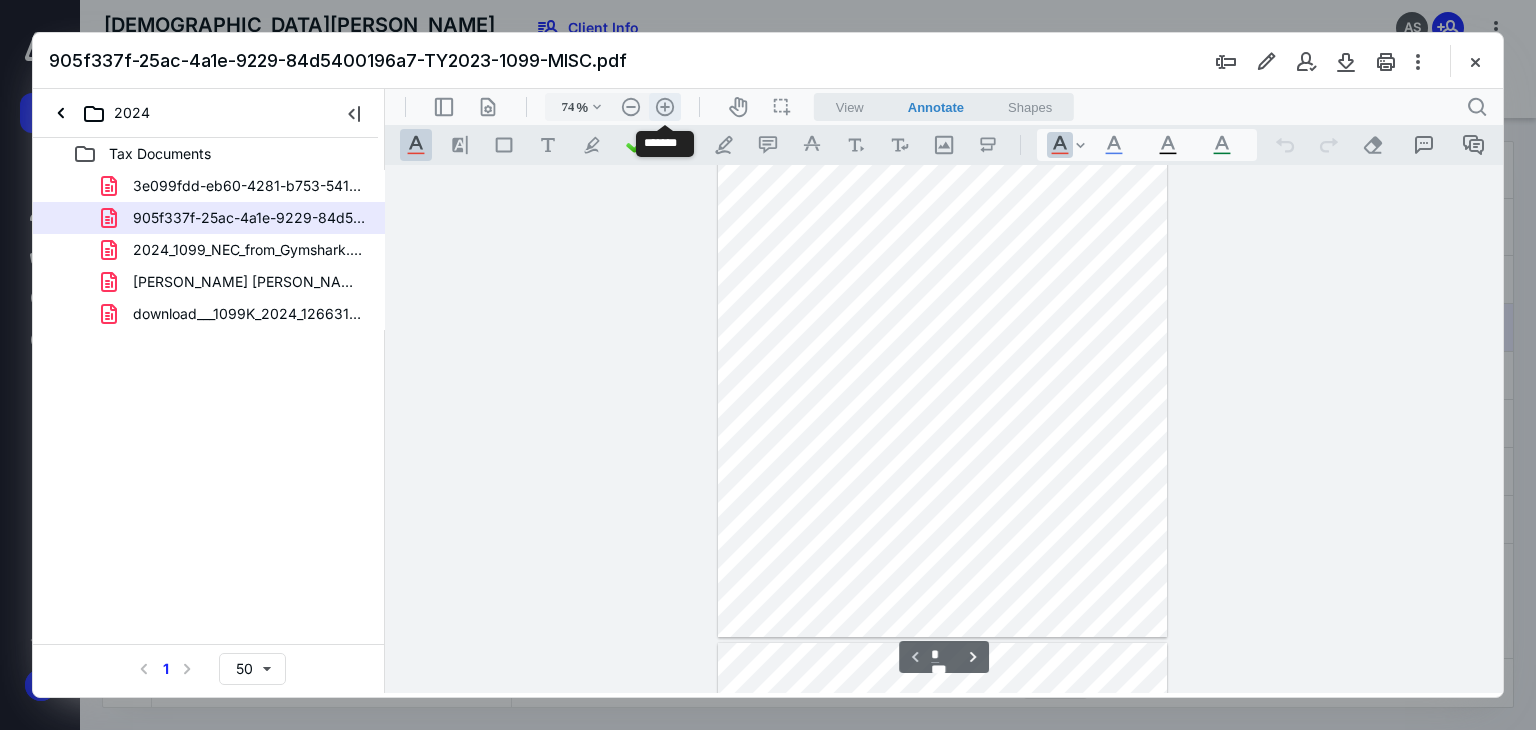 click on ".cls-1{fill:#abb0c4;} icon - header - zoom - in - line" at bounding box center [665, 107] 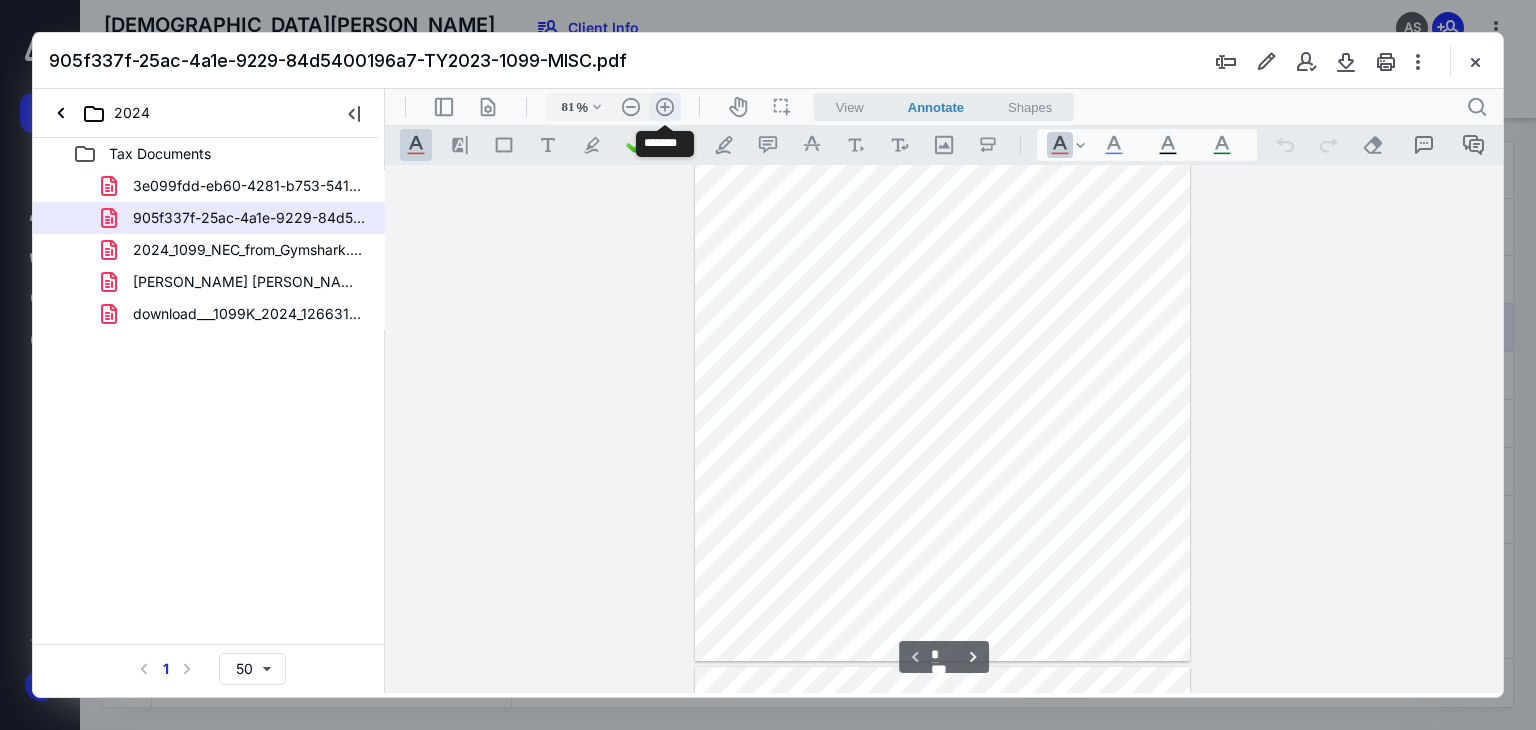 click on ".cls-1{fill:#abb0c4;} icon - header - zoom - in - line" at bounding box center (665, 107) 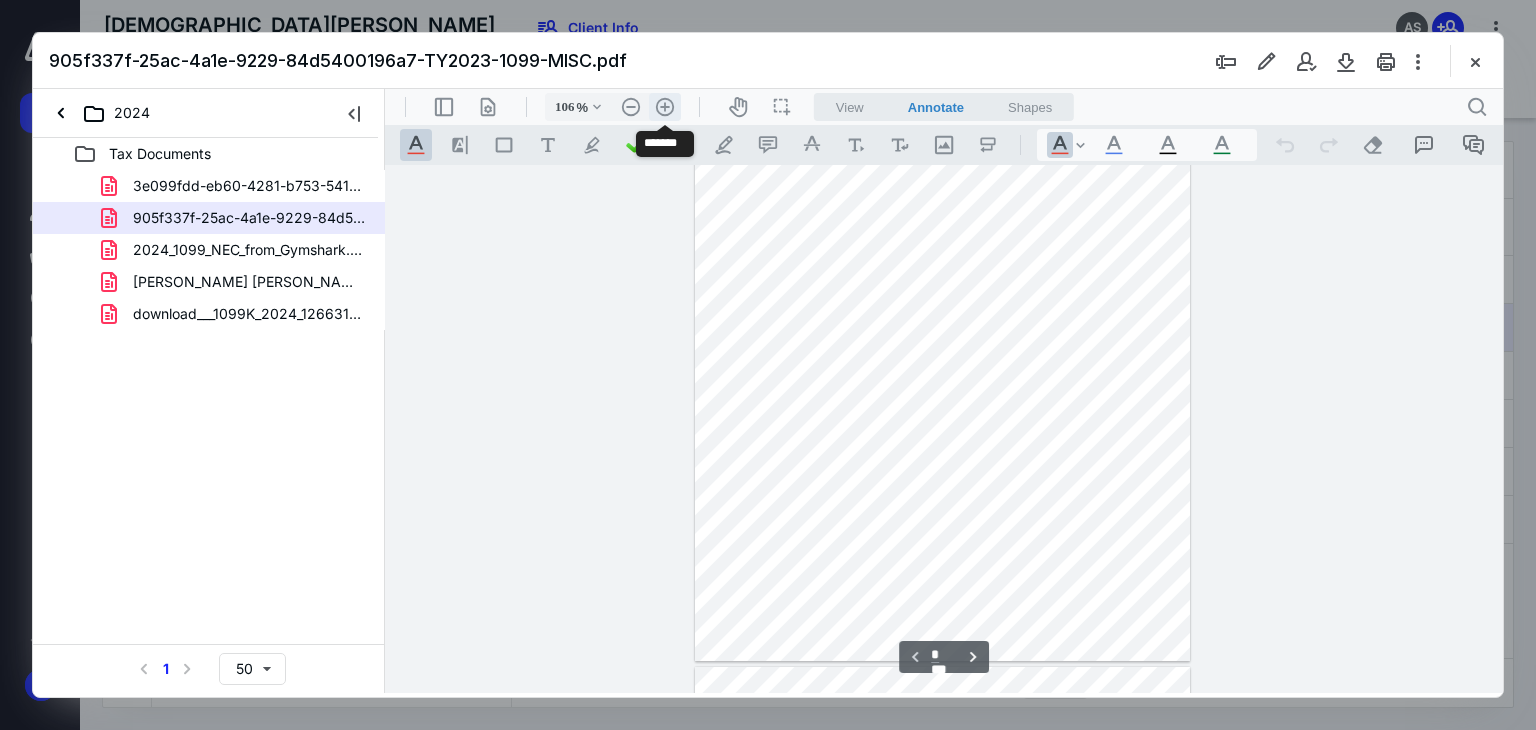 scroll, scrollTop: 263, scrollLeft: 0, axis: vertical 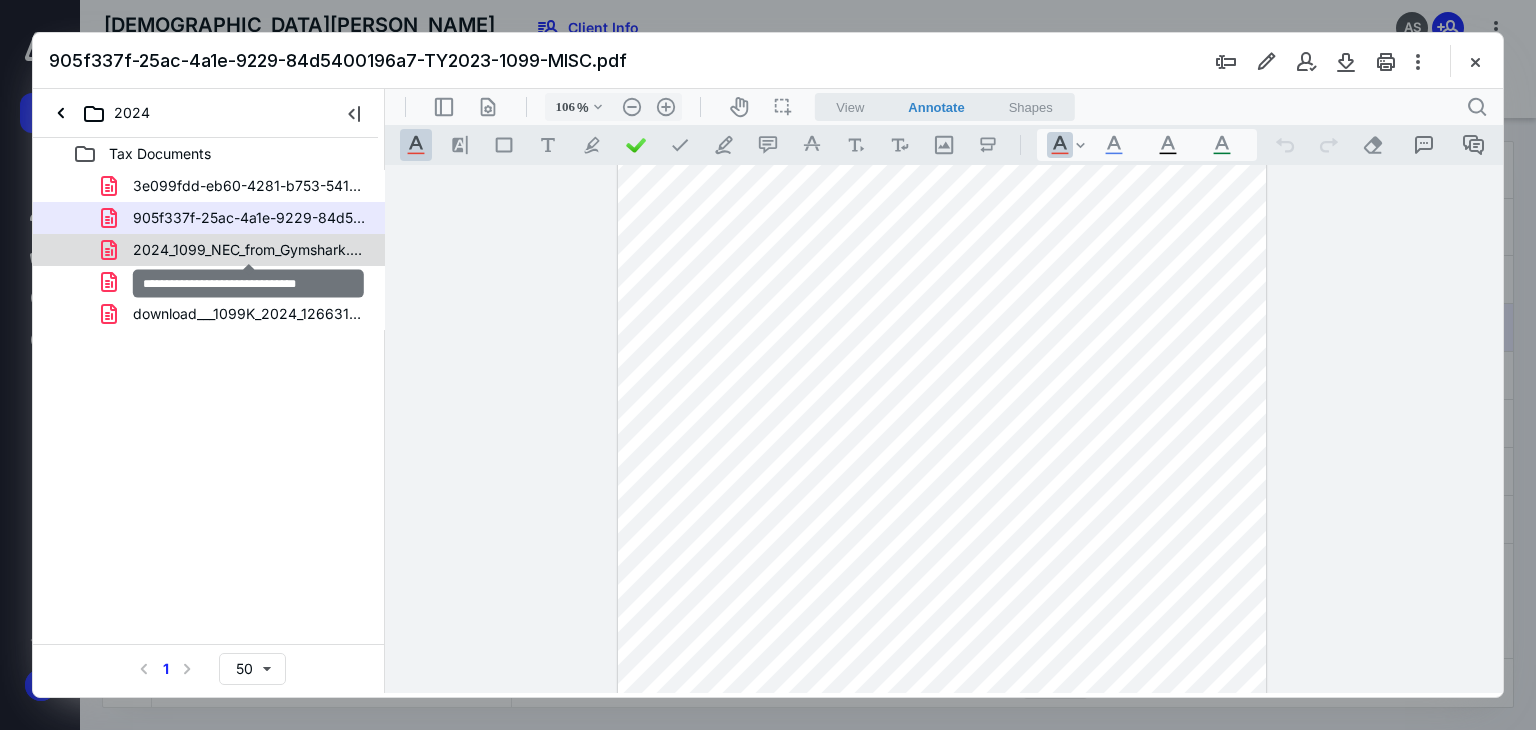 click on "2024_1099_NEC_from_Gymshark.pdf" at bounding box center [249, 250] 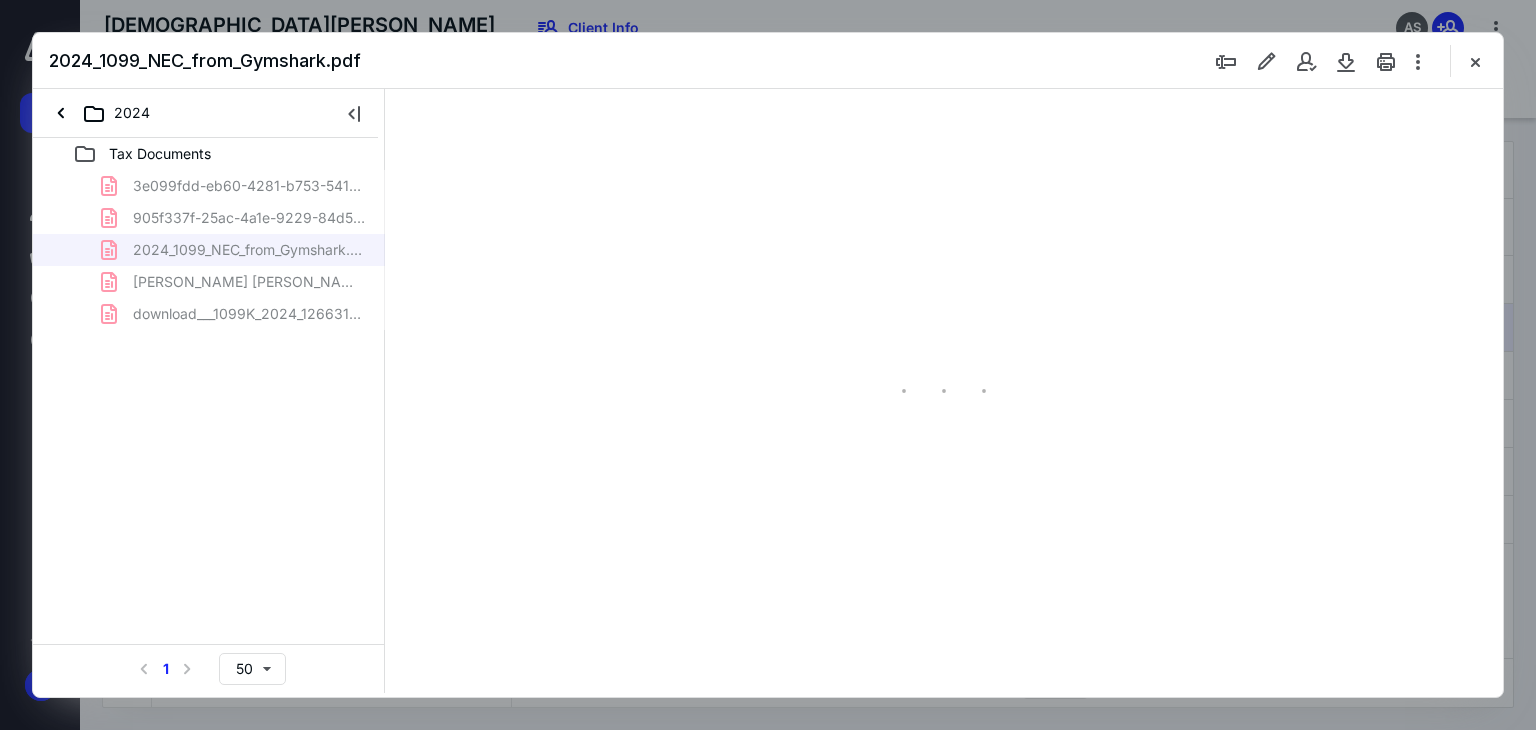 scroll, scrollTop: 79, scrollLeft: 0, axis: vertical 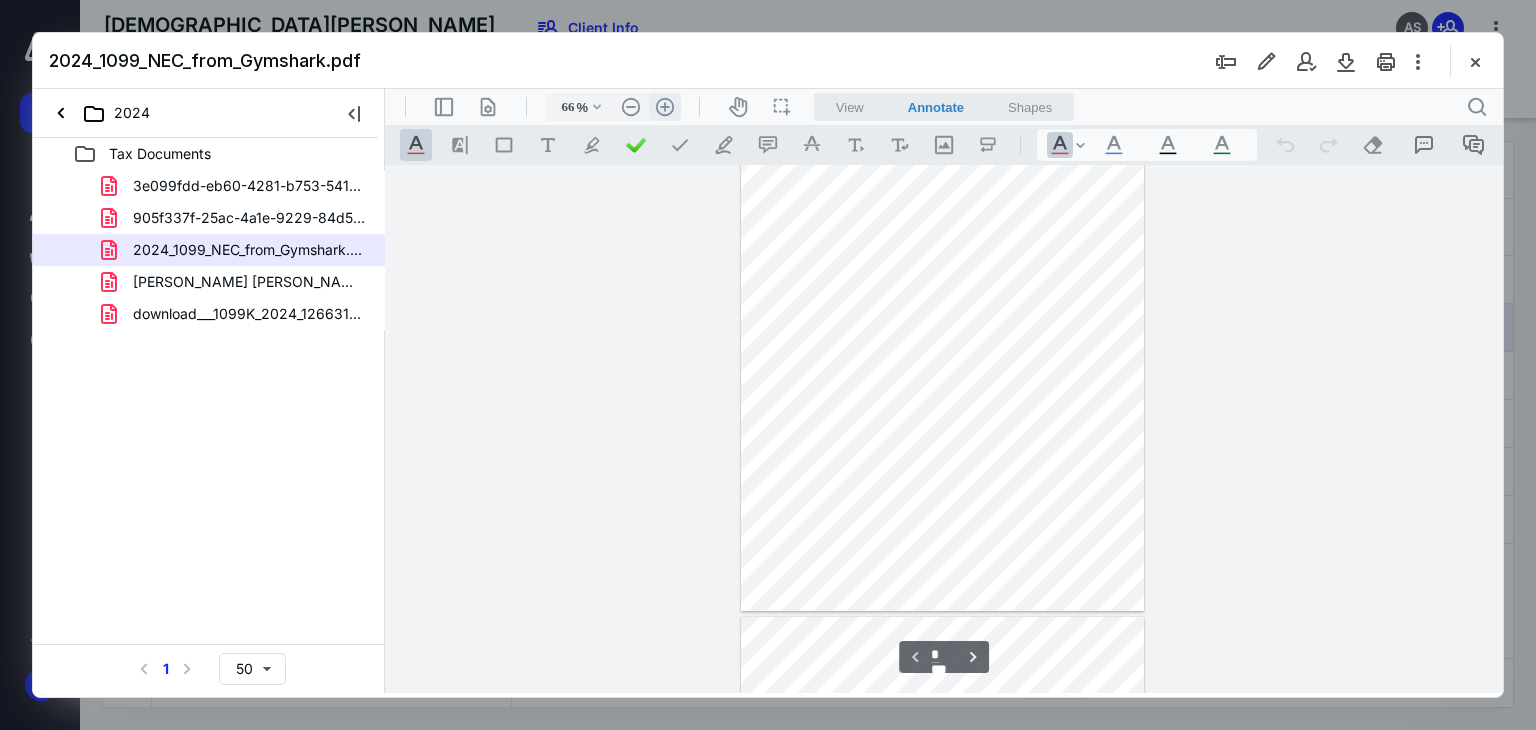 click on ".cls-1{fill:#abb0c4;} icon - header - zoom - in - line" at bounding box center [665, 107] 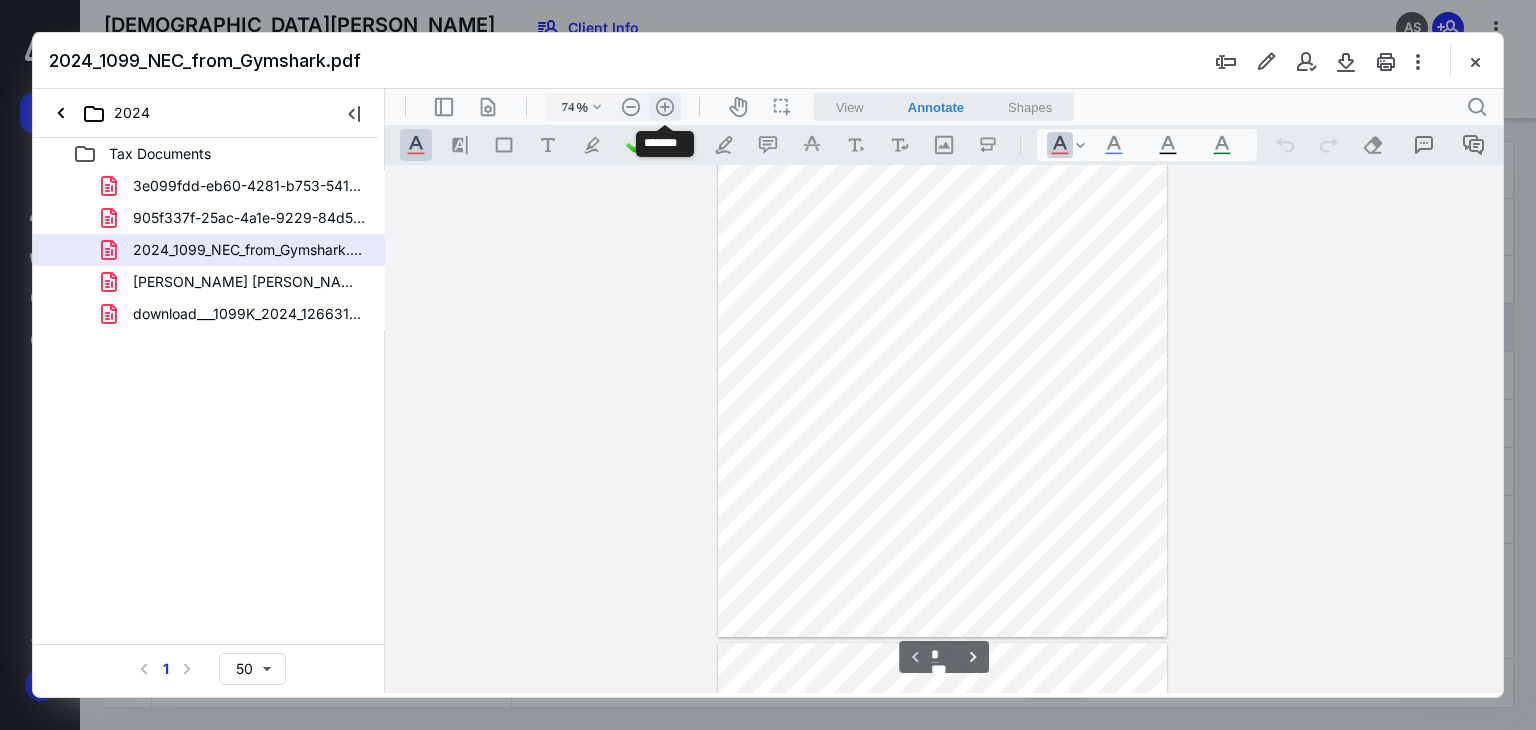 click on ".cls-1{fill:#abb0c4;} icon - header - zoom - in - line" at bounding box center (665, 107) 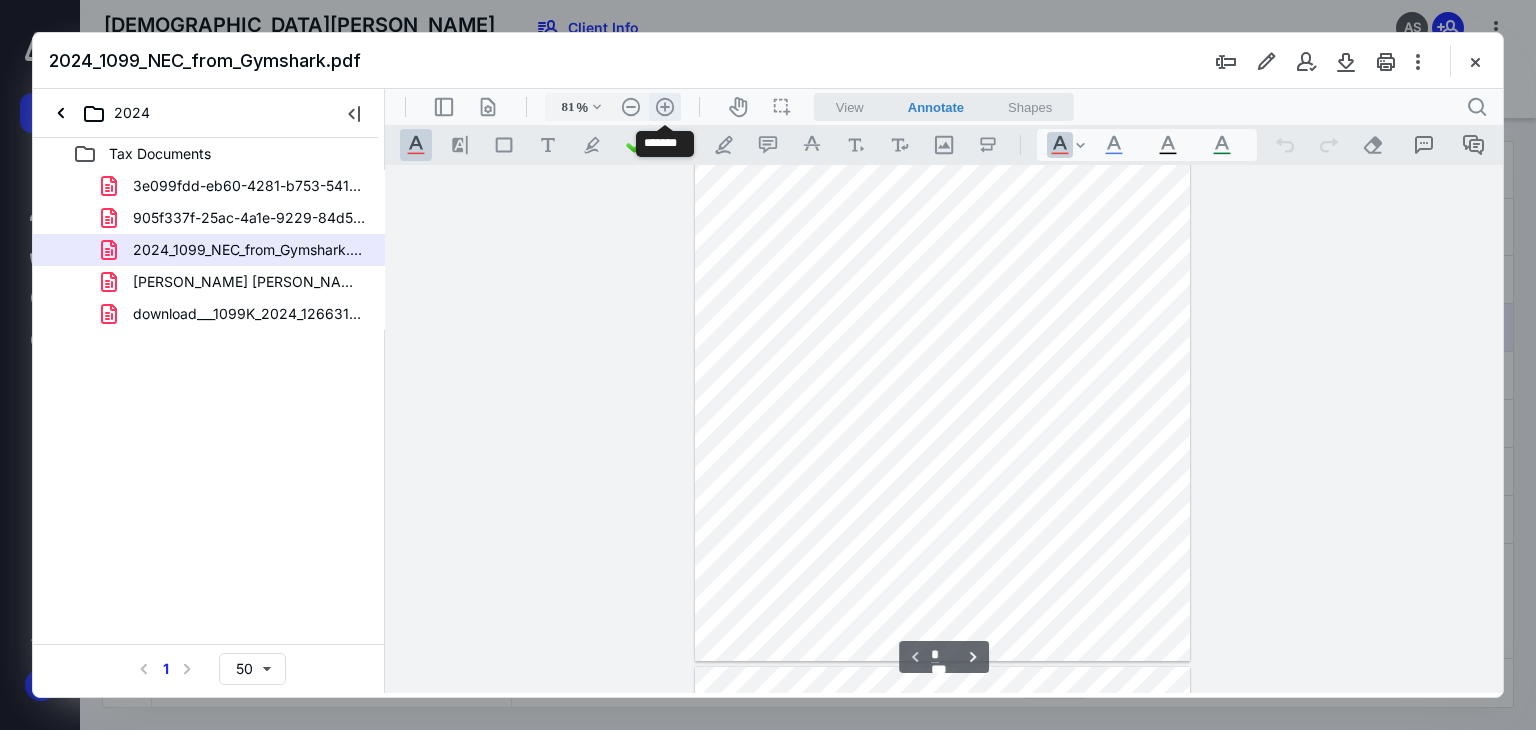 click on ".cls-1{fill:#abb0c4;} icon - header - zoom - in - line" at bounding box center [665, 107] 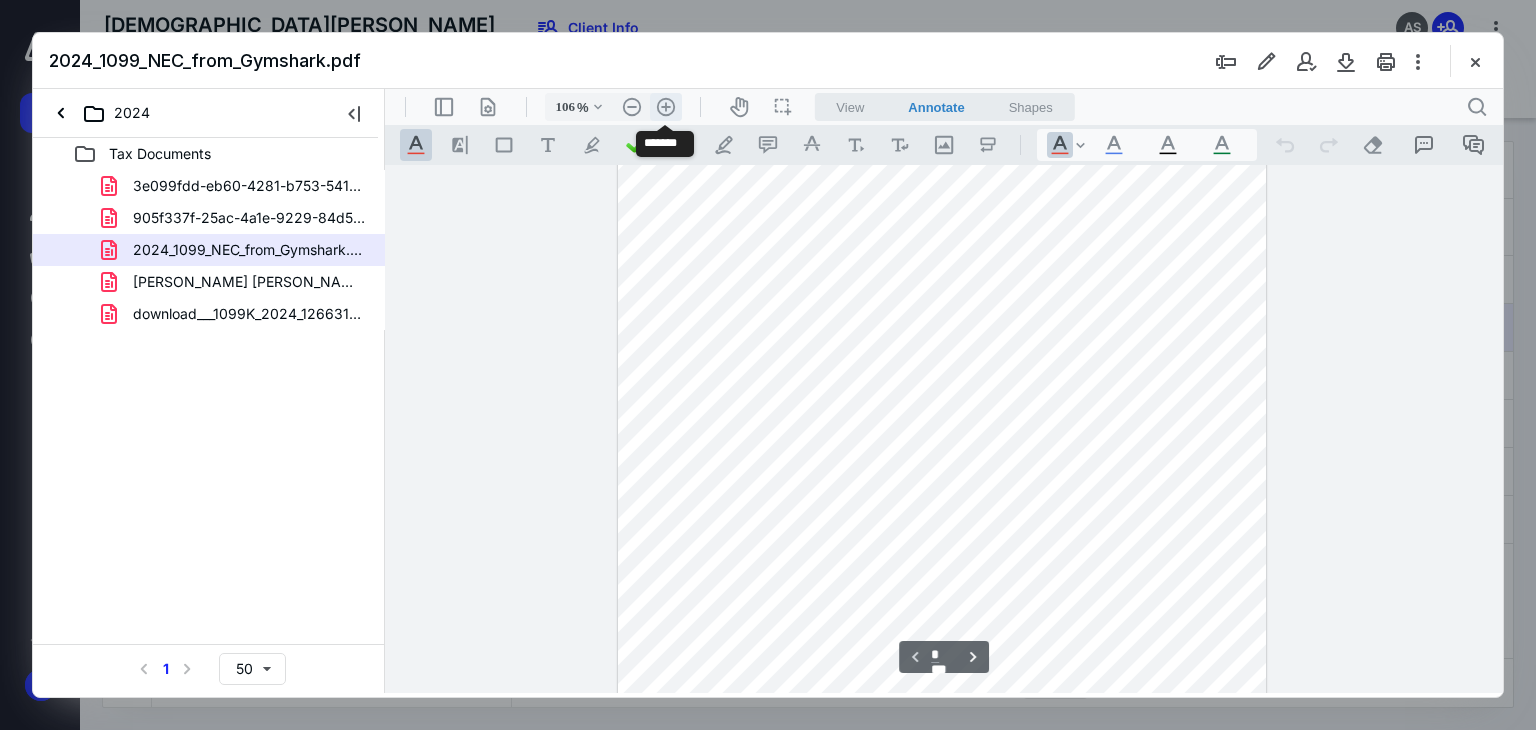 click on ".cls-1{fill:#abb0c4;} icon - header - zoom - in - line" at bounding box center (666, 107) 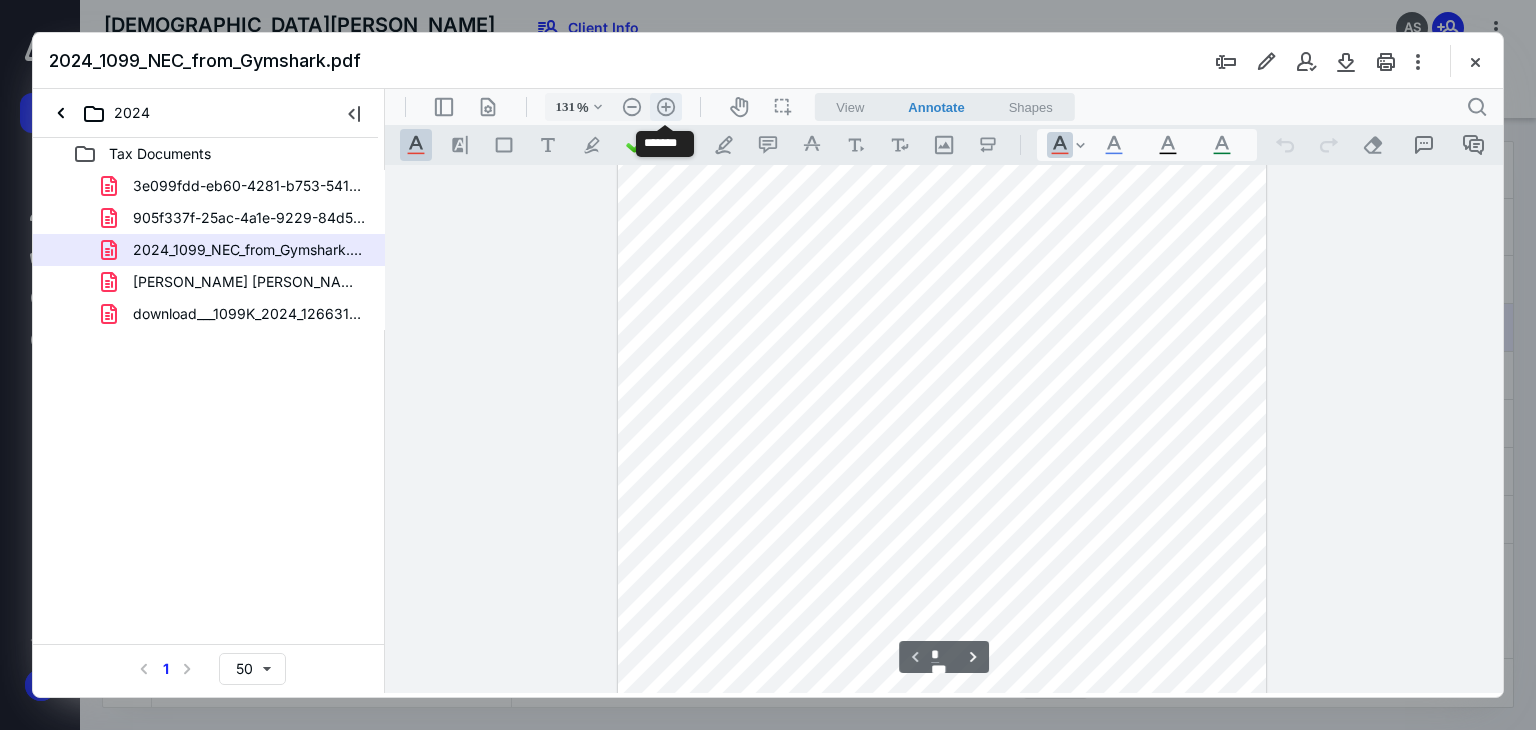 scroll, scrollTop: 378, scrollLeft: 0, axis: vertical 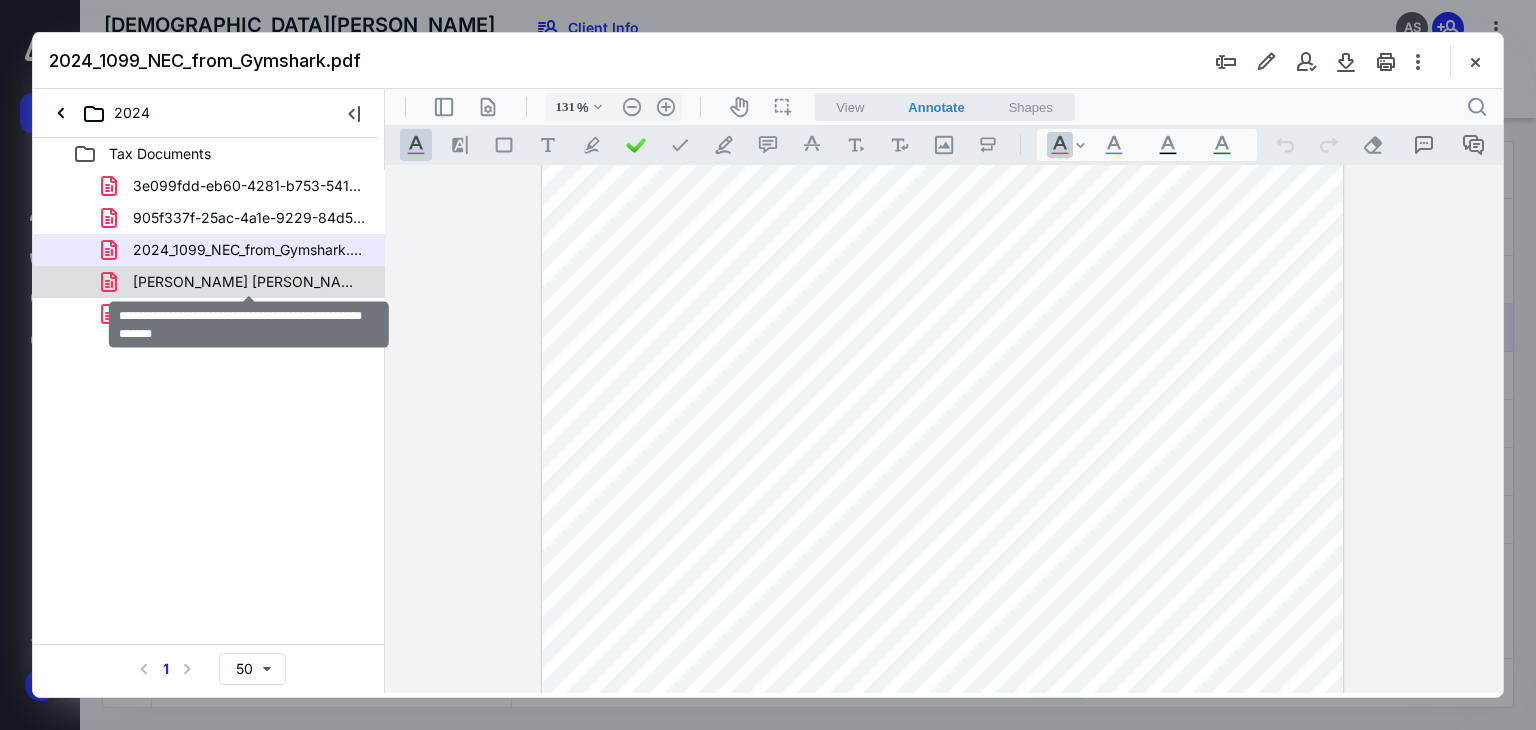 click on "[PERSON_NAME] [PERSON_NAME] SWOLERICKETTS LLC 1099 2024.pdf" at bounding box center (249, 282) 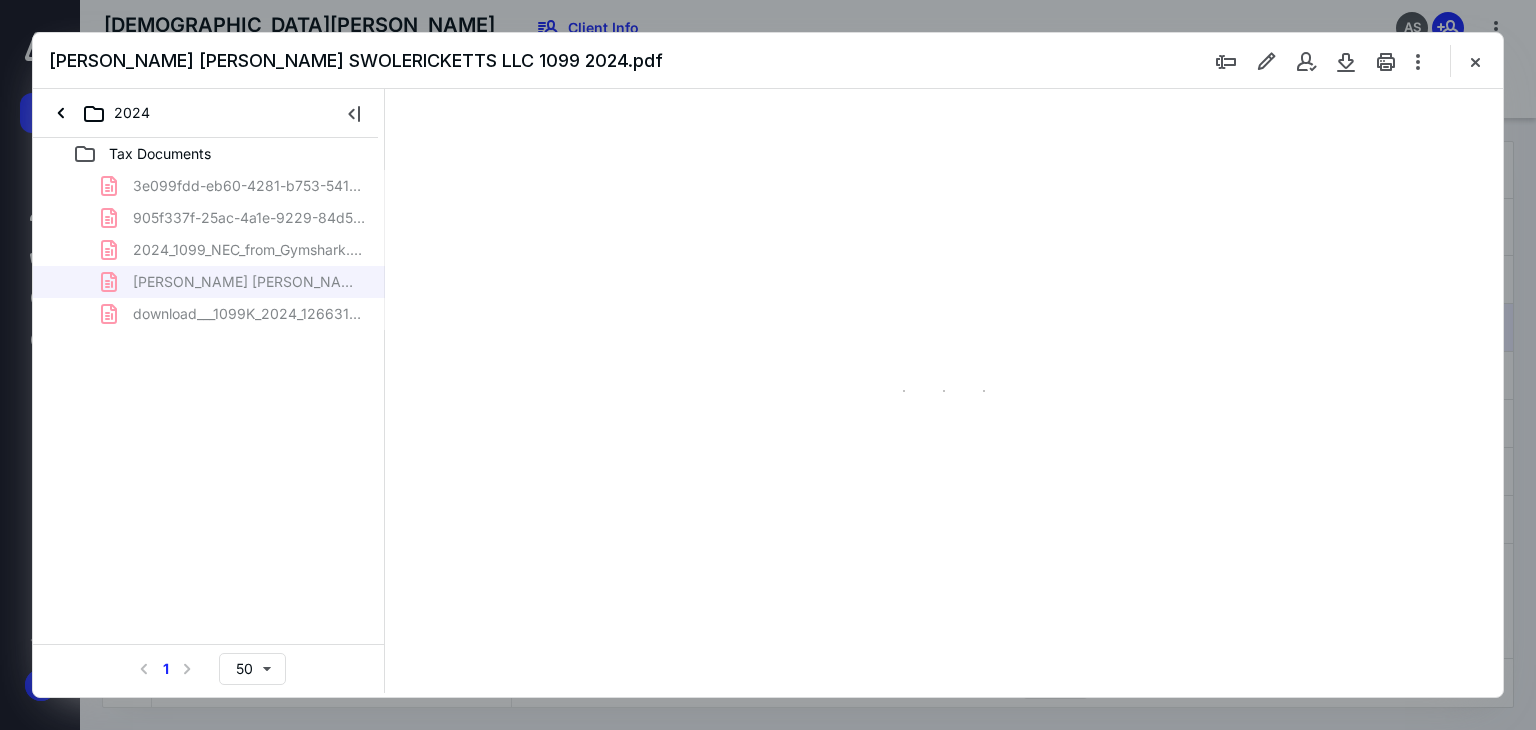 scroll, scrollTop: 0, scrollLeft: 0, axis: both 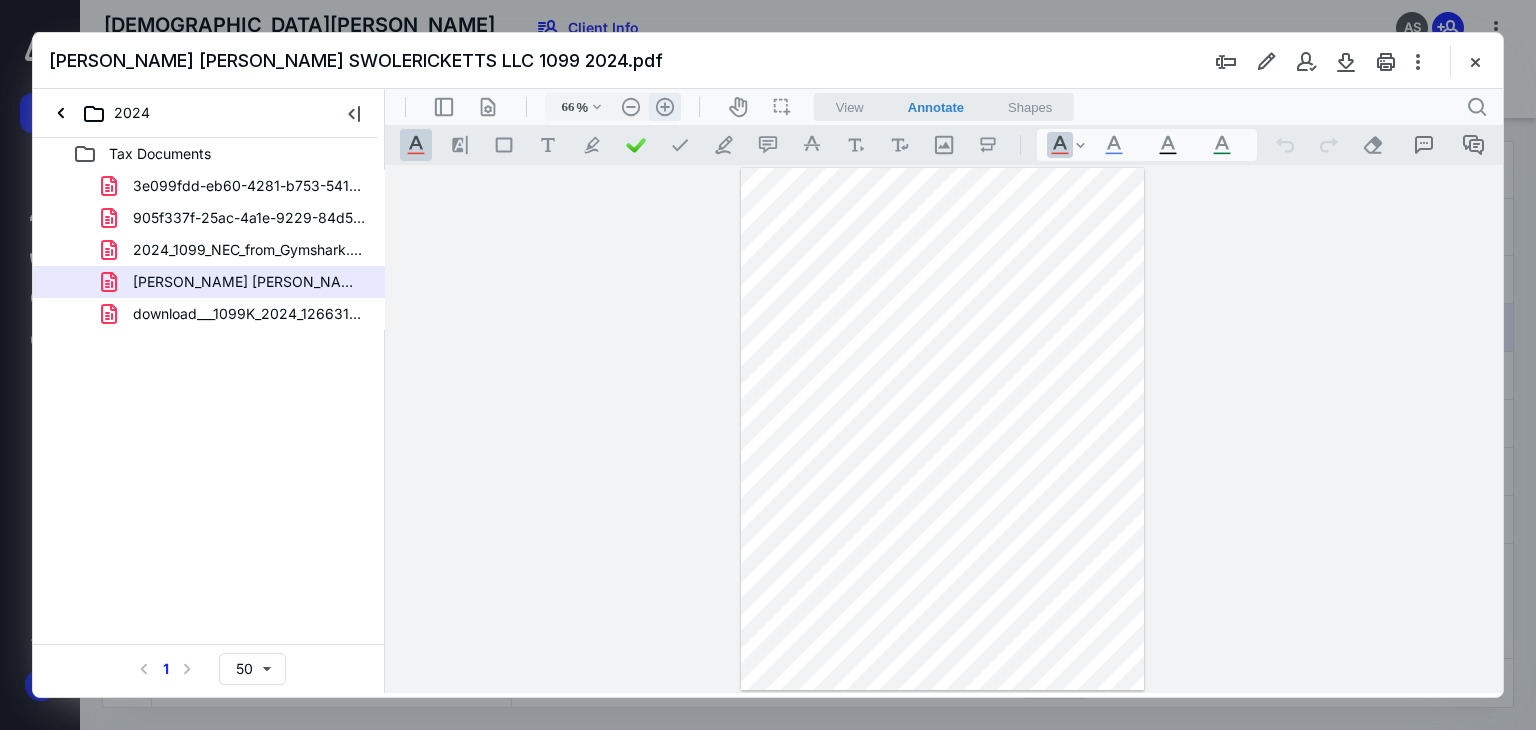 click on ".cls-1{fill:#abb0c4;} icon - header - zoom - in - line" at bounding box center (665, 107) 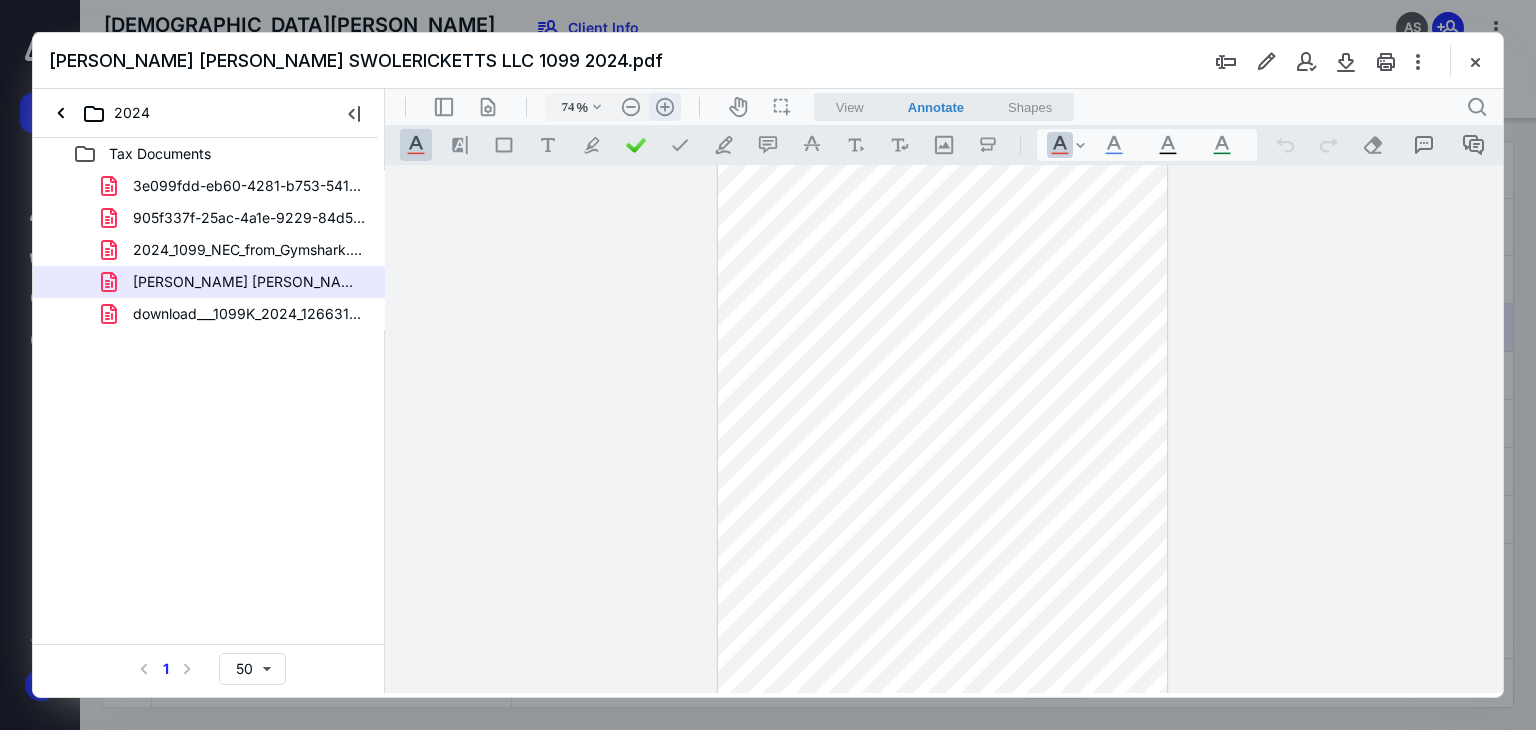 click on ".cls-1{fill:#abb0c4;} icon - header - zoom - in - line" at bounding box center [665, 107] 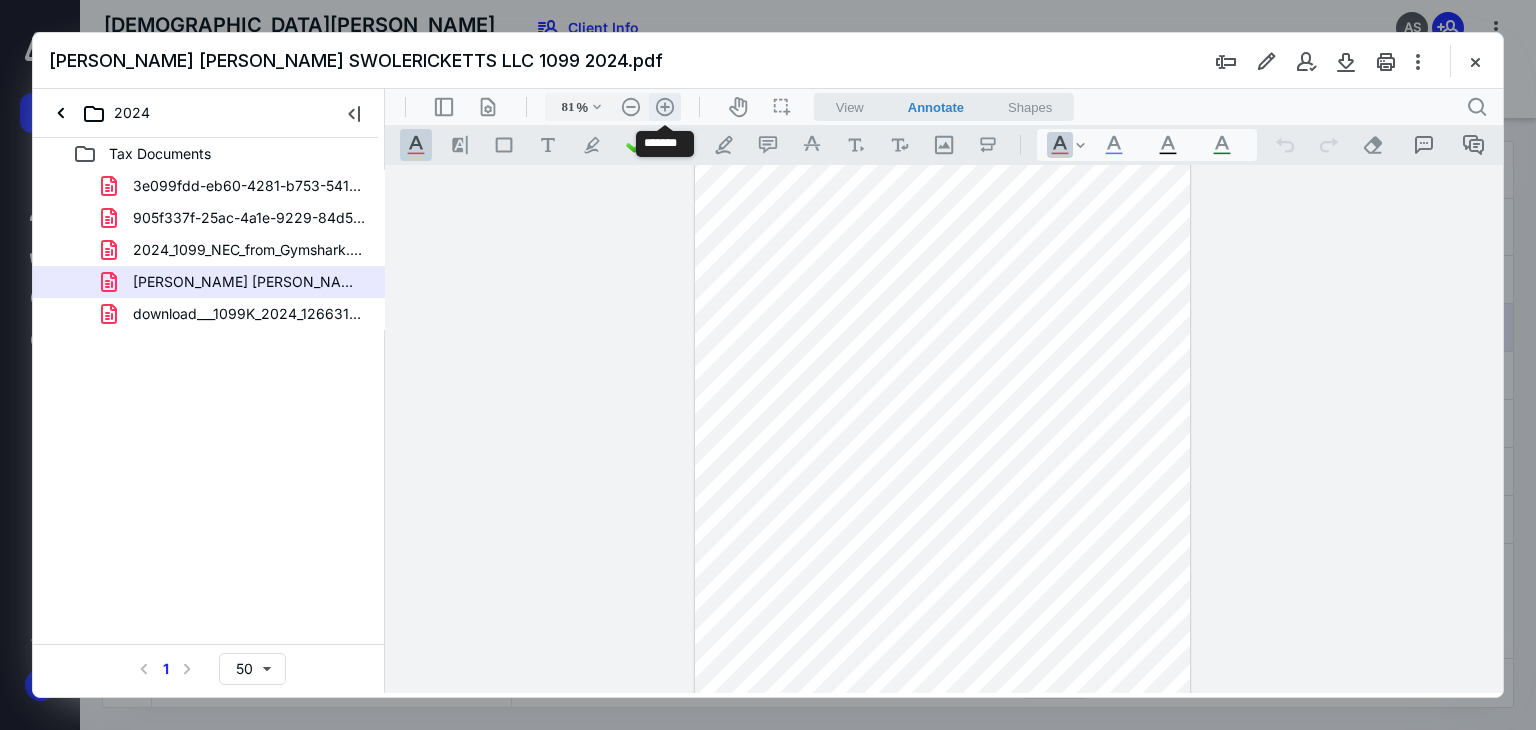 click on ".cls-1{fill:#abb0c4;} icon - header - zoom - in - line" at bounding box center (665, 107) 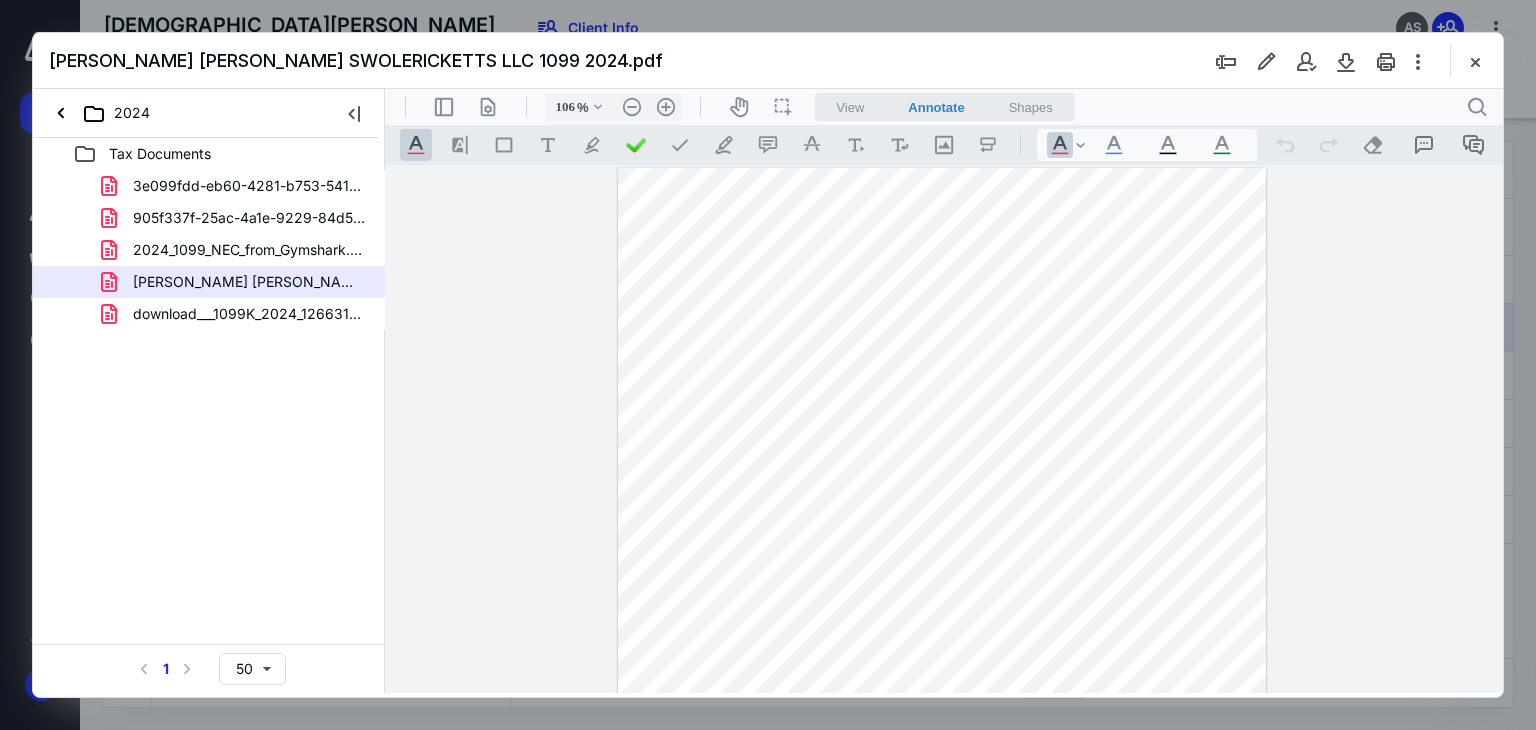 scroll, scrollTop: 0, scrollLeft: 0, axis: both 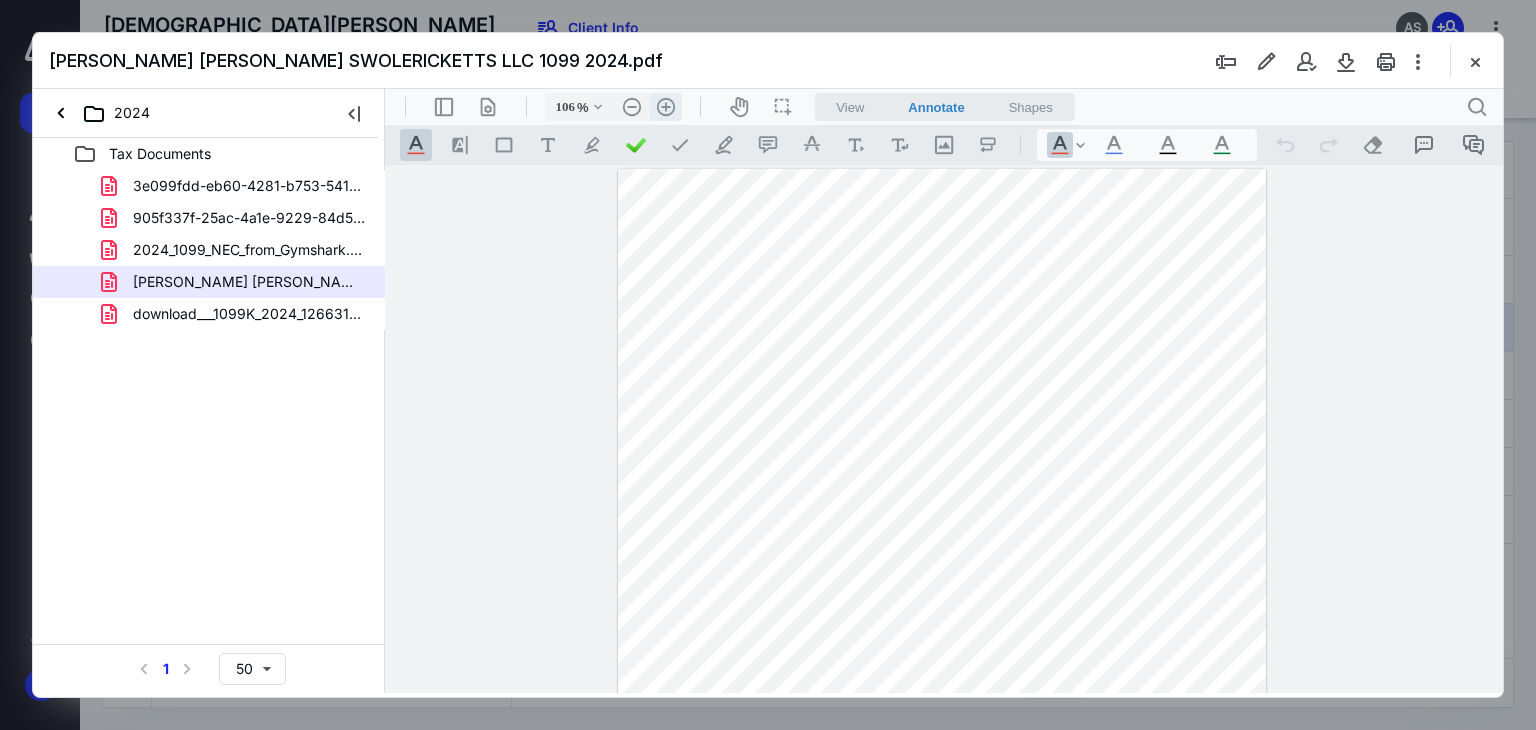 click on ".cls-1{fill:#abb0c4;} icon - header - zoom - in - line" at bounding box center [666, 107] 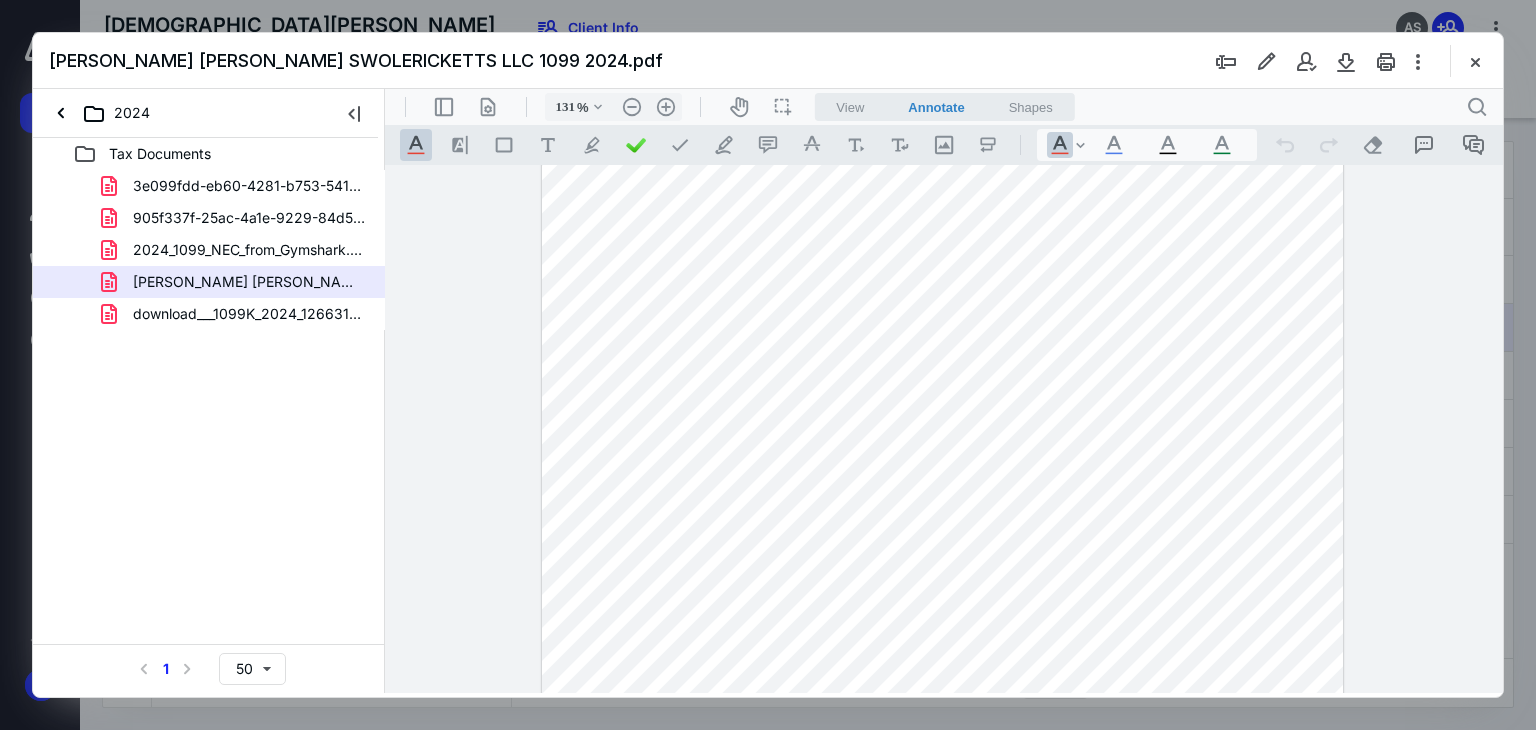 scroll, scrollTop: 0, scrollLeft: 0, axis: both 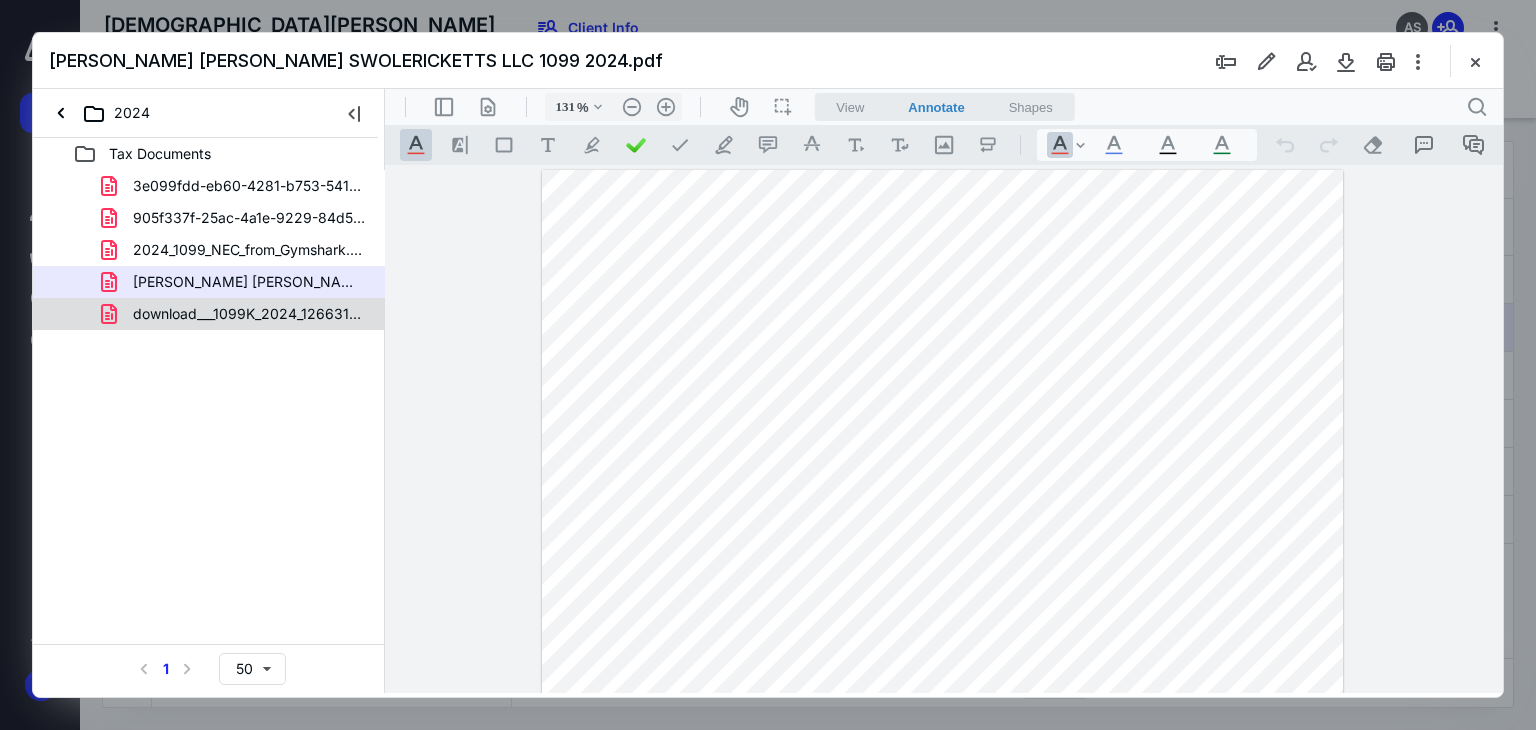 click on "download___1099K_2024_1266315172709791275_1737741176250 (1.pdf" at bounding box center (209, 314) 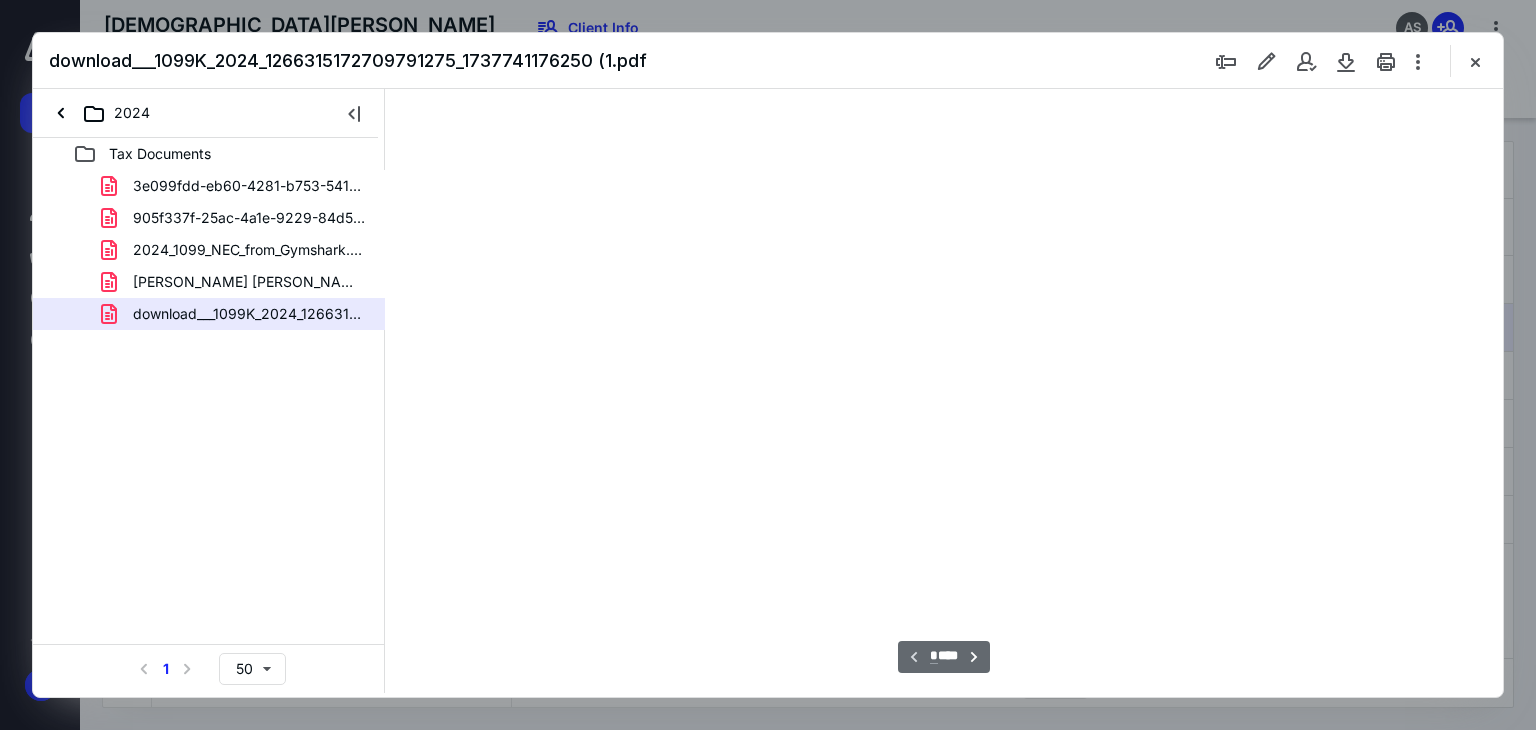 scroll, scrollTop: 79, scrollLeft: 0, axis: vertical 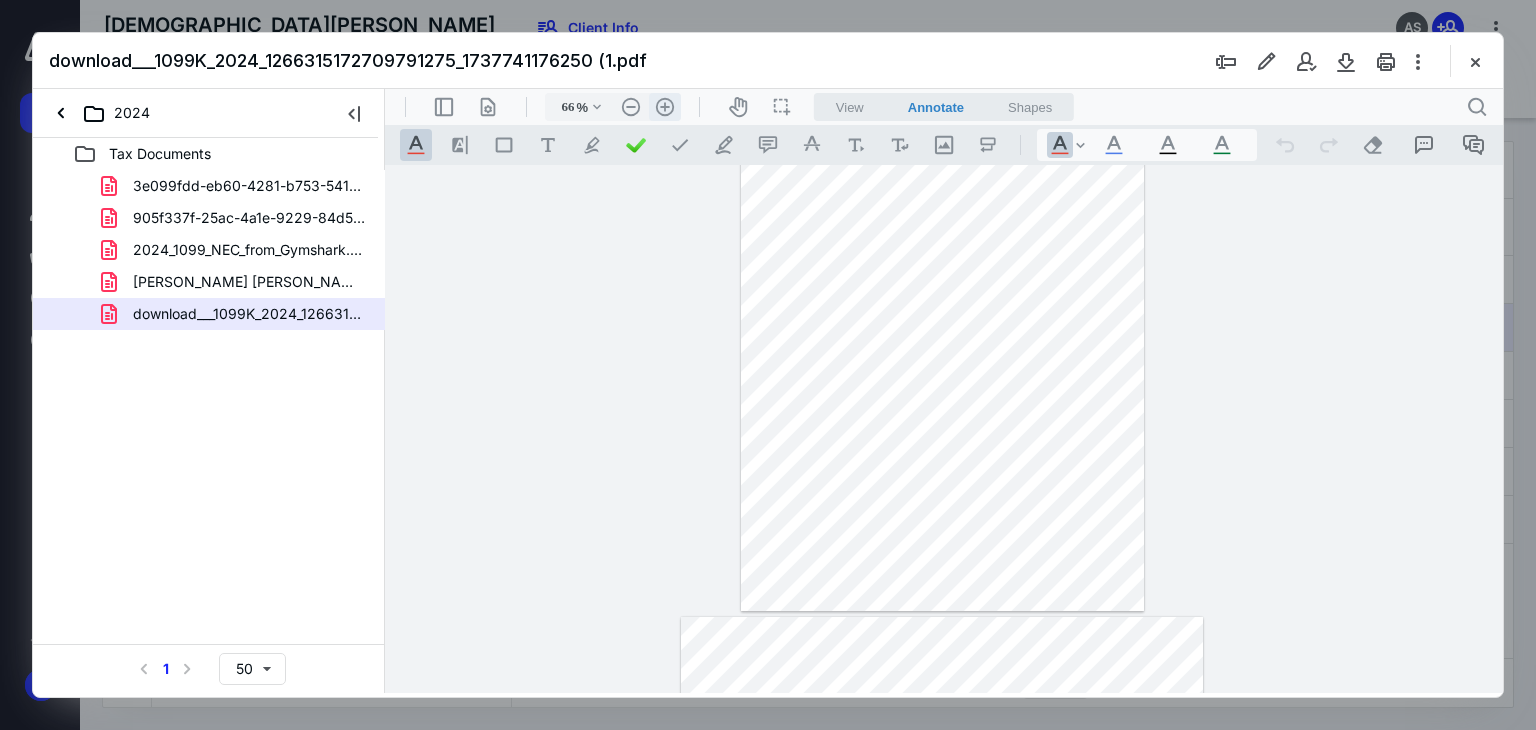 click on ".cls-1{fill:#abb0c4;} icon - header - zoom - in - line" at bounding box center (665, 107) 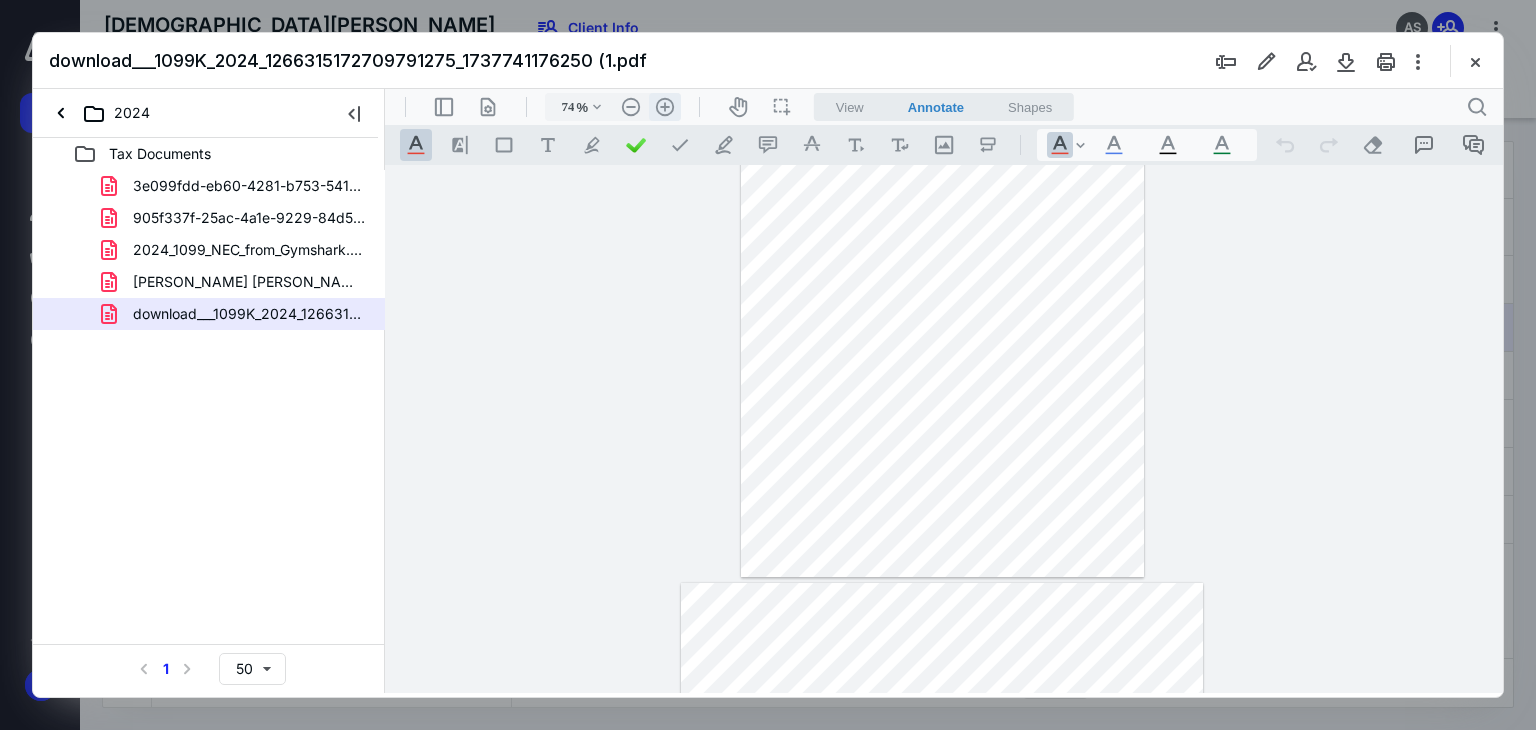 click on ".cls-1{fill:#abb0c4;} icon - header - zoom - in - line" at bounding box center (665, 107) 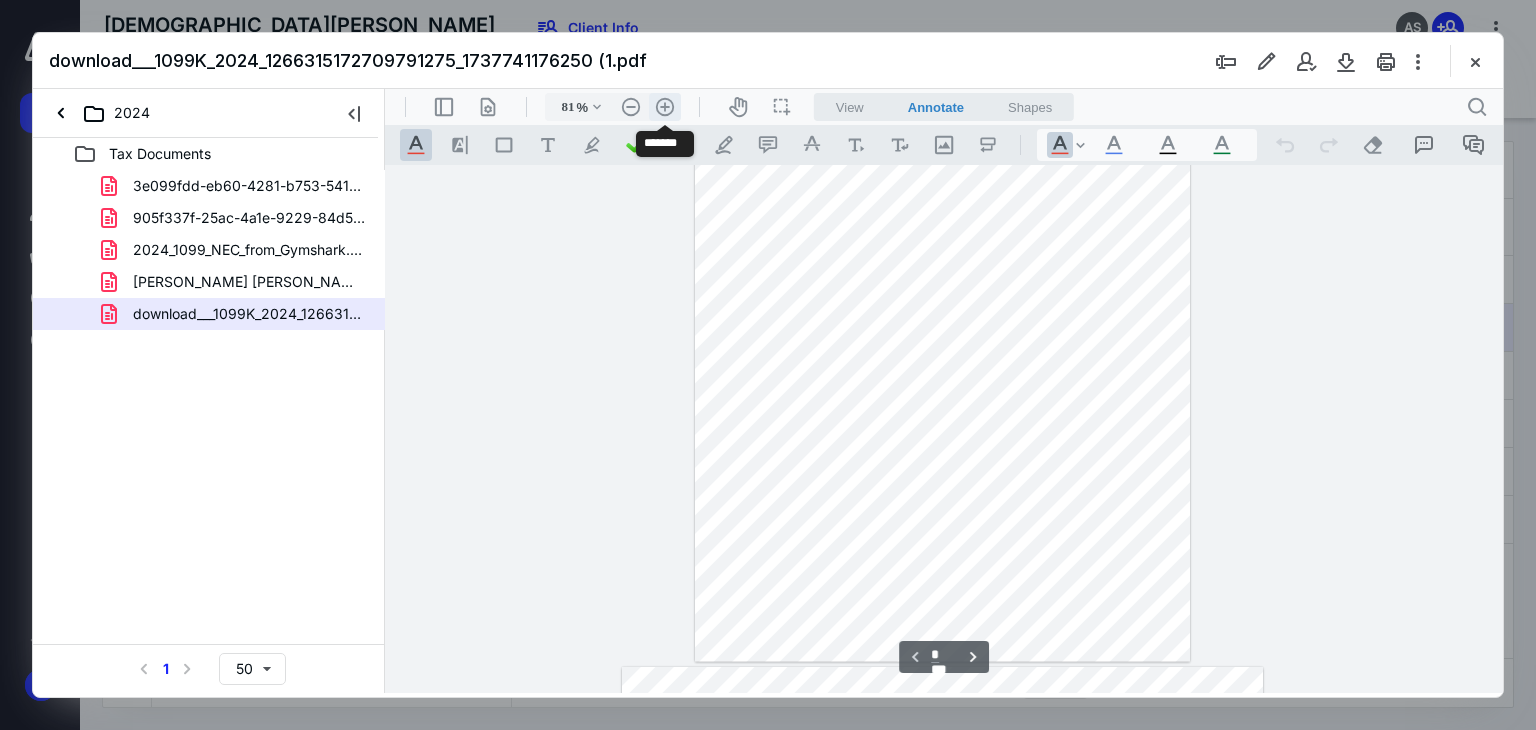 click on ".cls-1{fill:#abb0c4;} icon - header - zoom - in - line" at bounding box center (665, 107) 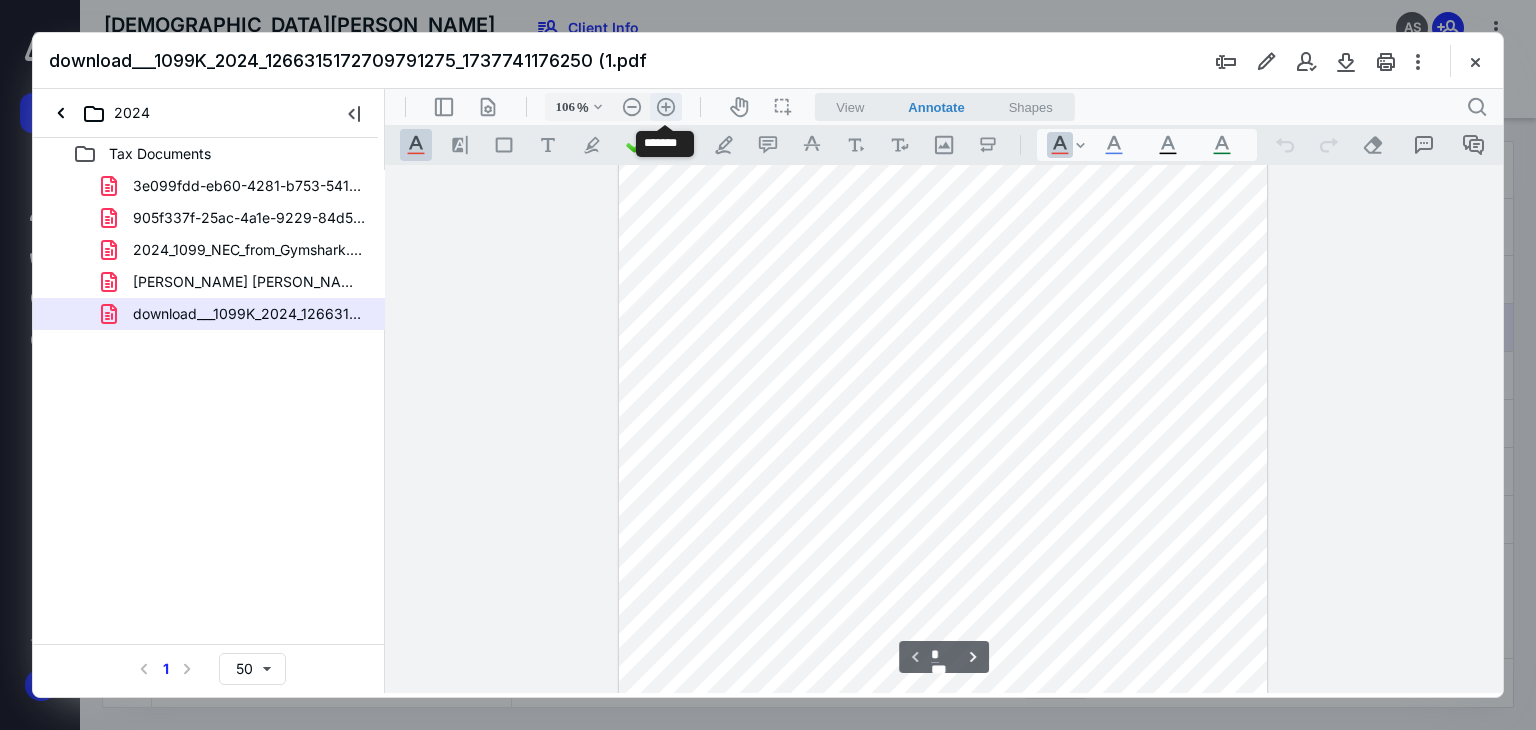 scroll, scrollTop: 263, scrollLeft: 0, axis: vertical 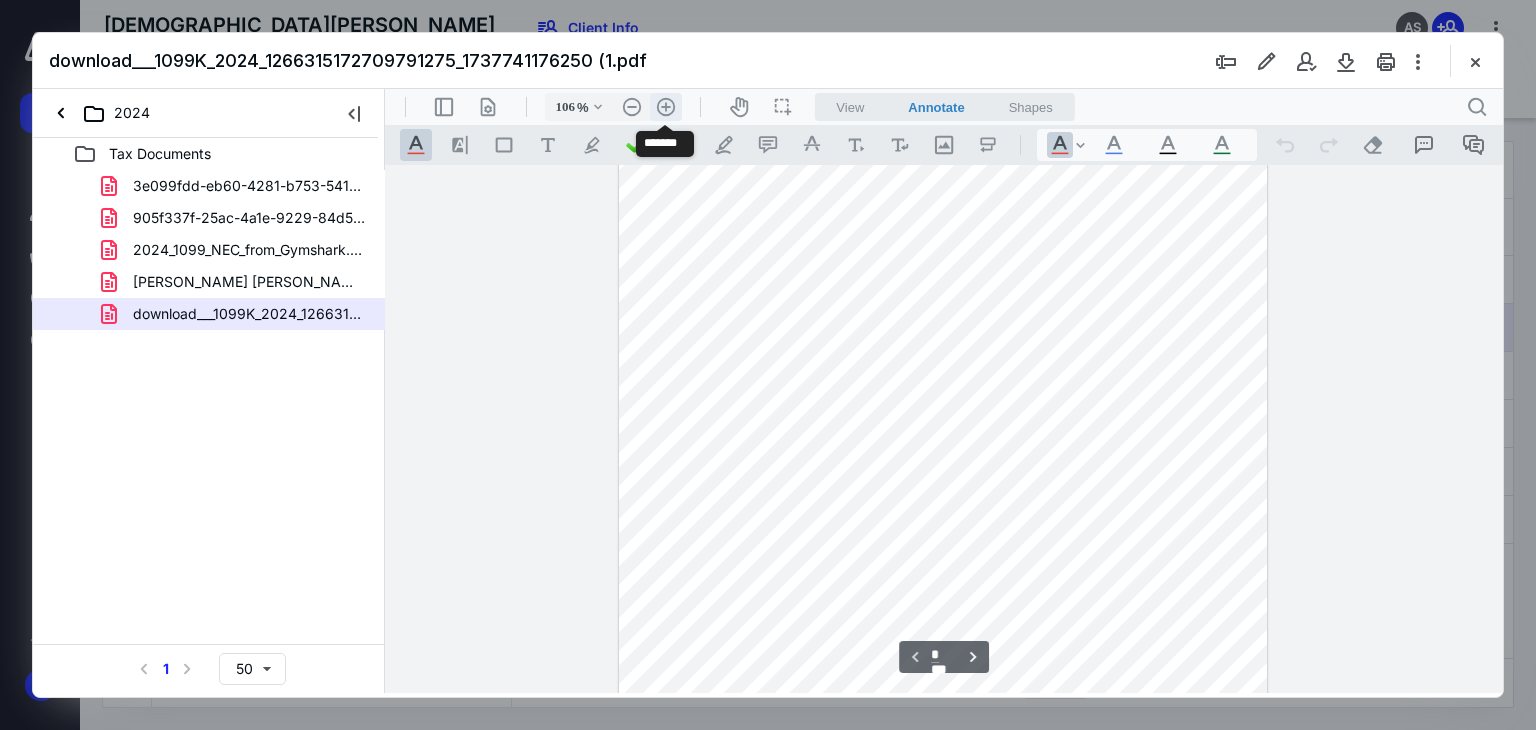 click on ".cls-1{fill:#abb0c4;} icon - header - zoom - in - line" at bounding box center [666, 107] 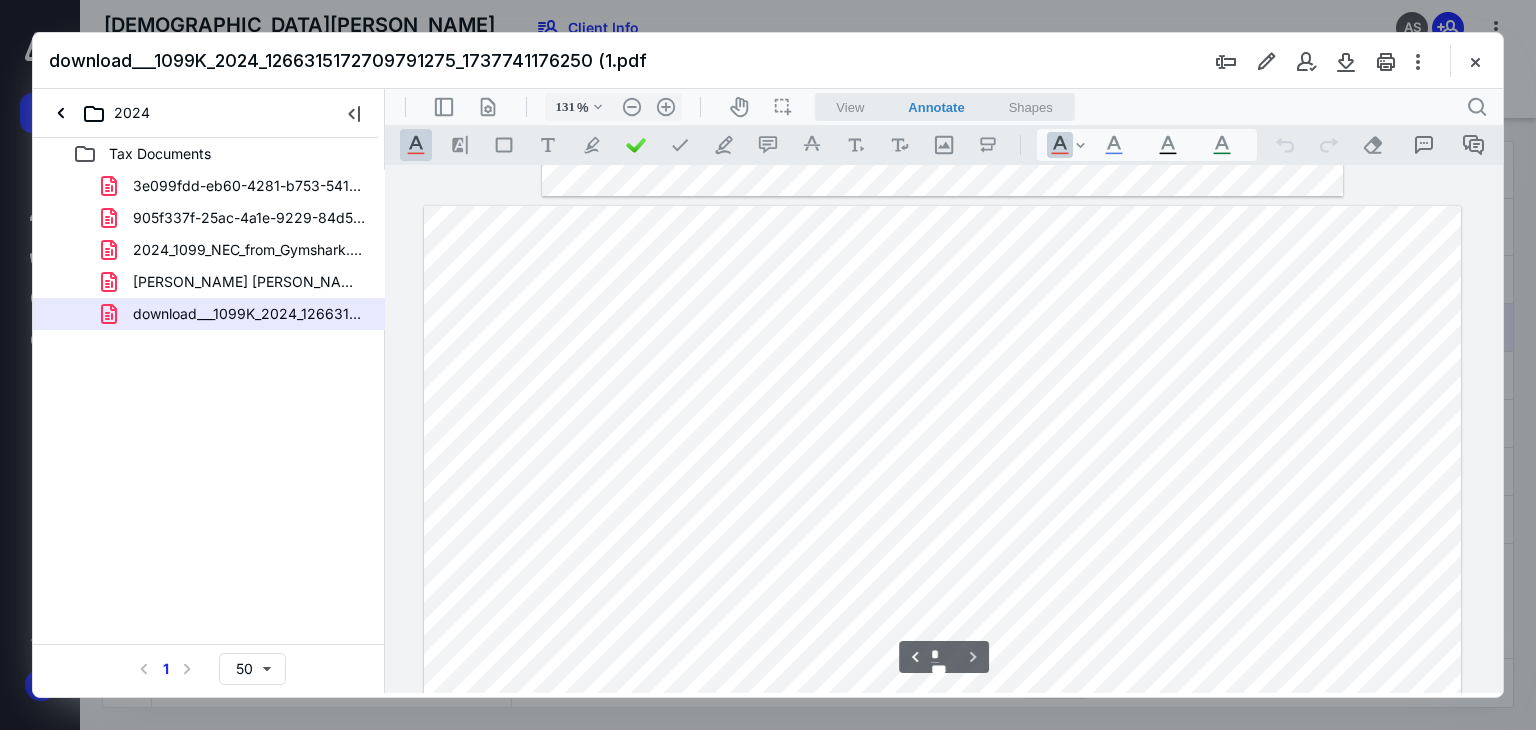 scroll, scrollTop: 1100, scrollLeft: 0, axis: vertical 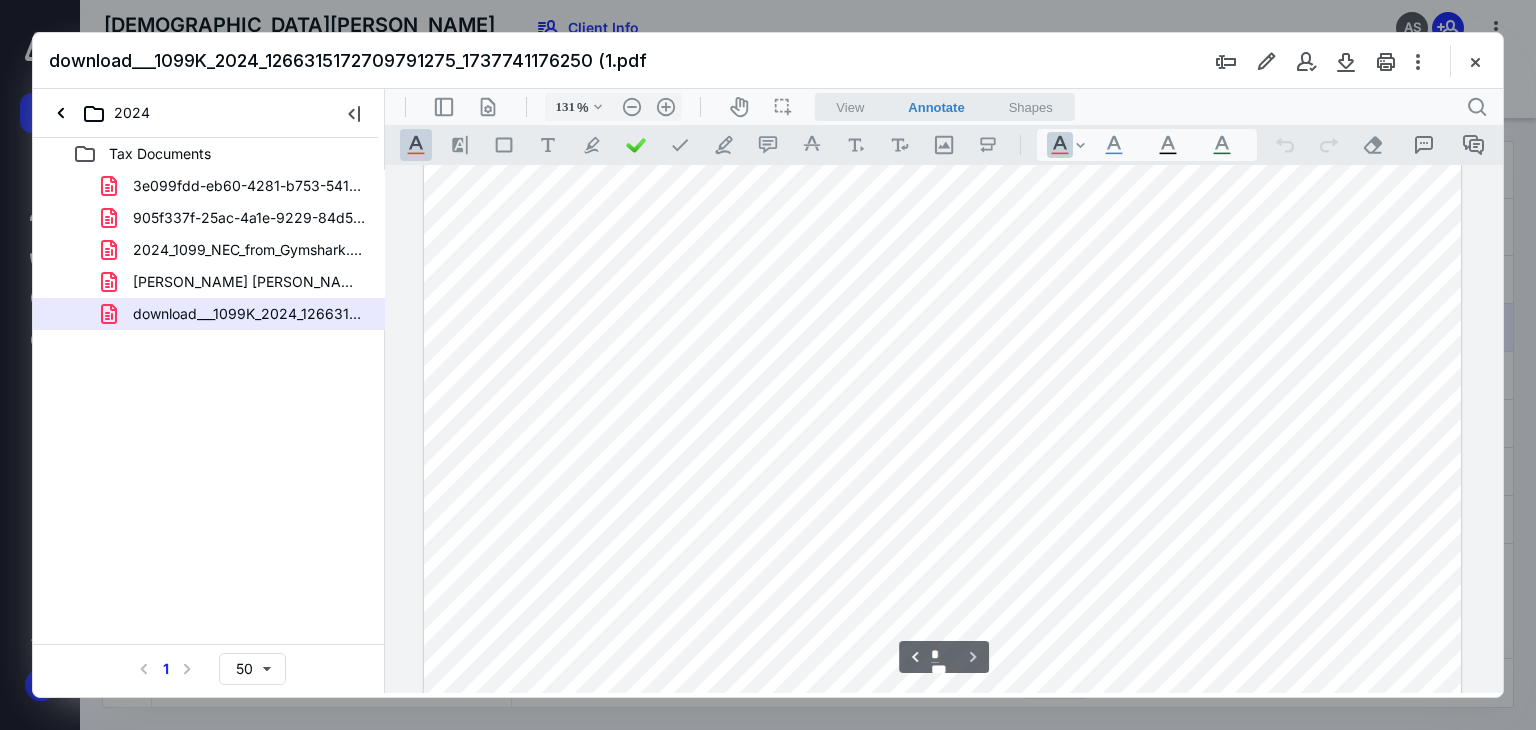 type on "*" 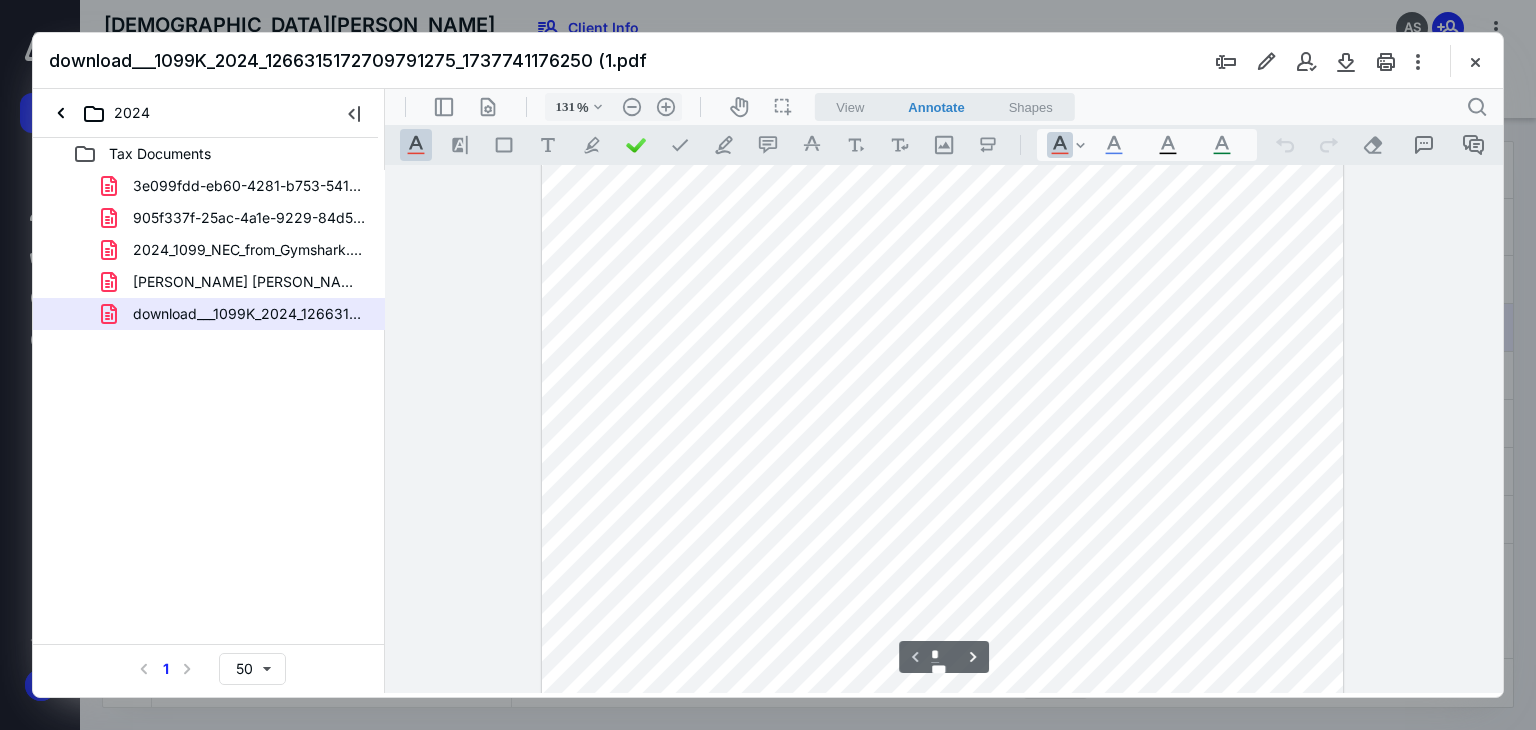 scroll, scrollTop: 500, scrollLeft: 0, axis: vertical 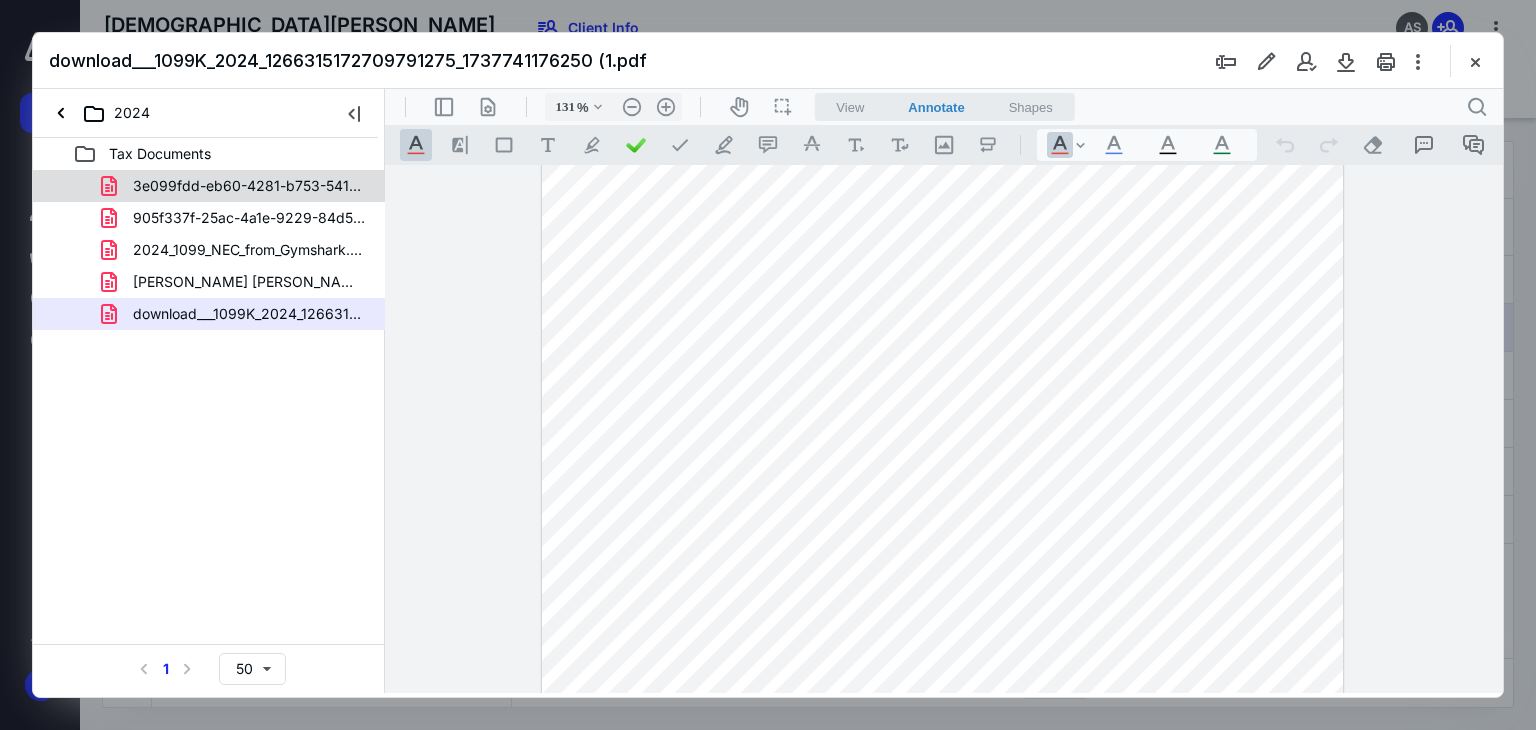 click on "3e099fdd-eb60-4281-b753-54142a7b5640.pdf" at bounding box center [249, 186] 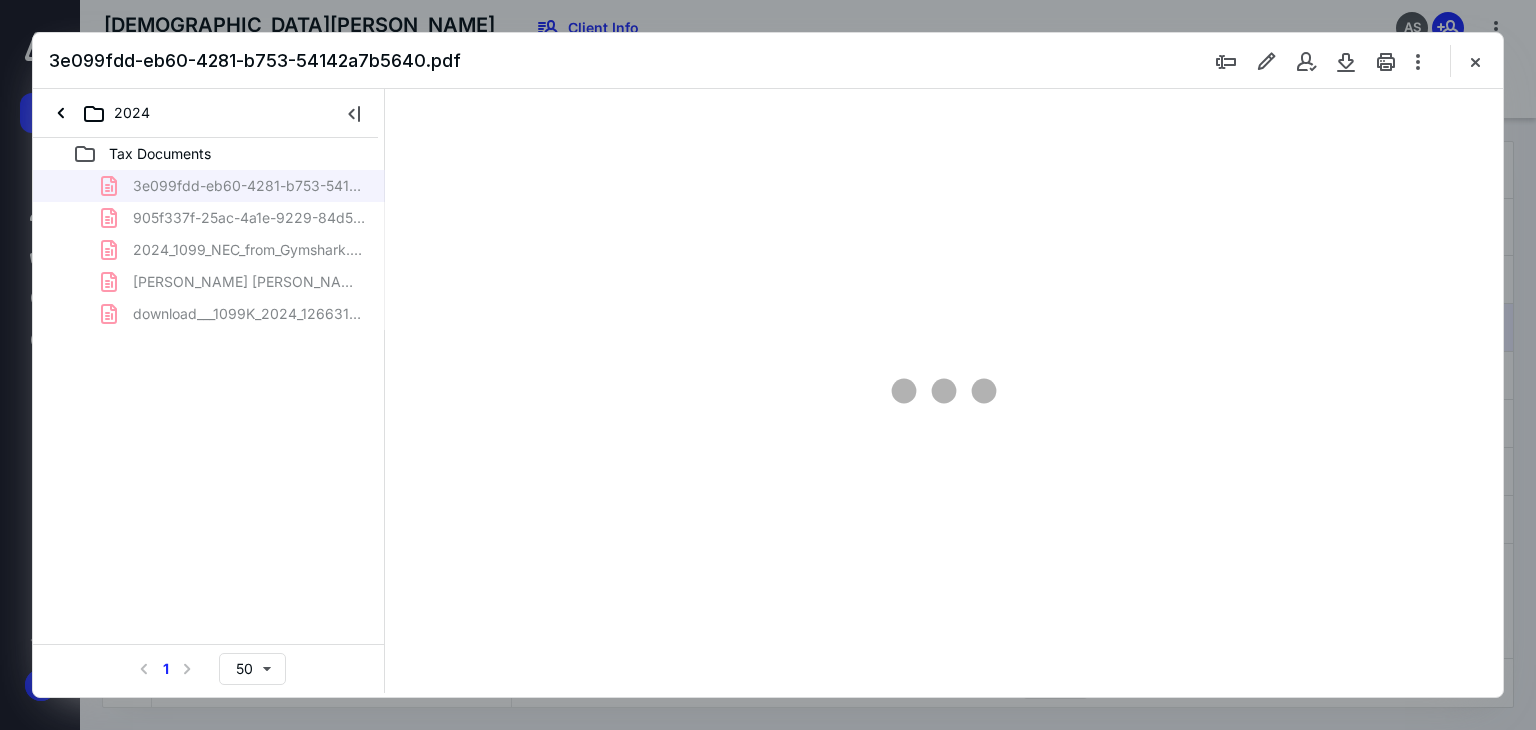 scroll, scrollTop: 79, scrollLeft: 0, axis: vertical 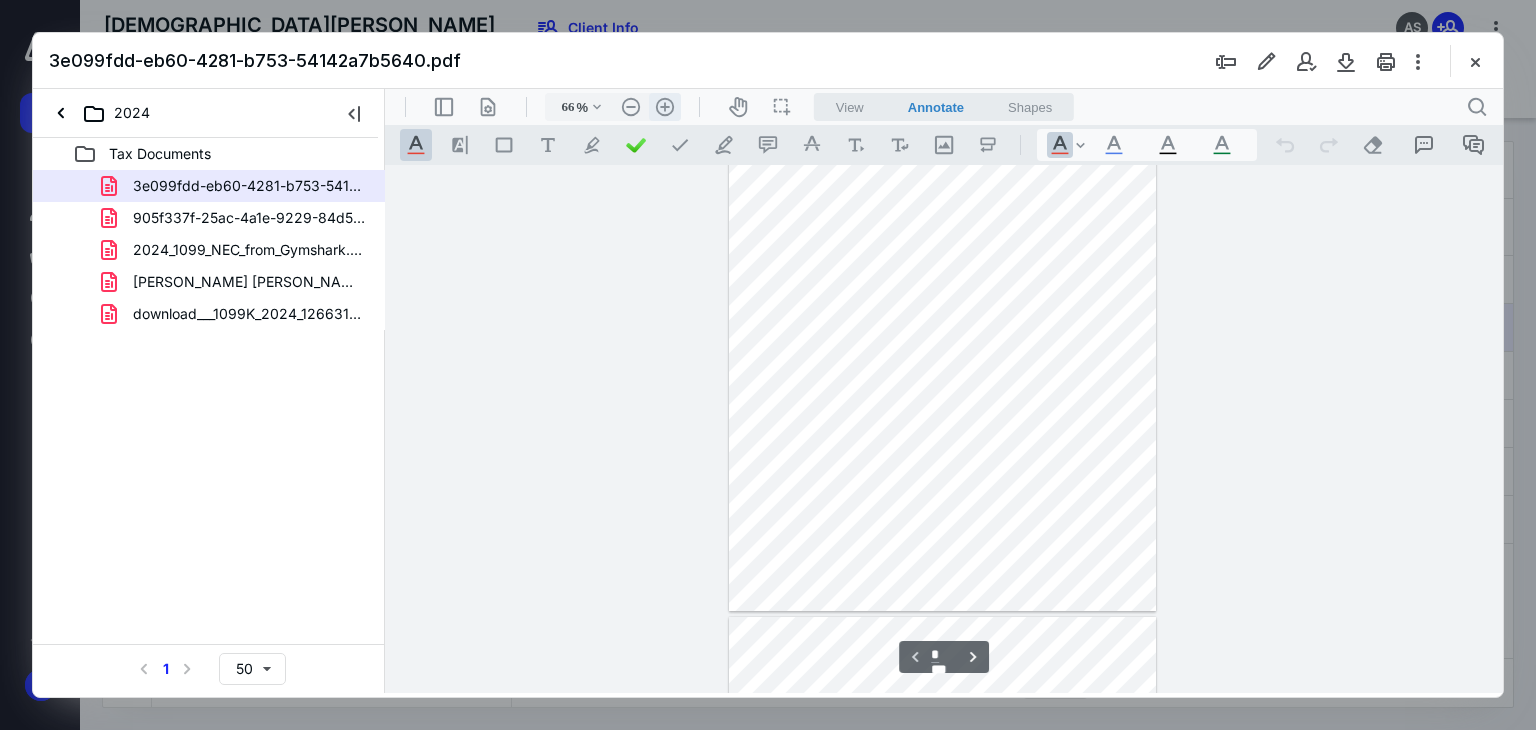 click on ".cls-1{fill:#abb0c4;} icon - header - zoom - in - line" at bounding box center [665, 107] 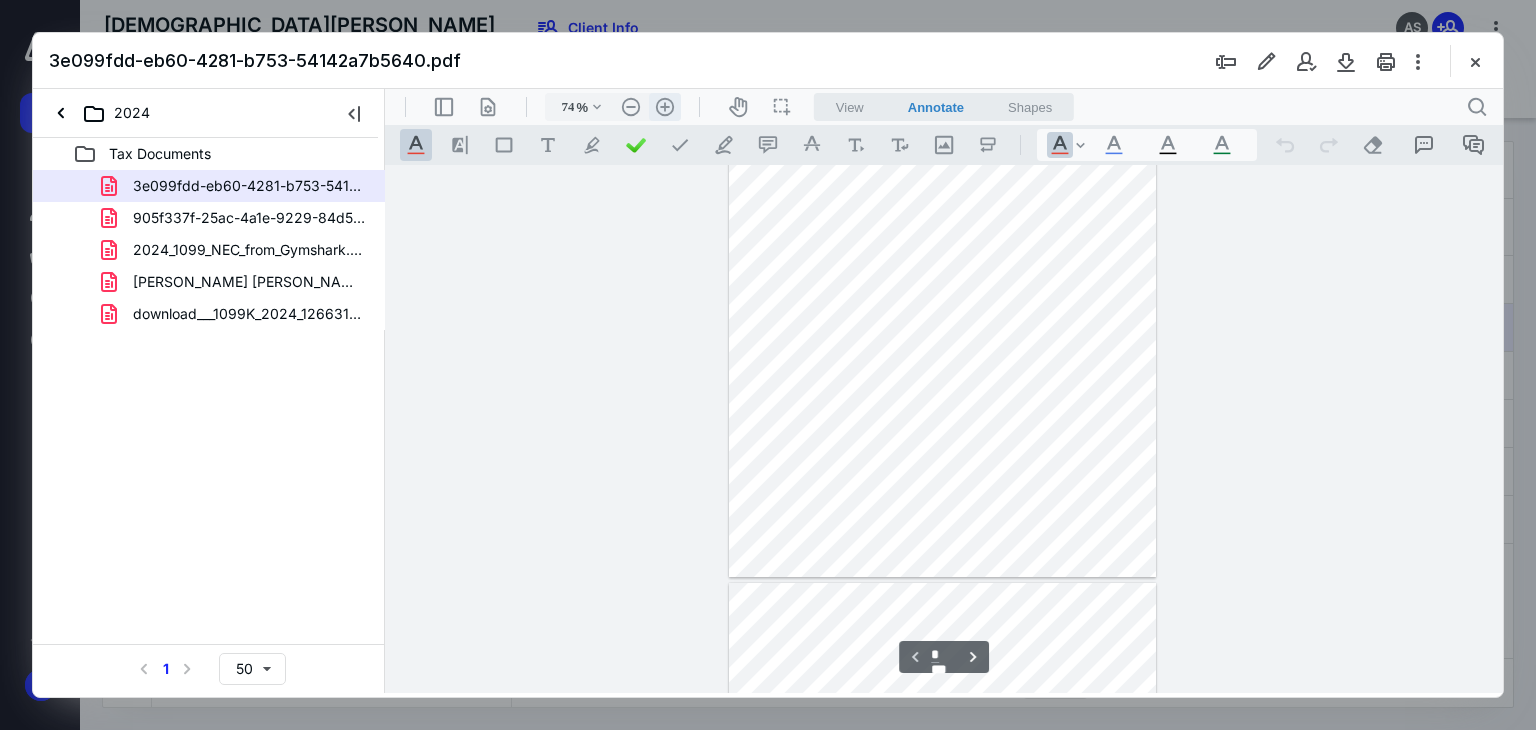 click on ".cls-1{fill:#abb0c4;} icon - header - zoom - in - line" at bounding box center [665, 107] 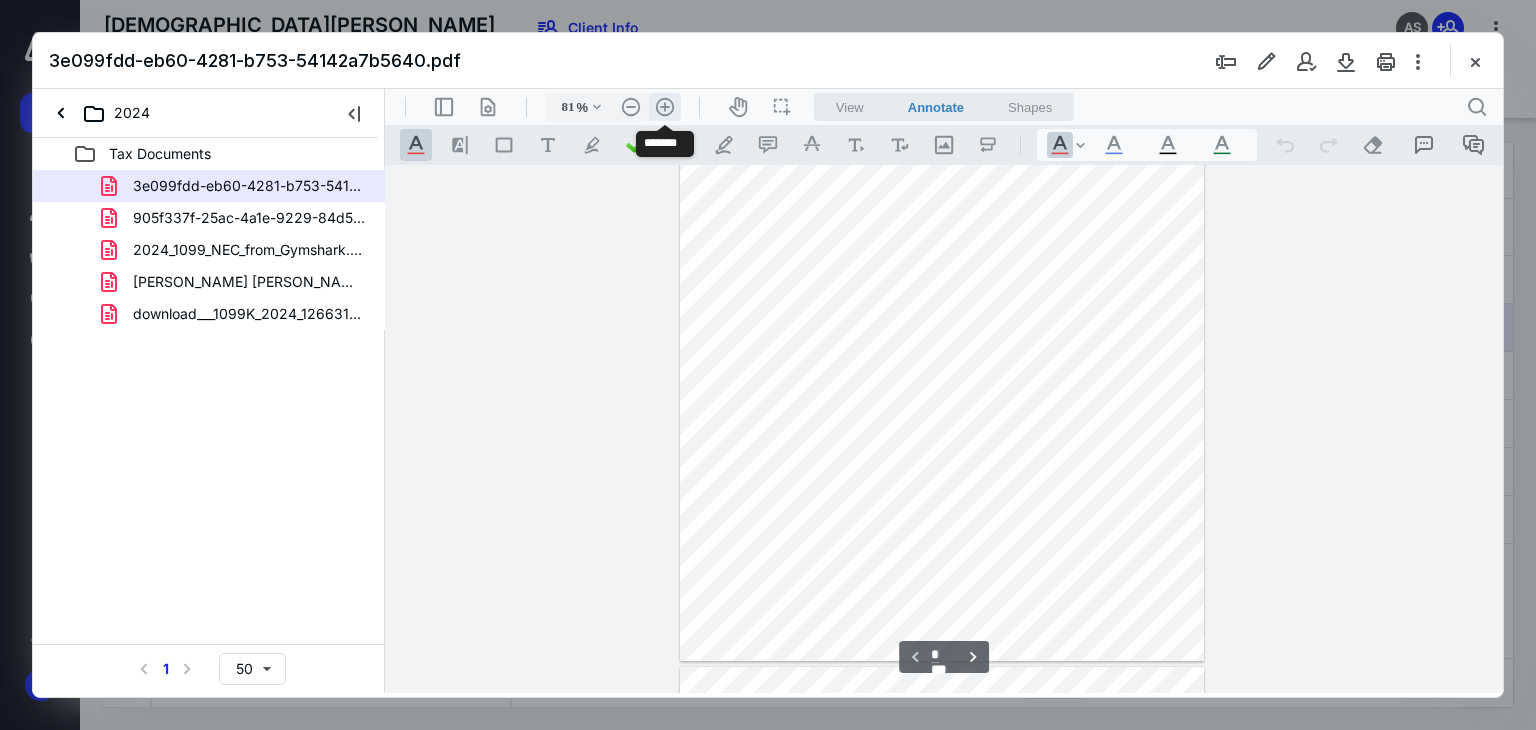 click on ".cls-1{fill:#abb0c4;} icon - header - zoom - in - line" at bounding box center [665, 107] 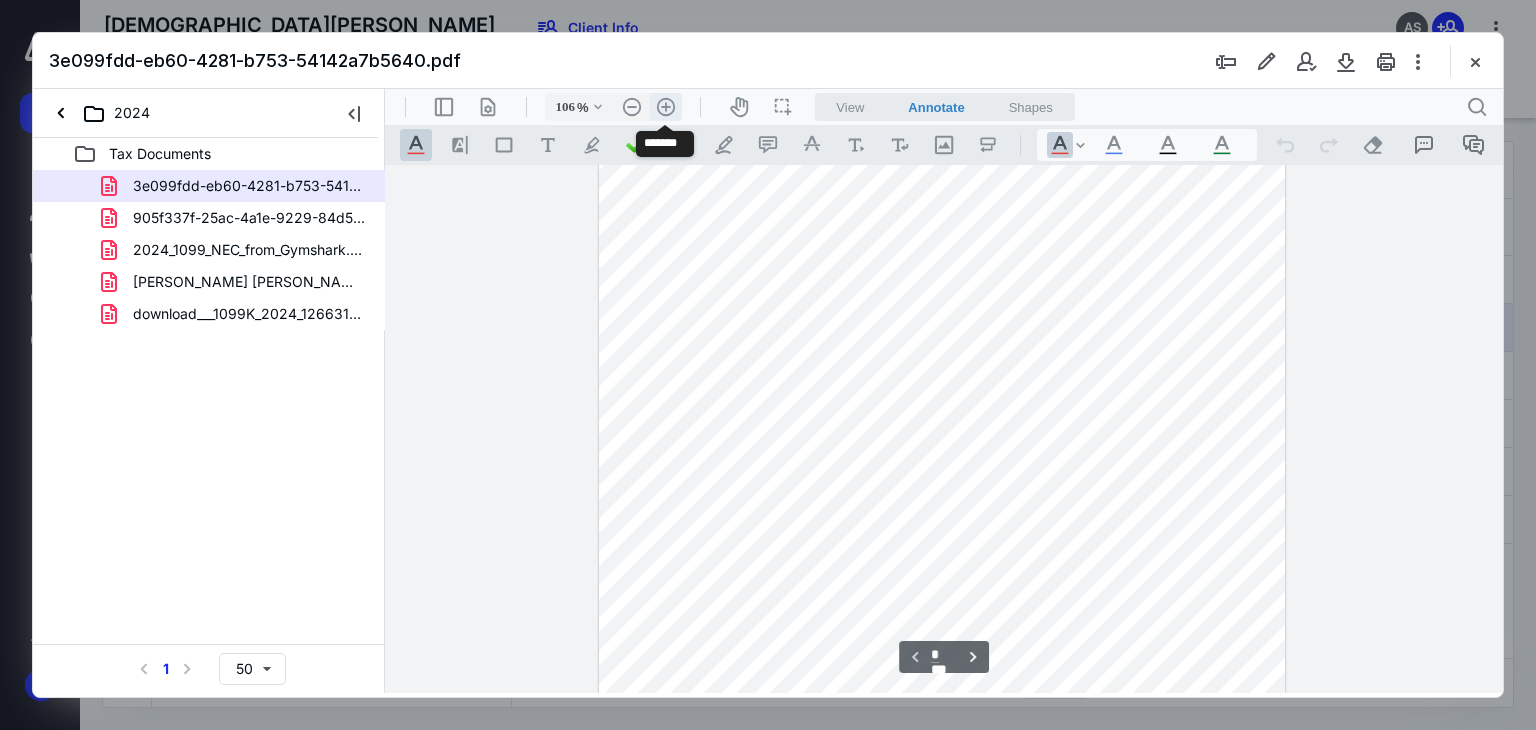 click on ".cls-1{fill:#abb0c4;} icon - header - zoom - in - line" at bounding box center [666, 107] 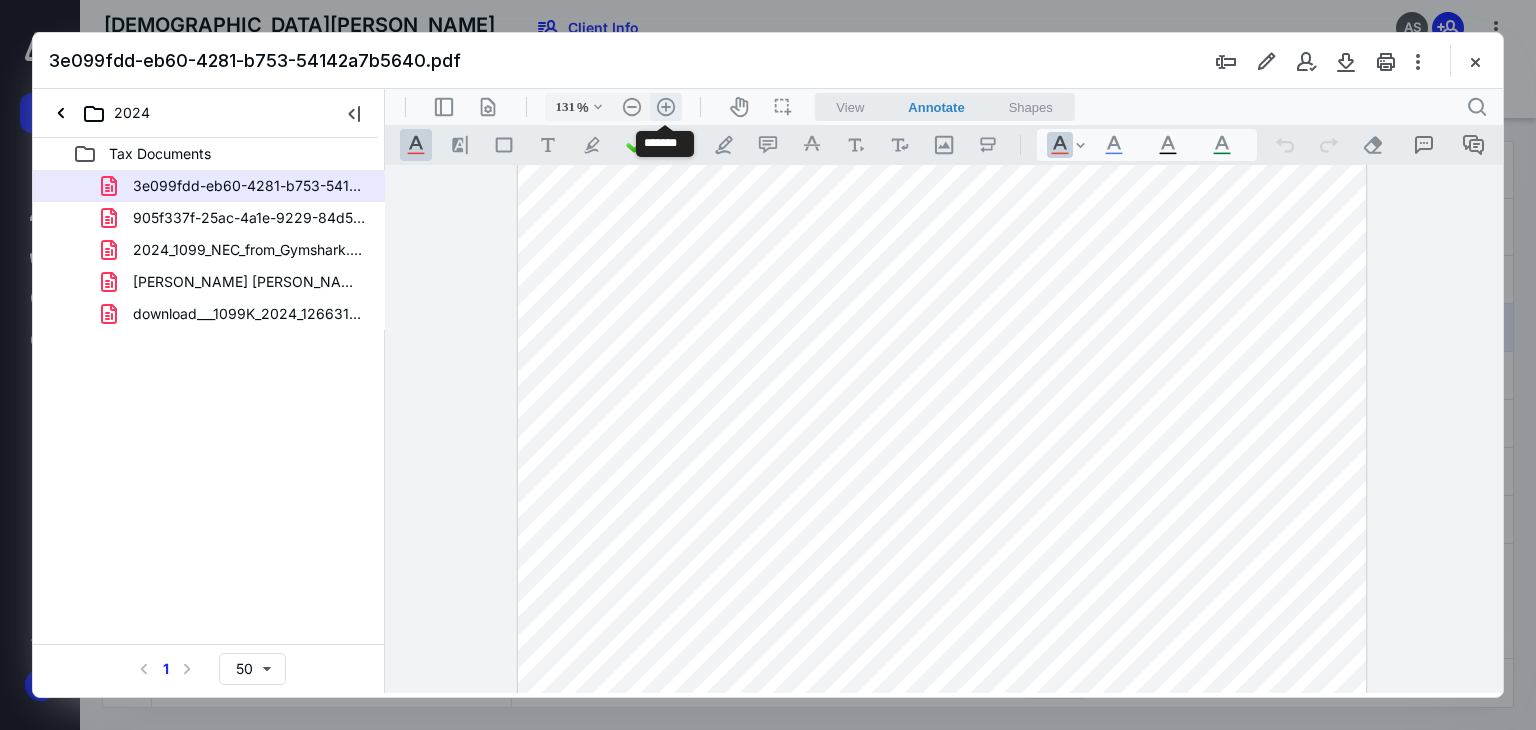 click on ".cls-1{fill:#abb0c4;} icon - header - zoom - in - line" at bounding box center (666, 107) 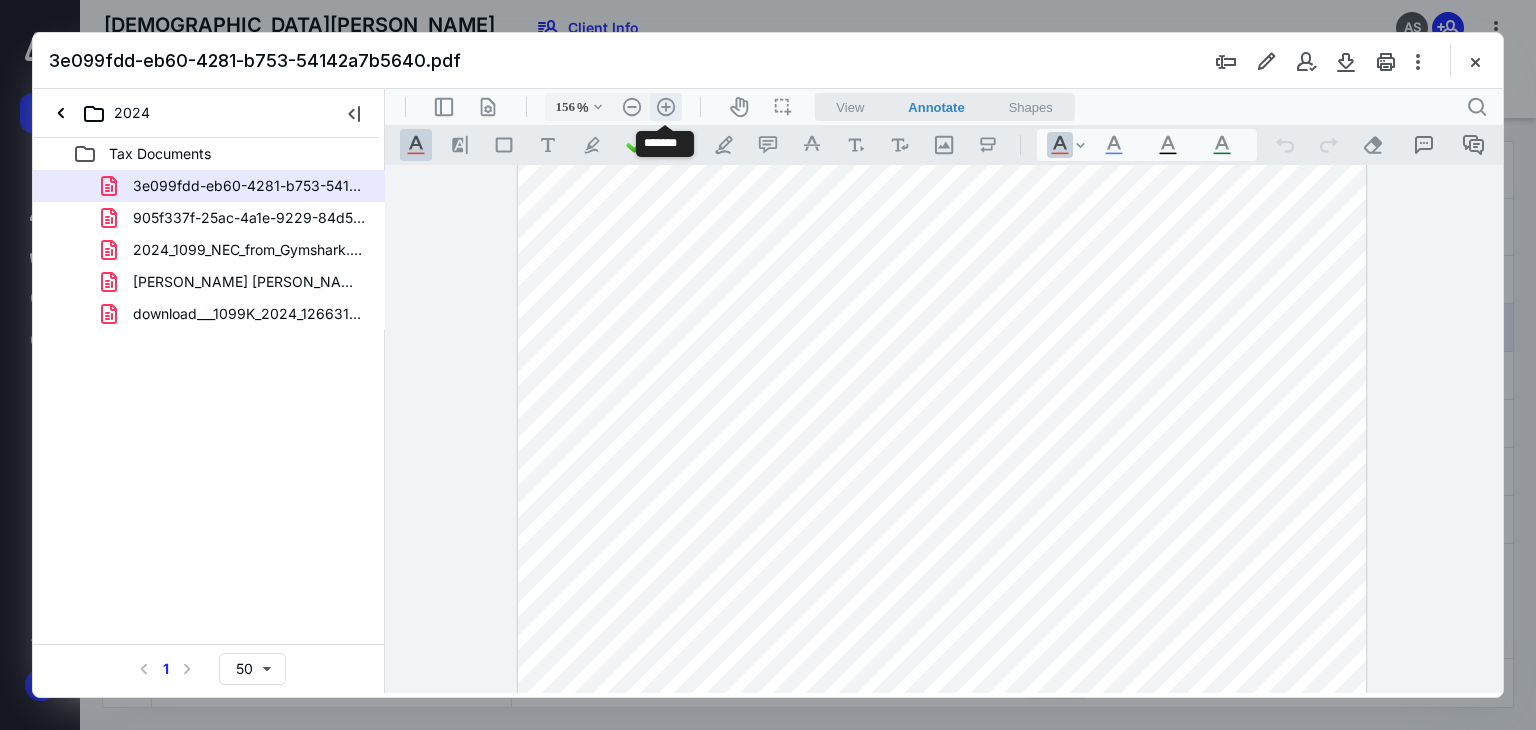 scroll, scrollTop: 493, scrollLeft: 0, axis: vertical 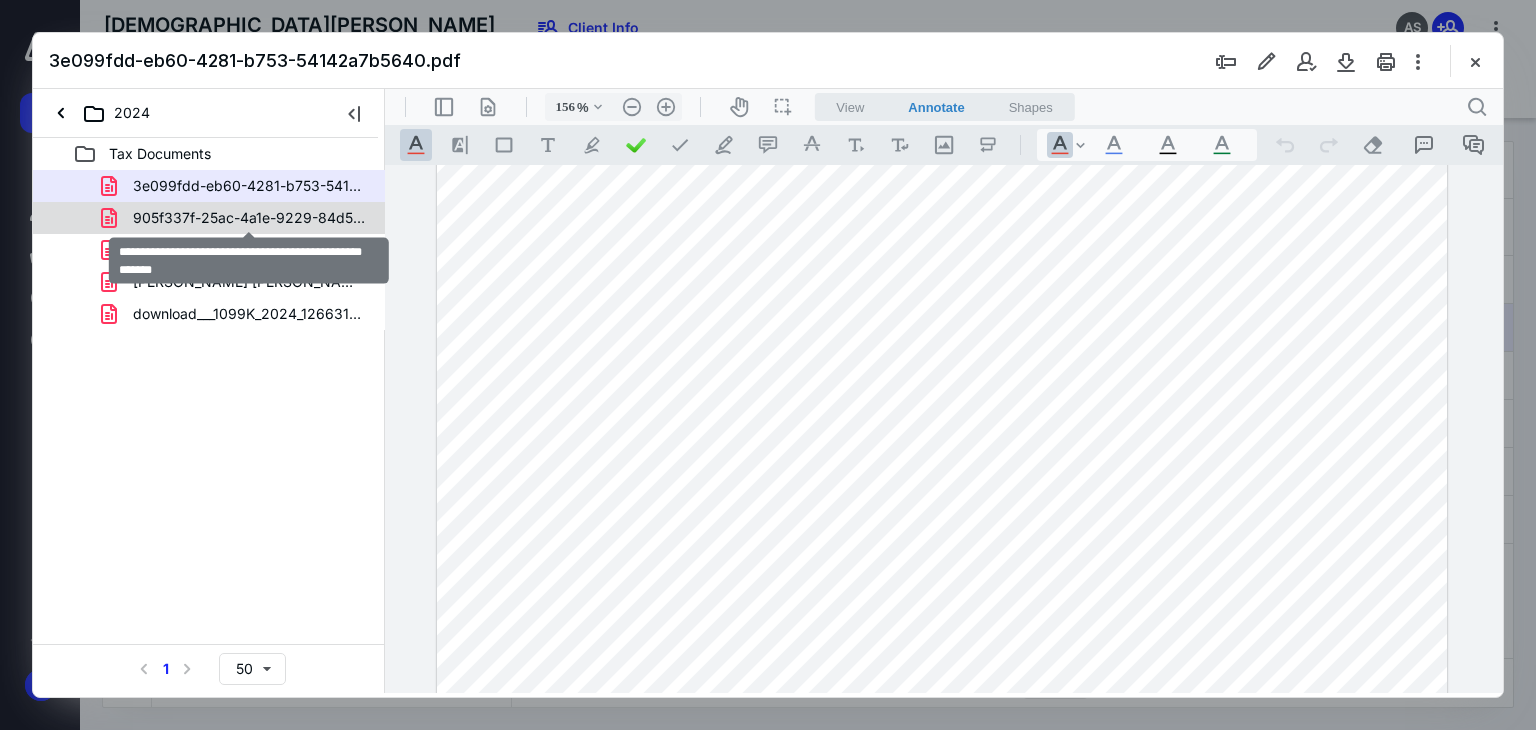 click on "905f337f-25ac-4a1e-9229-84d5400196a7-TY2023-1099-MISC.pdf" at bounding box center (249, 218) 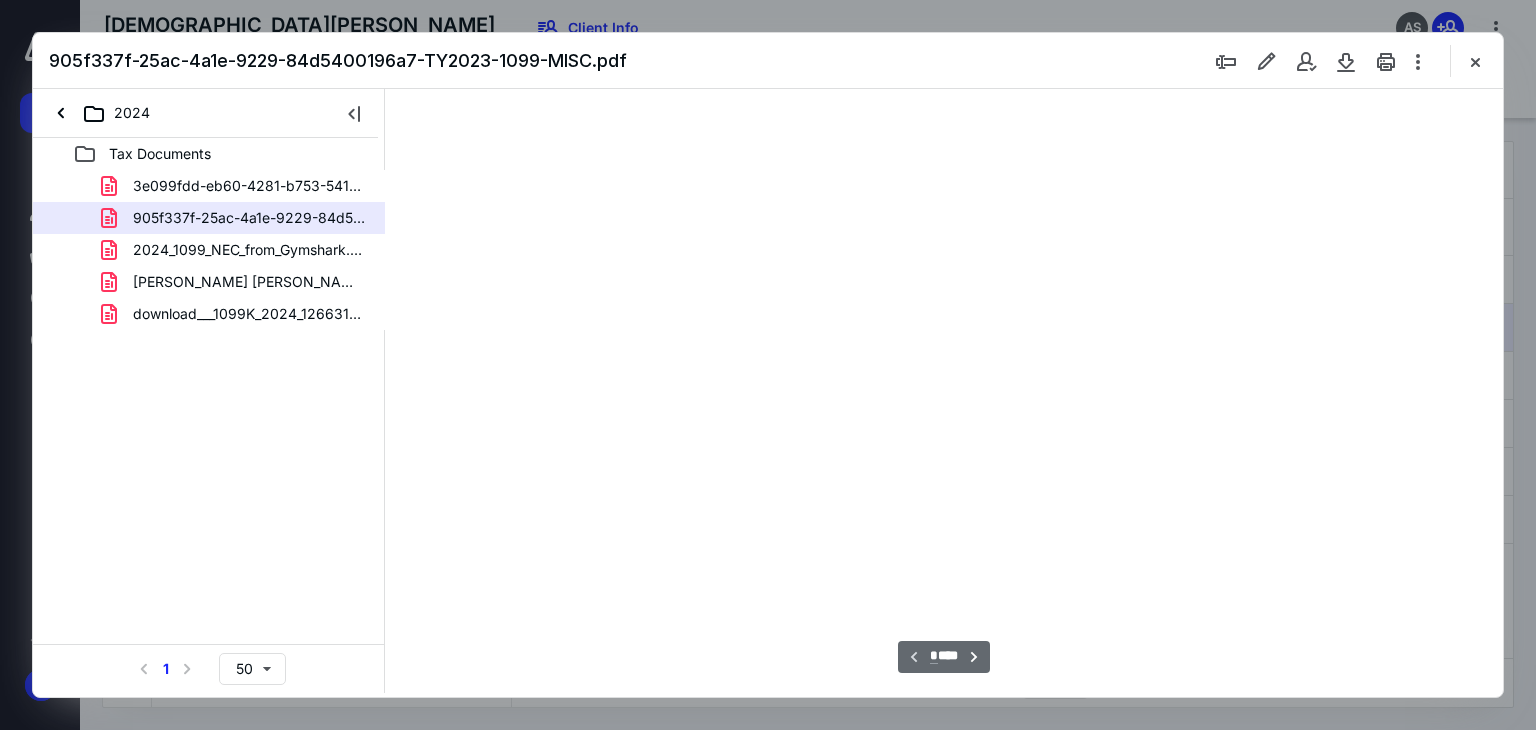 scroll, scrollTop: 79, scrollLeft: 0, axis: vertical 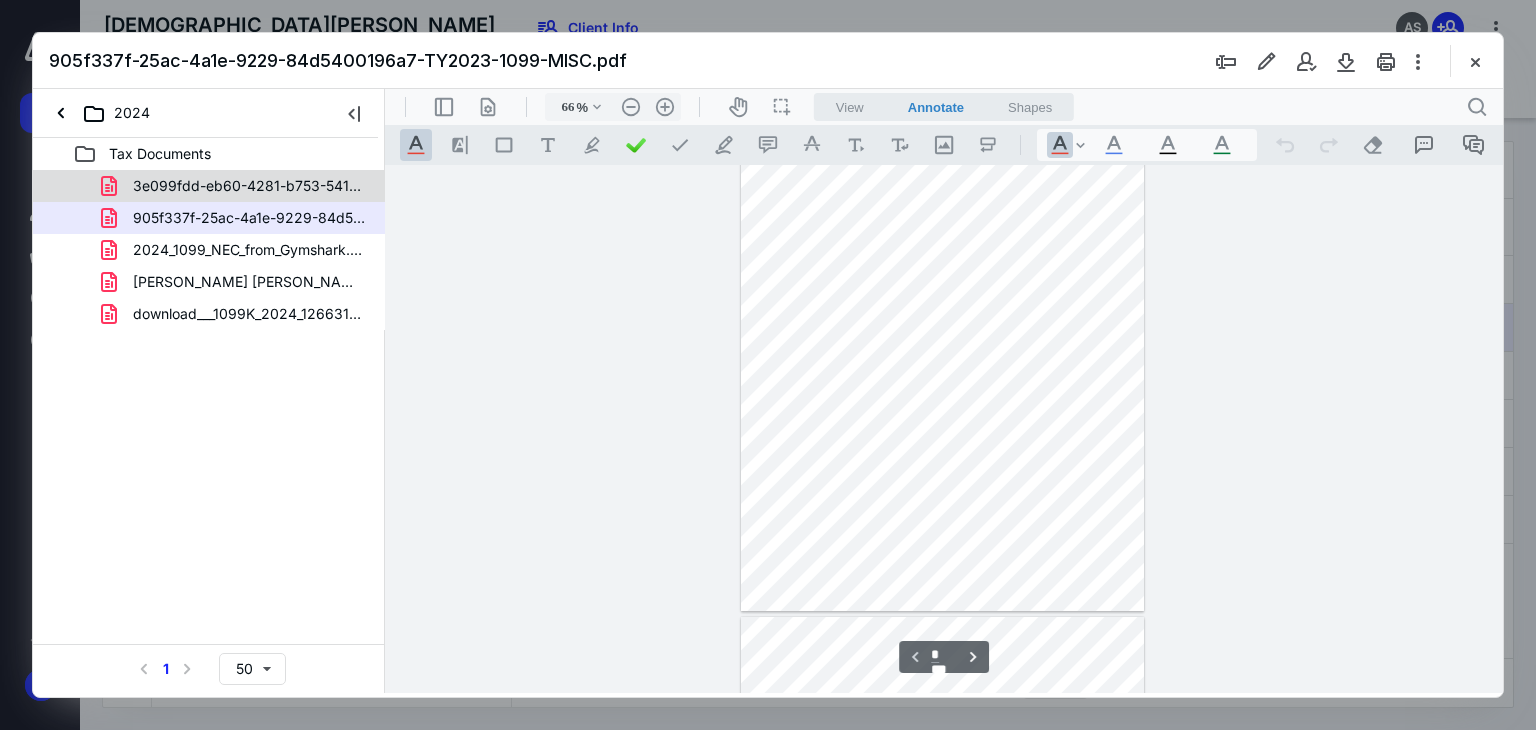 click on "3e099fdd-eb60-4281-b753-54142a7b5640.pdf" at bounding box center [249, 186] 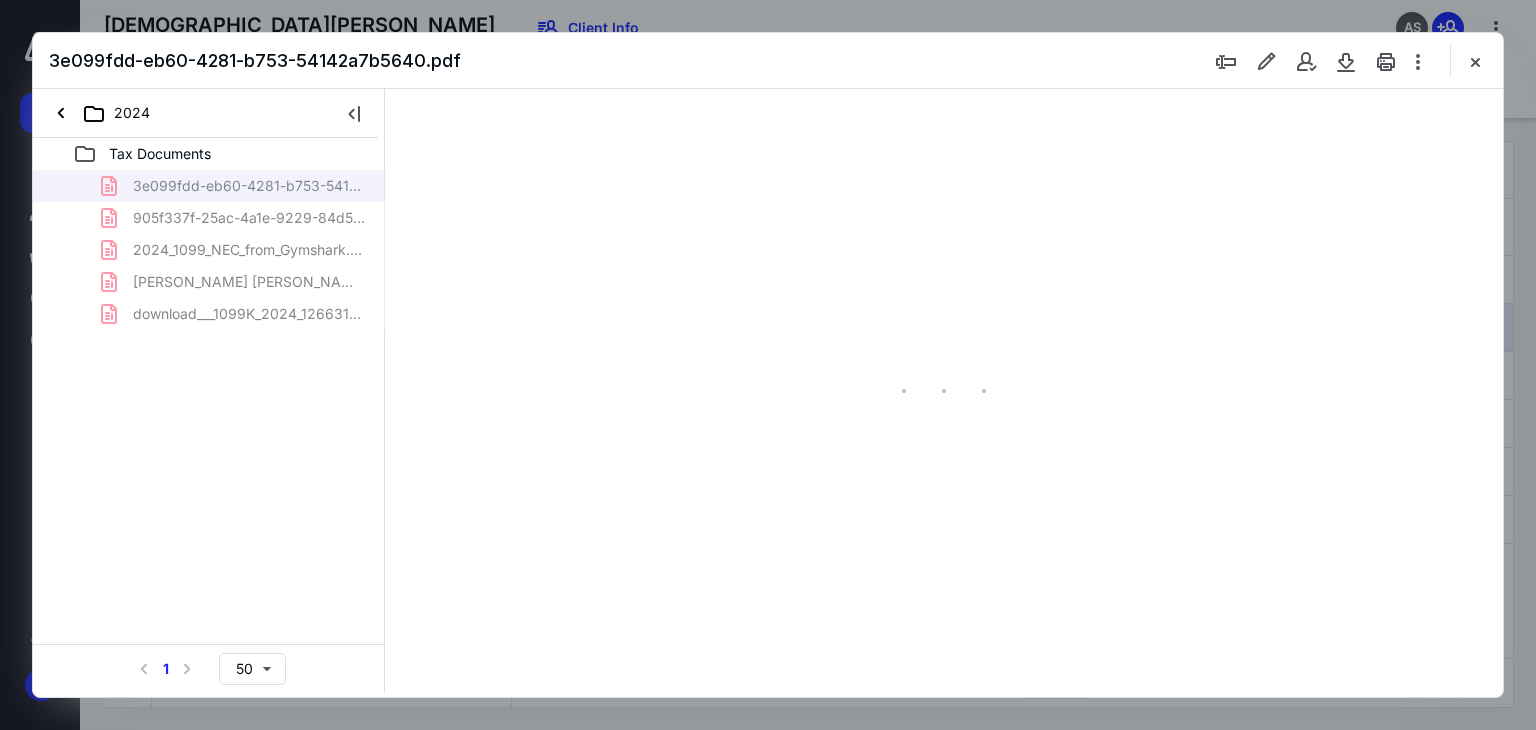 scroll, scrollTop: 79, scrollLeft: 0, axis: vertical 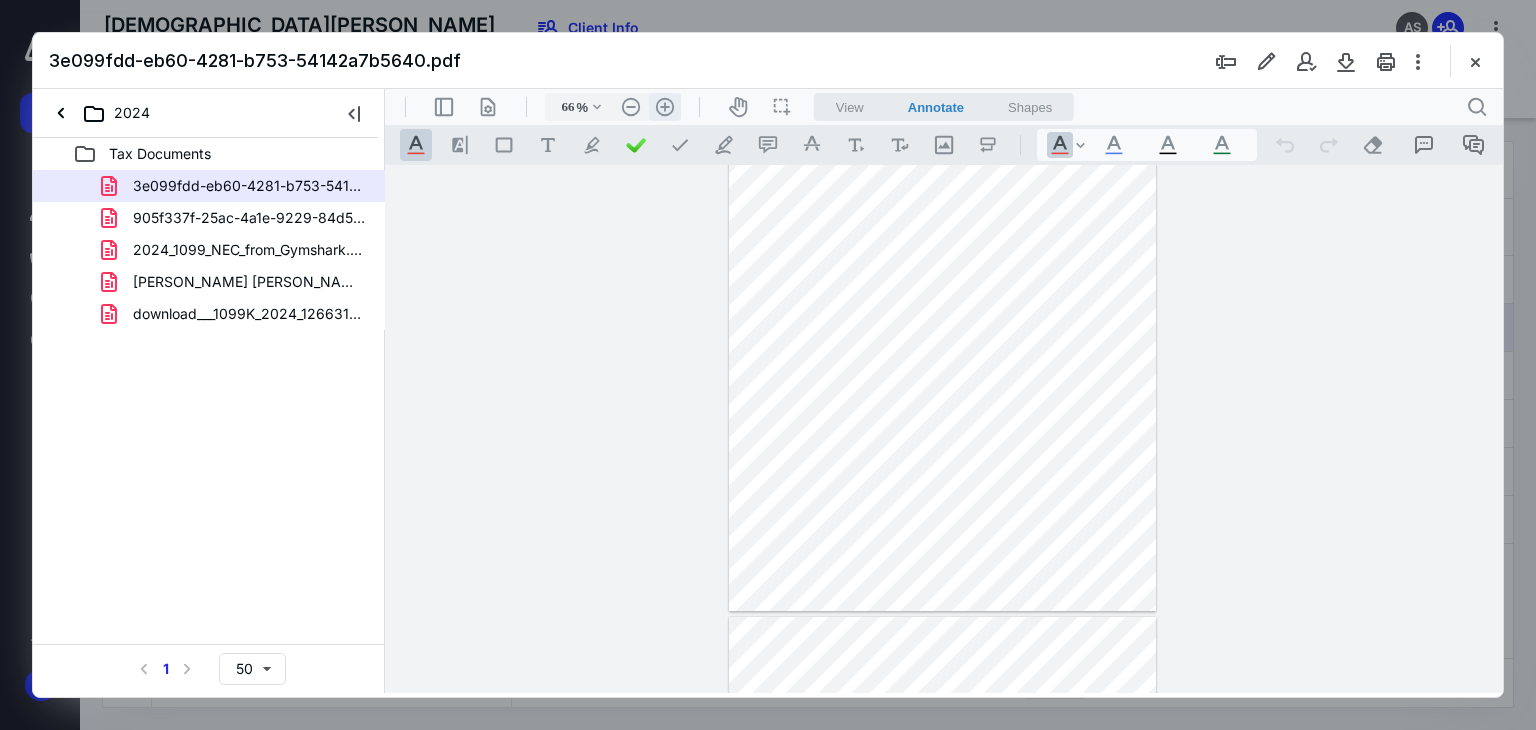 click on ".cls-1{fill:#abb0c4;} icon - header - zoom - in - line" at bounding box center (665, 107) 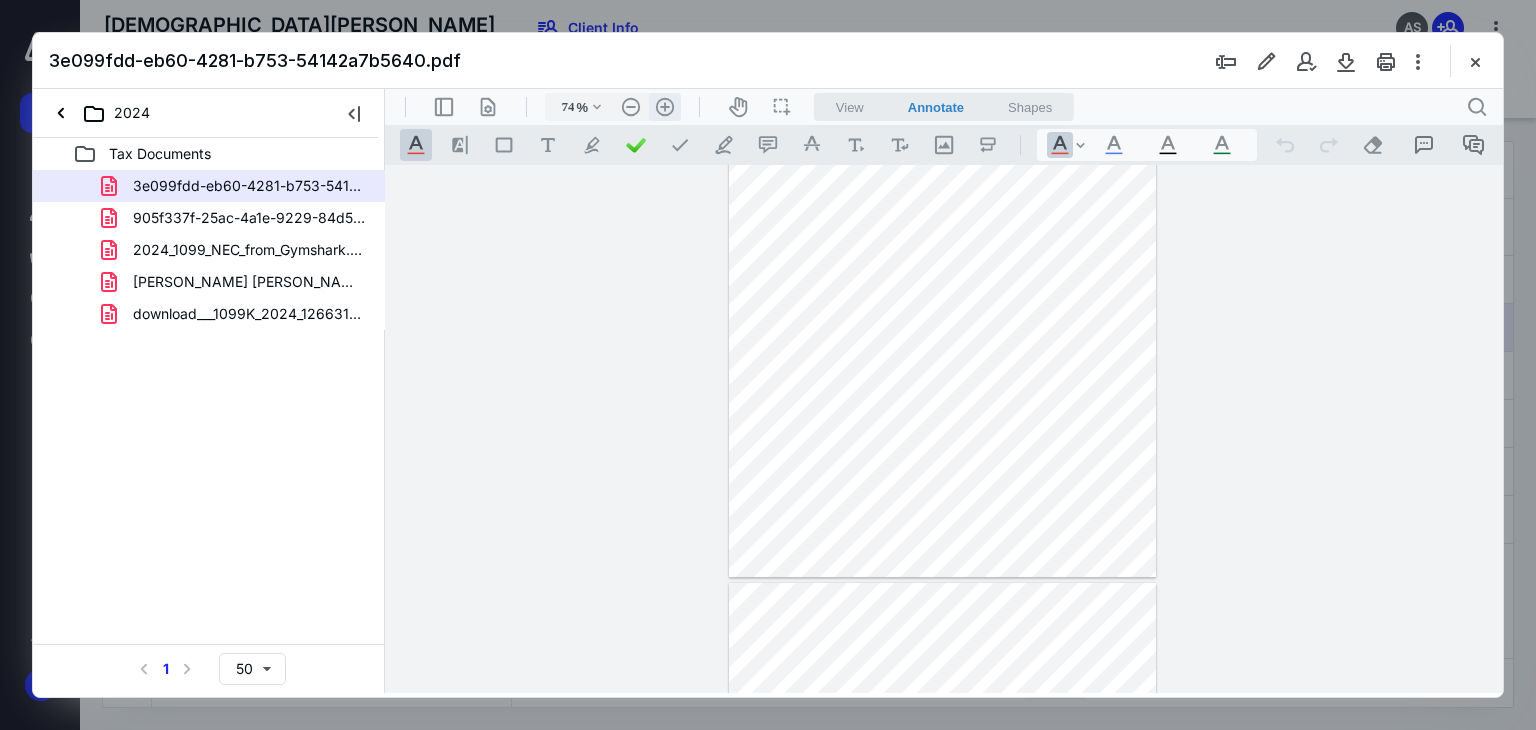 click on ".cls-1{fill:#abb0c4;} icon - header - zoom - in - line" at bounding box center [665, 107] 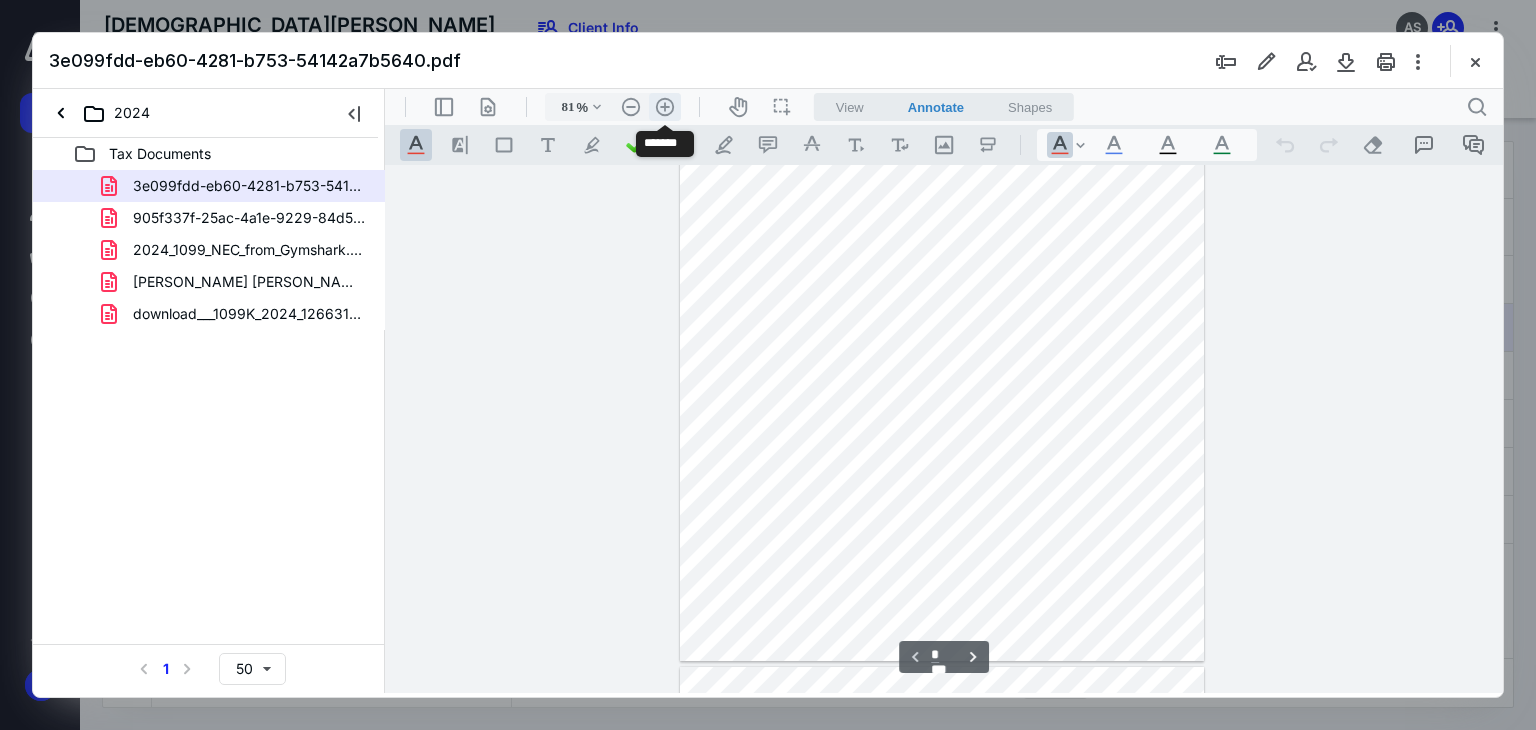 click on ".cls-1{fill:#abb0c4;} icon - header - zoom - in - line" at bounding box center [665, 107] 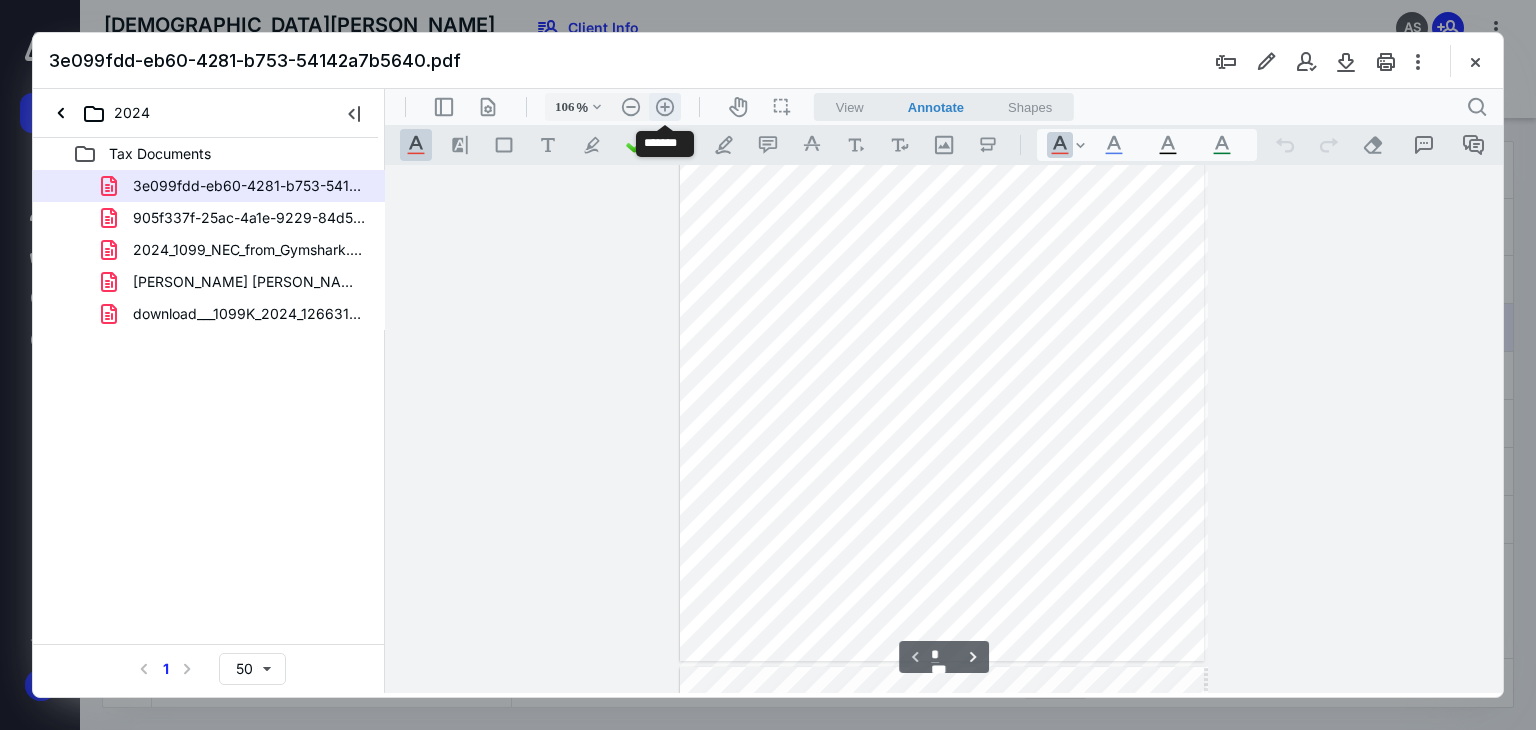 scroll, scrollTop: 263, scrollLeft: 0, axis: vertical 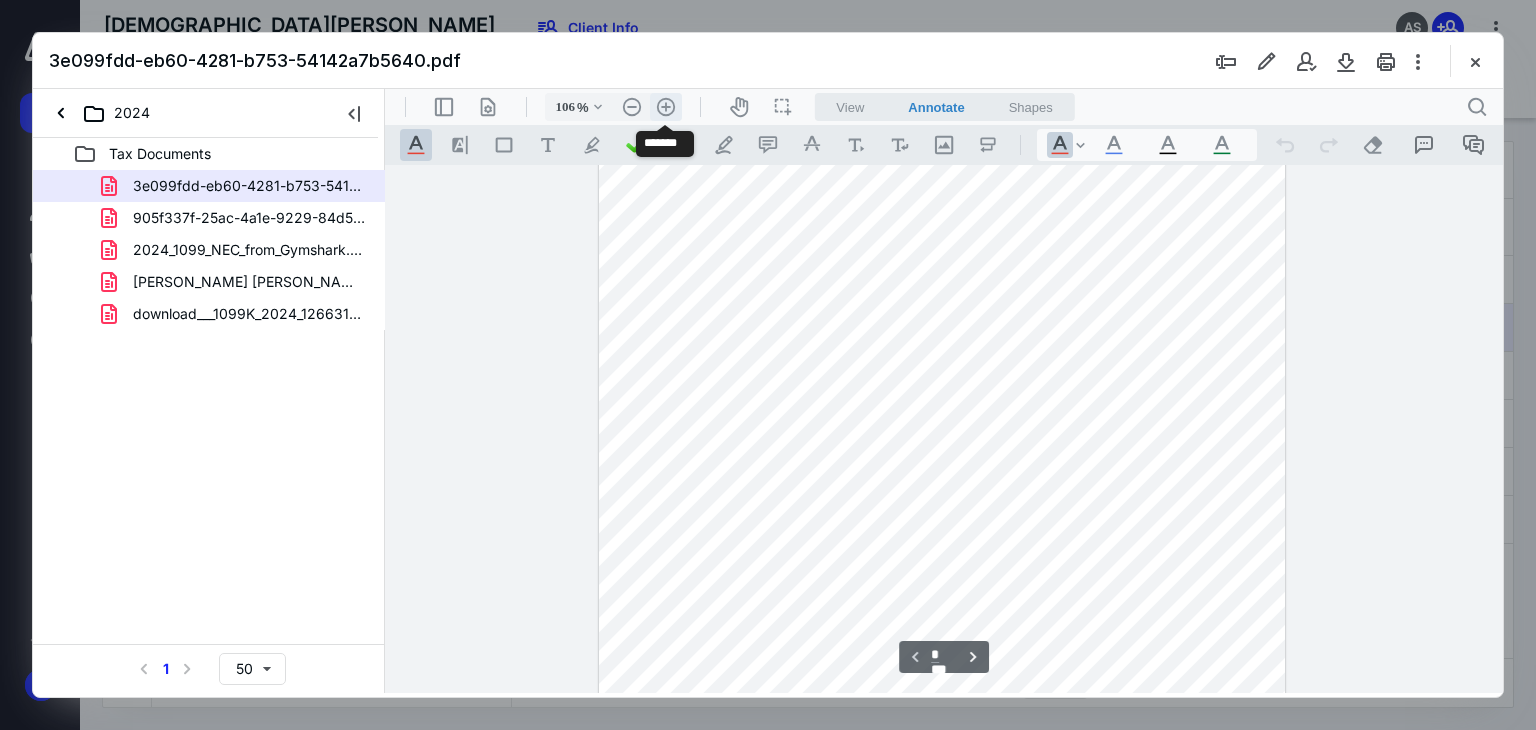 click on ".cls-1{fill:#abb0c4;} icon - header - zoom - in - line" at bounding box center [666, 107] 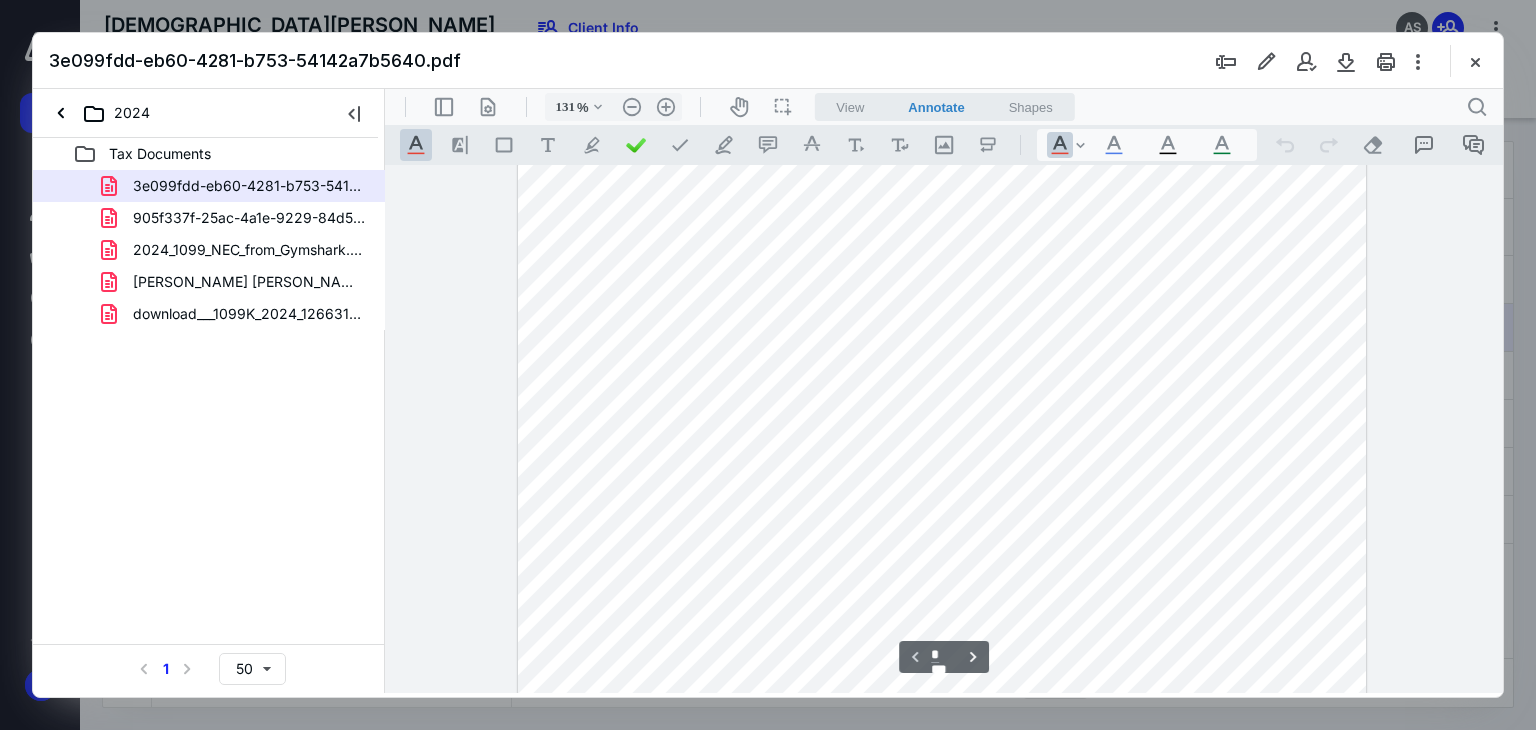 scroll, scrollTop: 478, scrollLeft: 0, axis: vertical 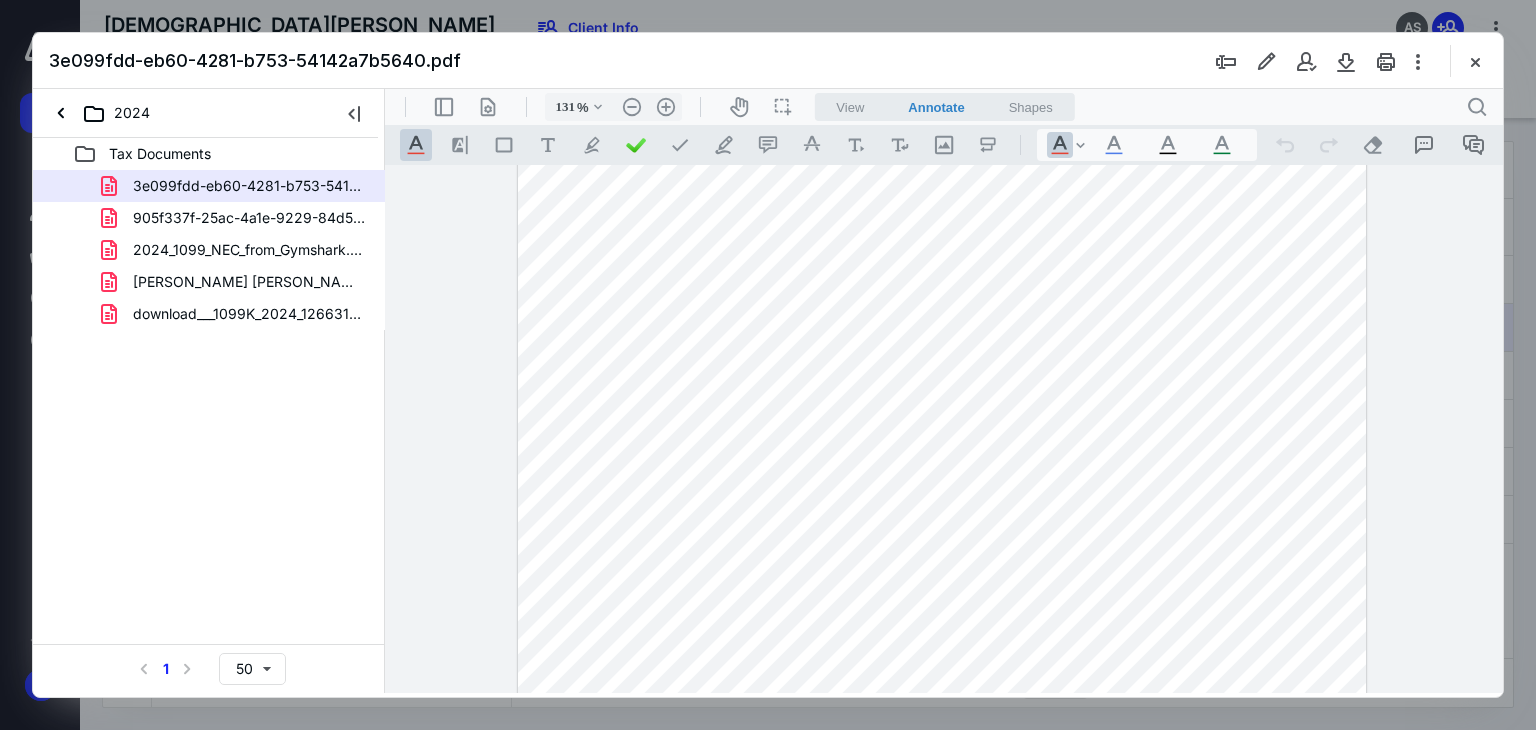 type 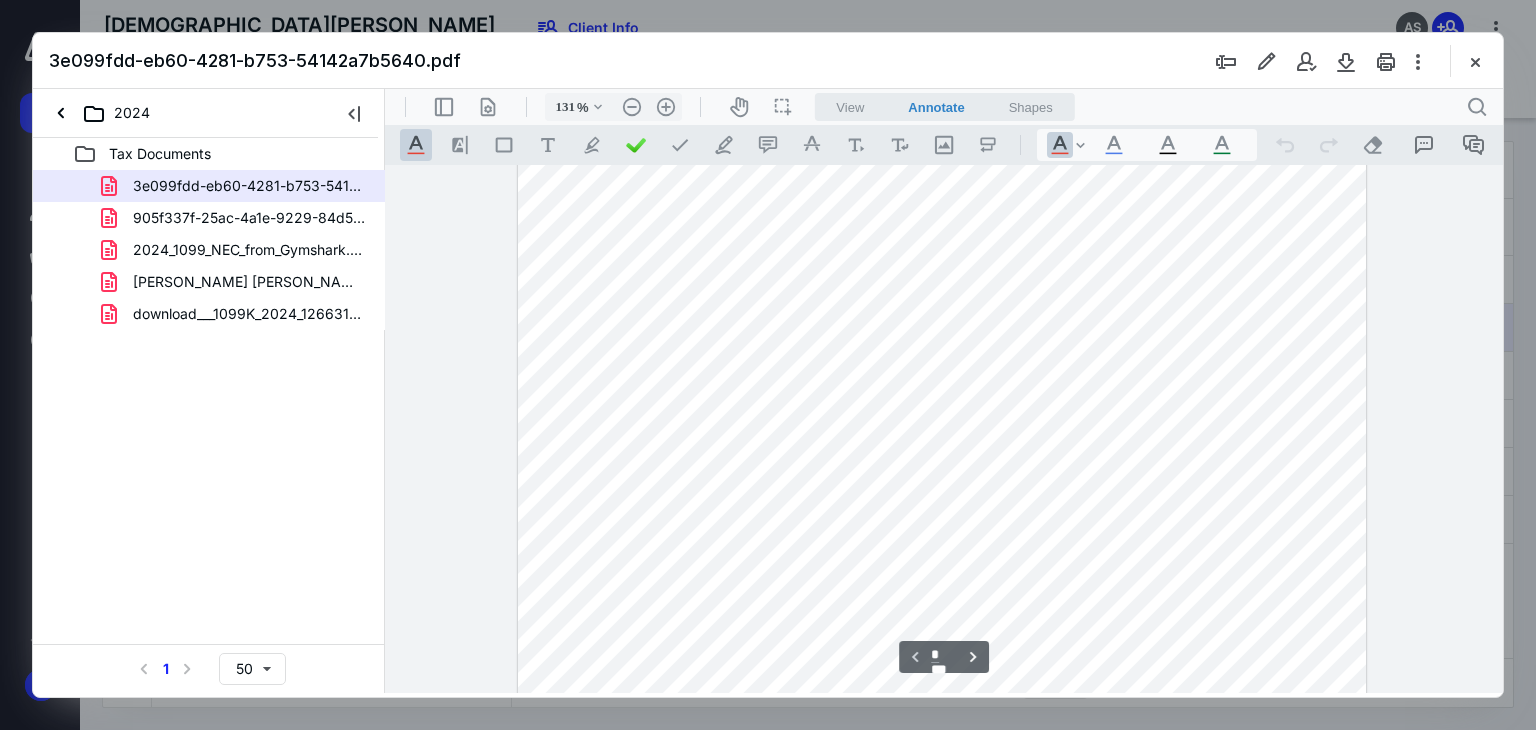 scroll, scrollTop: 540, scrollLeft: 0, axis: vertical 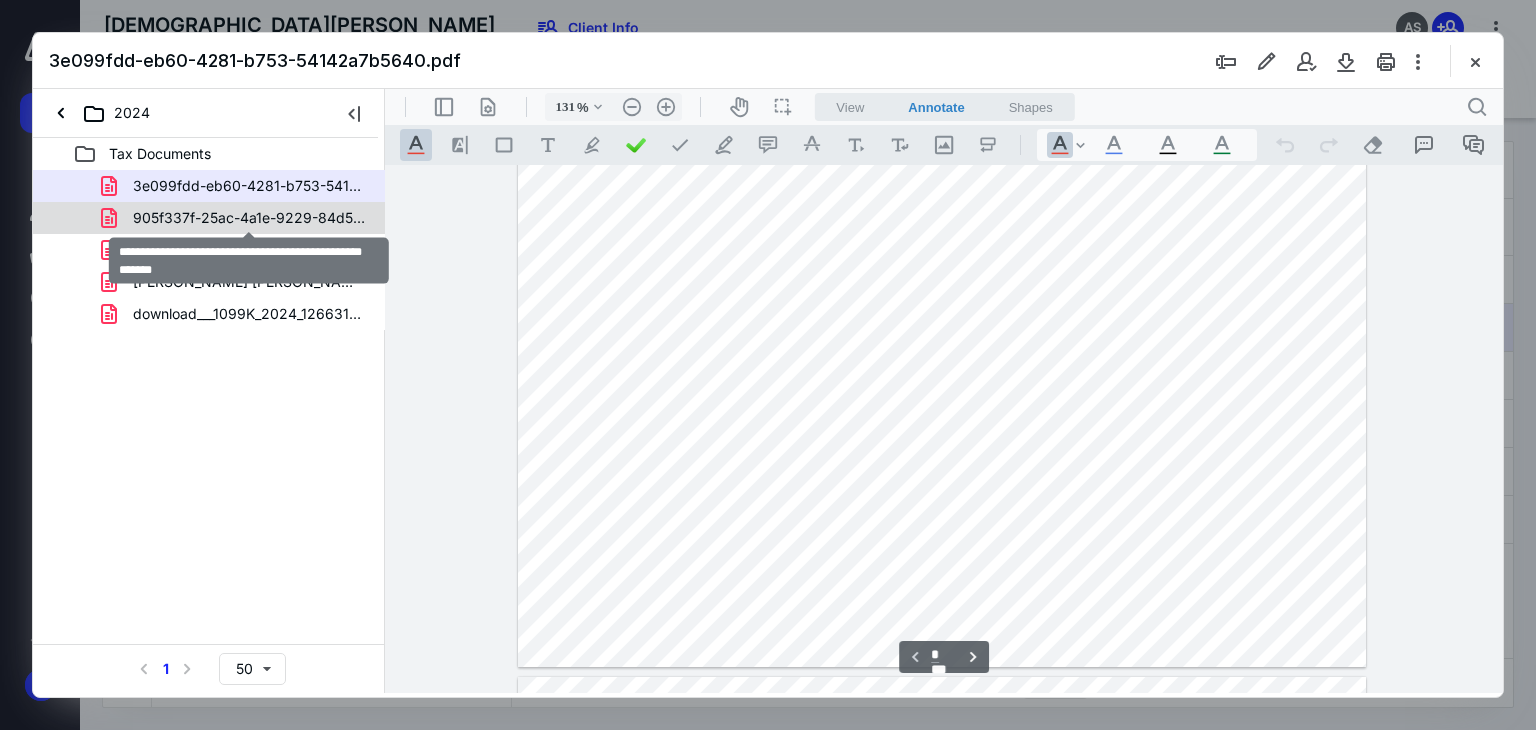 click on "905f337f-25ac-4a1e-9229-84d5400196a7-TY2023-1099-MISC.pdf" at bounding box center (249, 218) 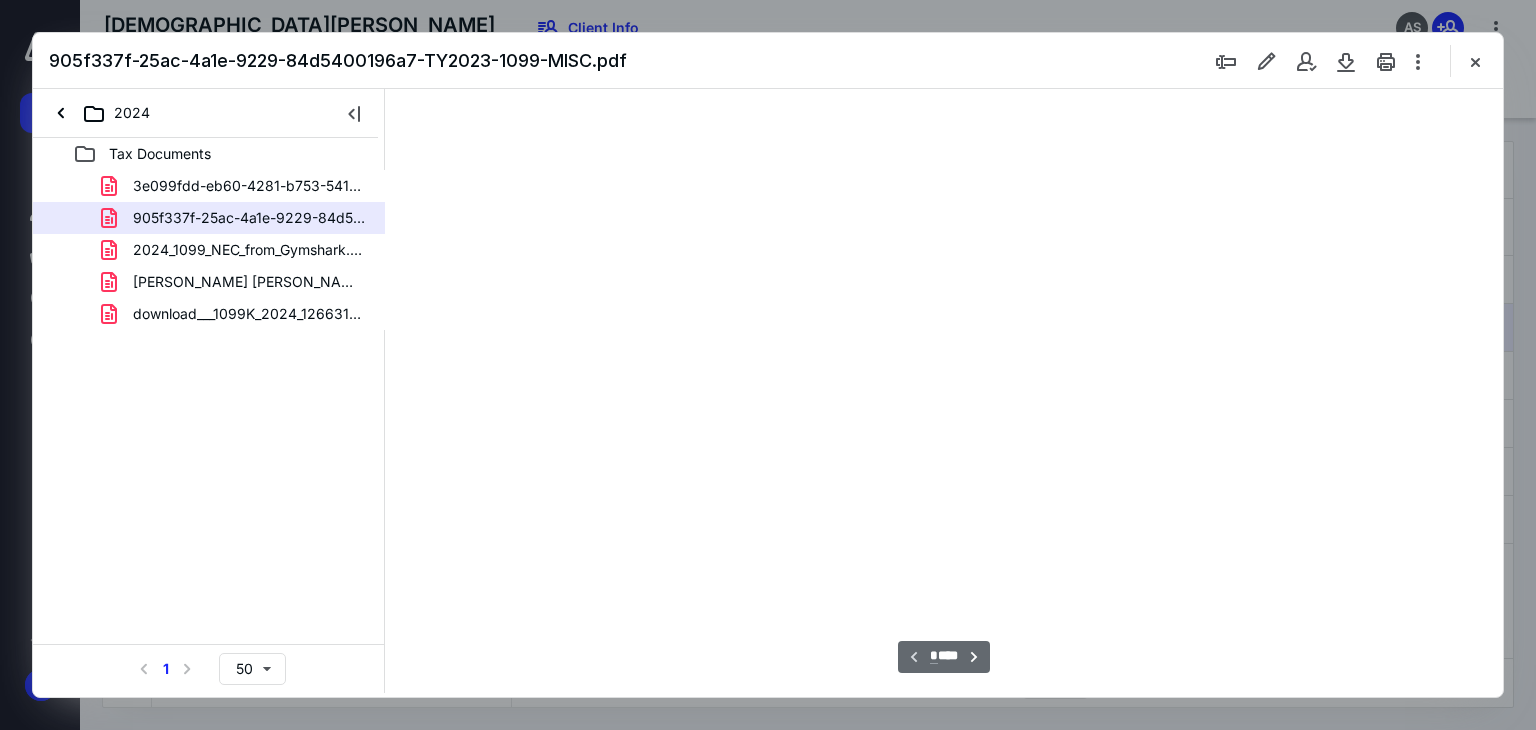 scroll, scrollTop: 79, scrollLeft: 0, axis: vertical 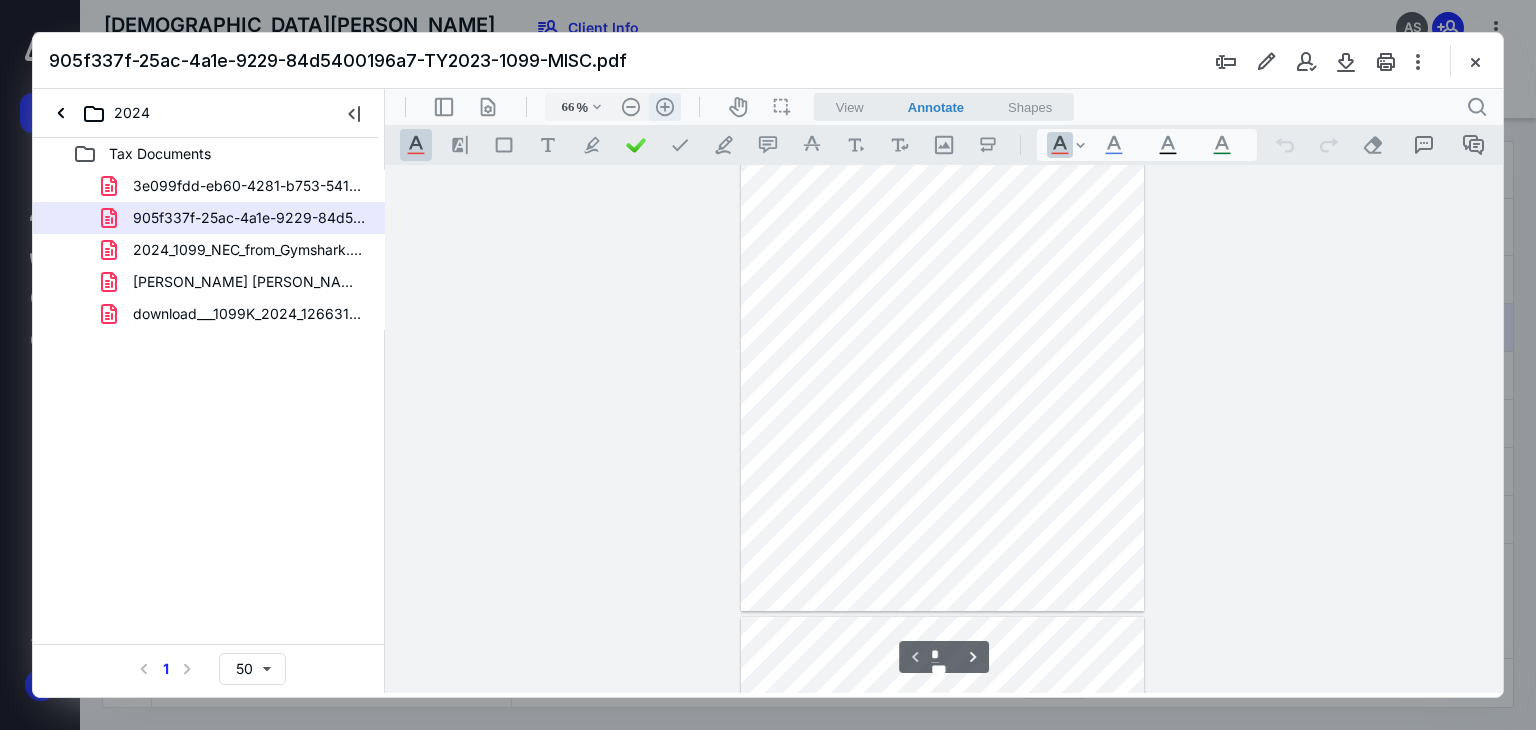 click on ".cls-1{fill:#abb0c4;} icon - header - zoom - in - line" at bounding box center [665, 107] 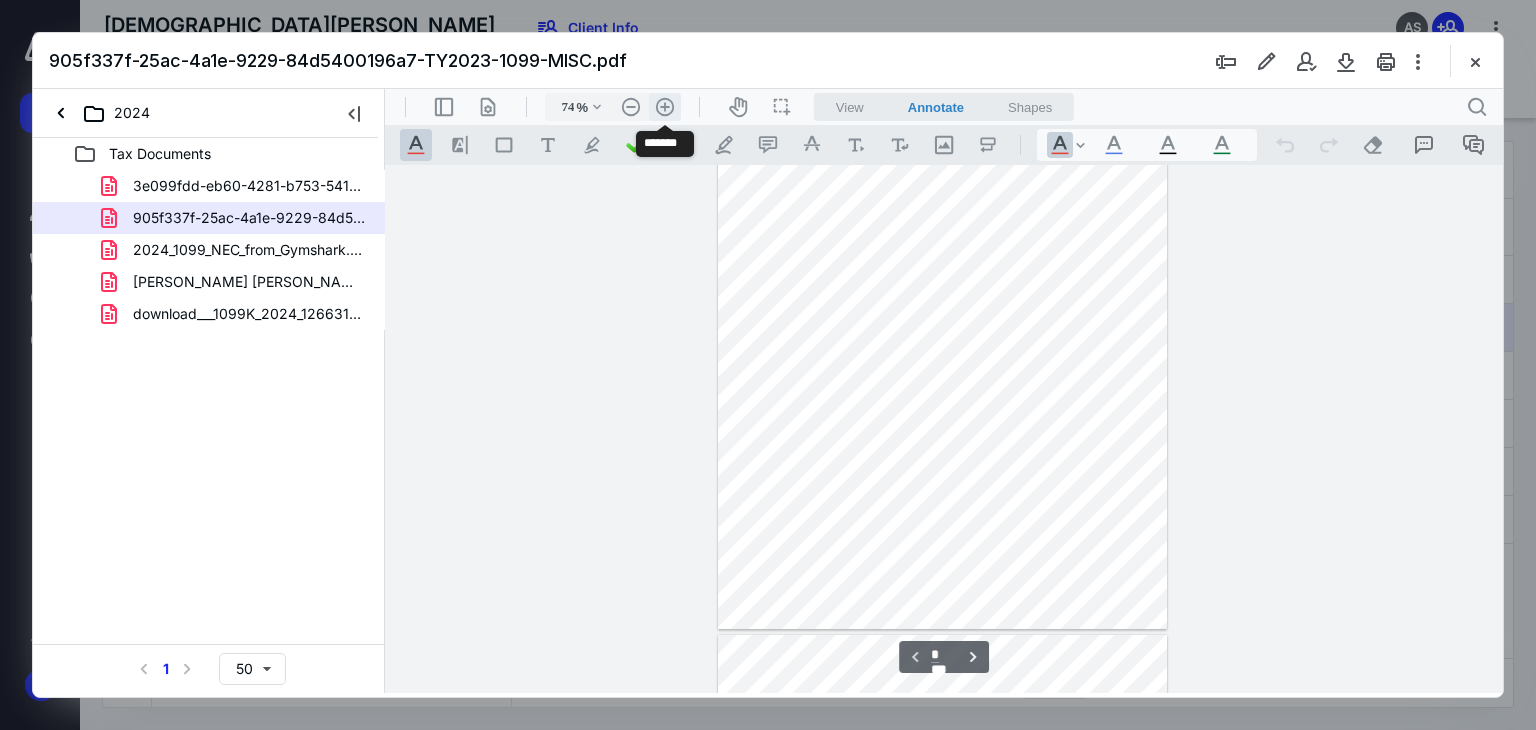 click on ".cls-1{fill:#abb0c4;} icon - header - zoom - in - line" at bounding box center [665, 107] 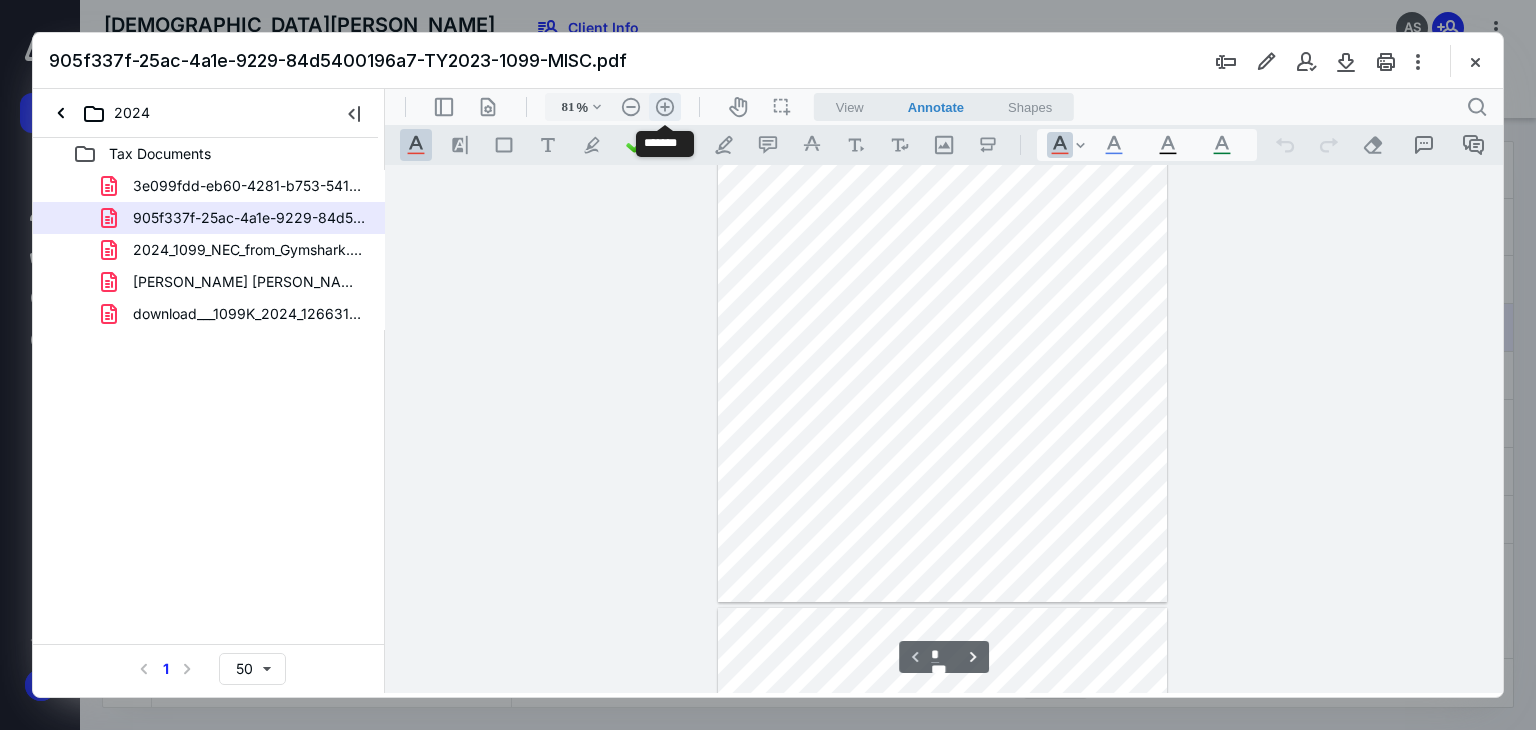click on ".cls-1{fill:#abb0c4;} icon - header - zoom - in - line" at bounding box center [665, 107] 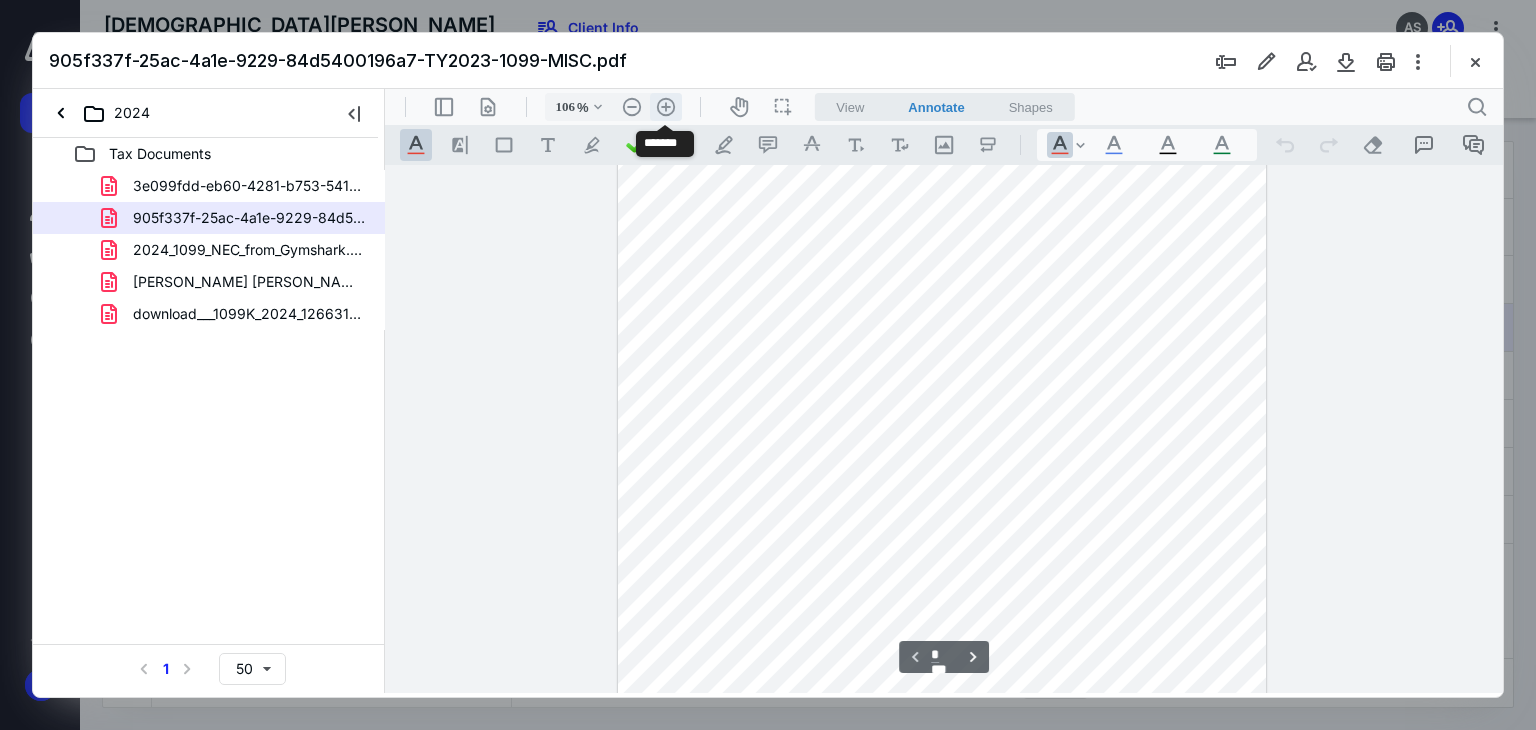 click on ".cls-1{fill:#abb0c4;} icon - header - zoom - in - line" at bounding box center (666, 107) 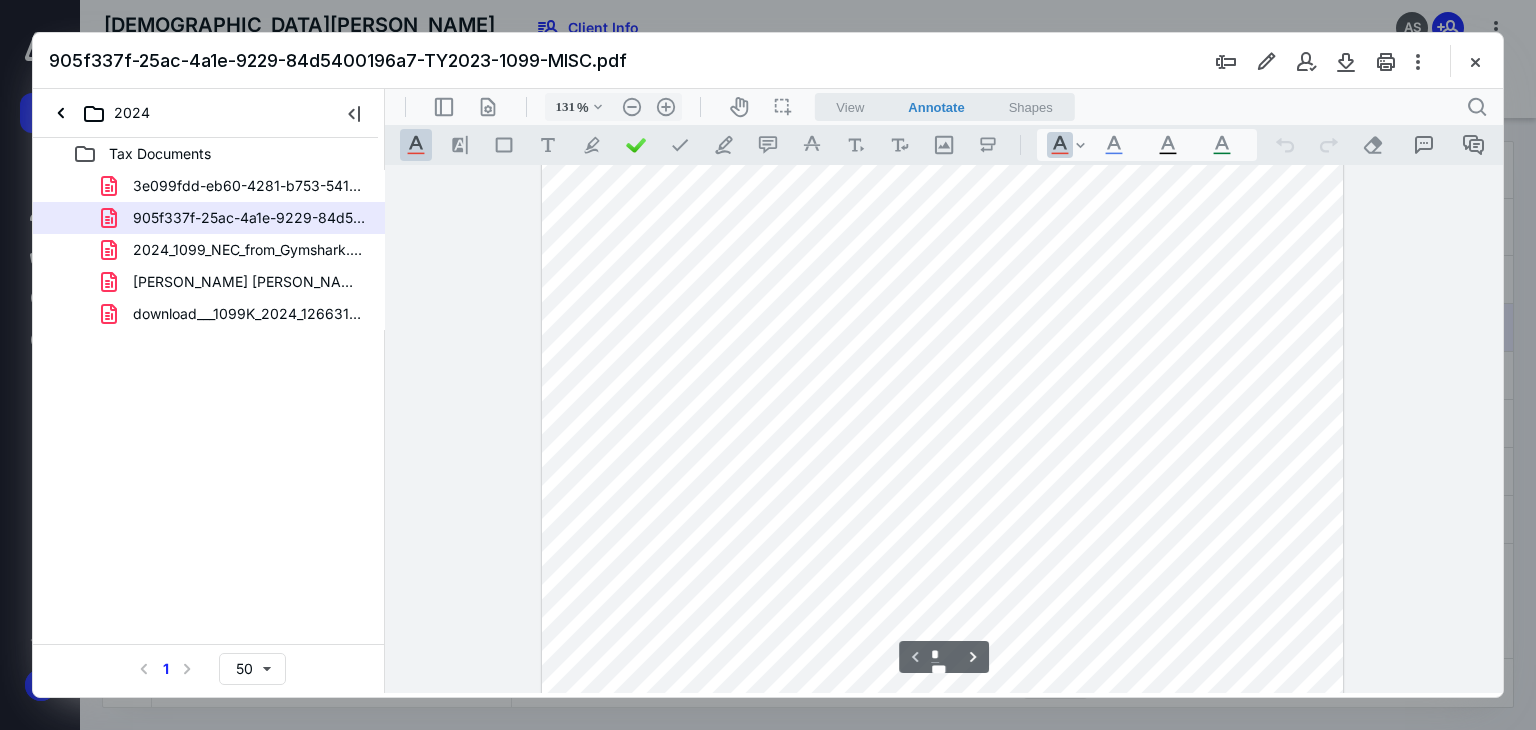 scroll, scrollTop: 178, scrollLeft: 0, axis: vertical 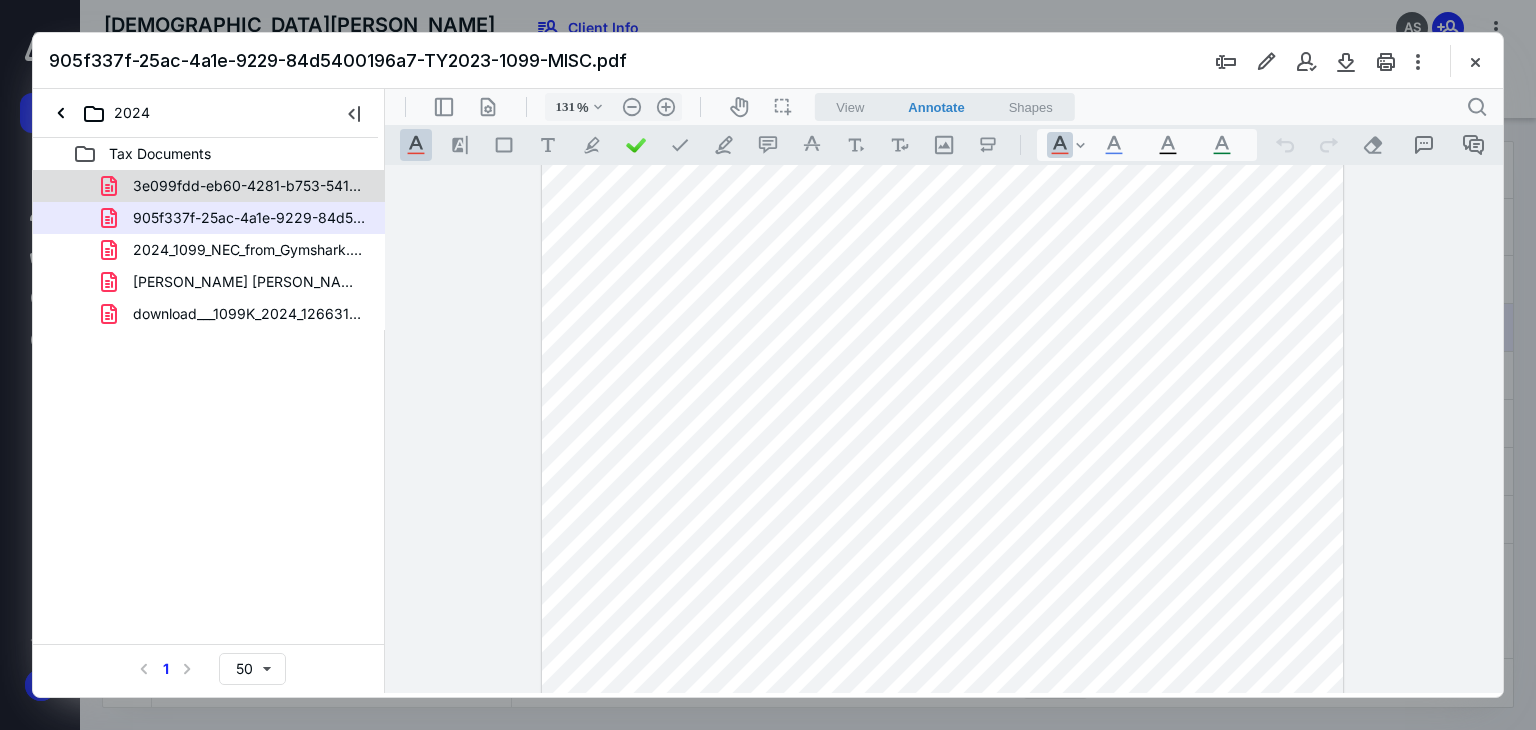 click on "3e099fdd-eb60-4281-b753-54142a7b5640.pdf" at bounding box center [249, 186] 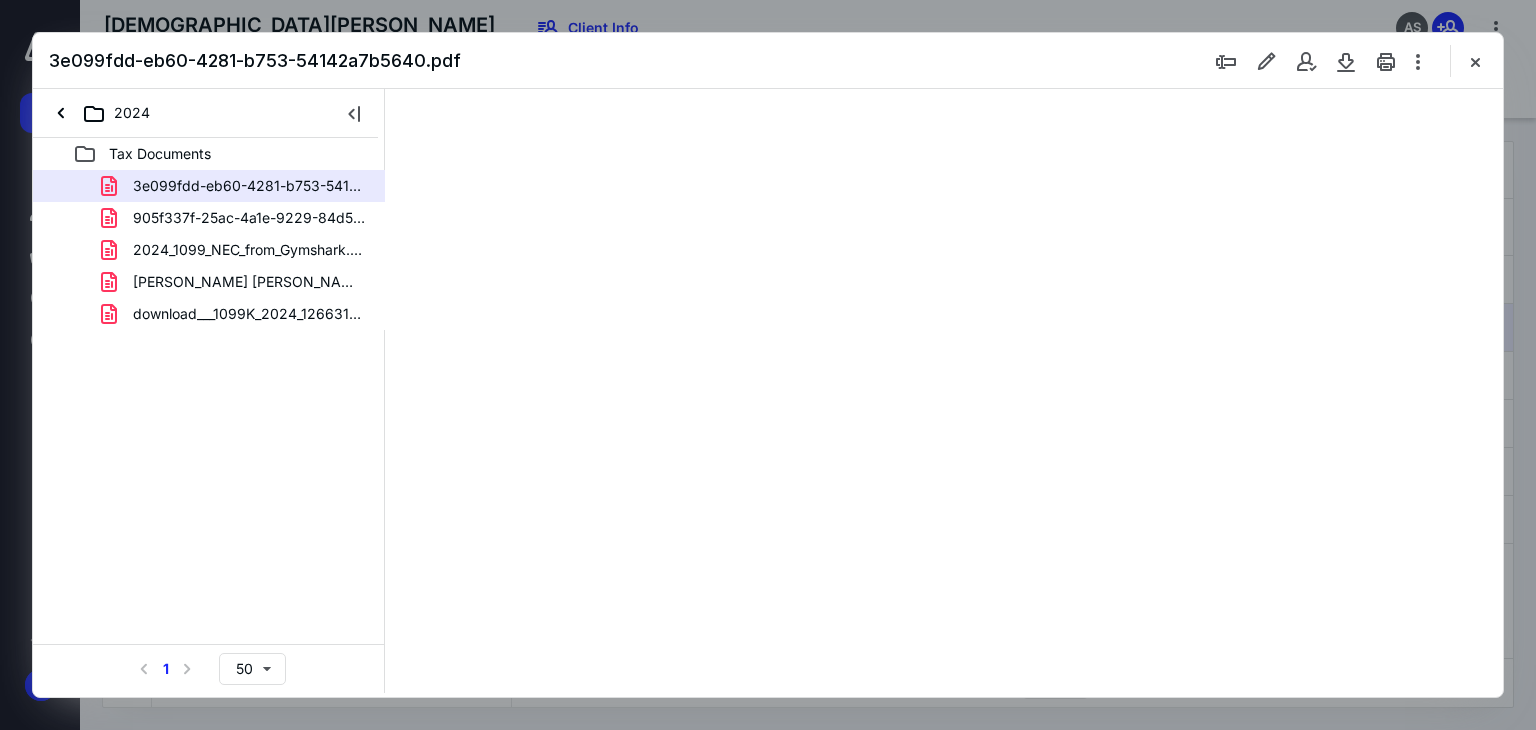 scroll, scrollTop: 0, scrollLeft: 0, axis: both 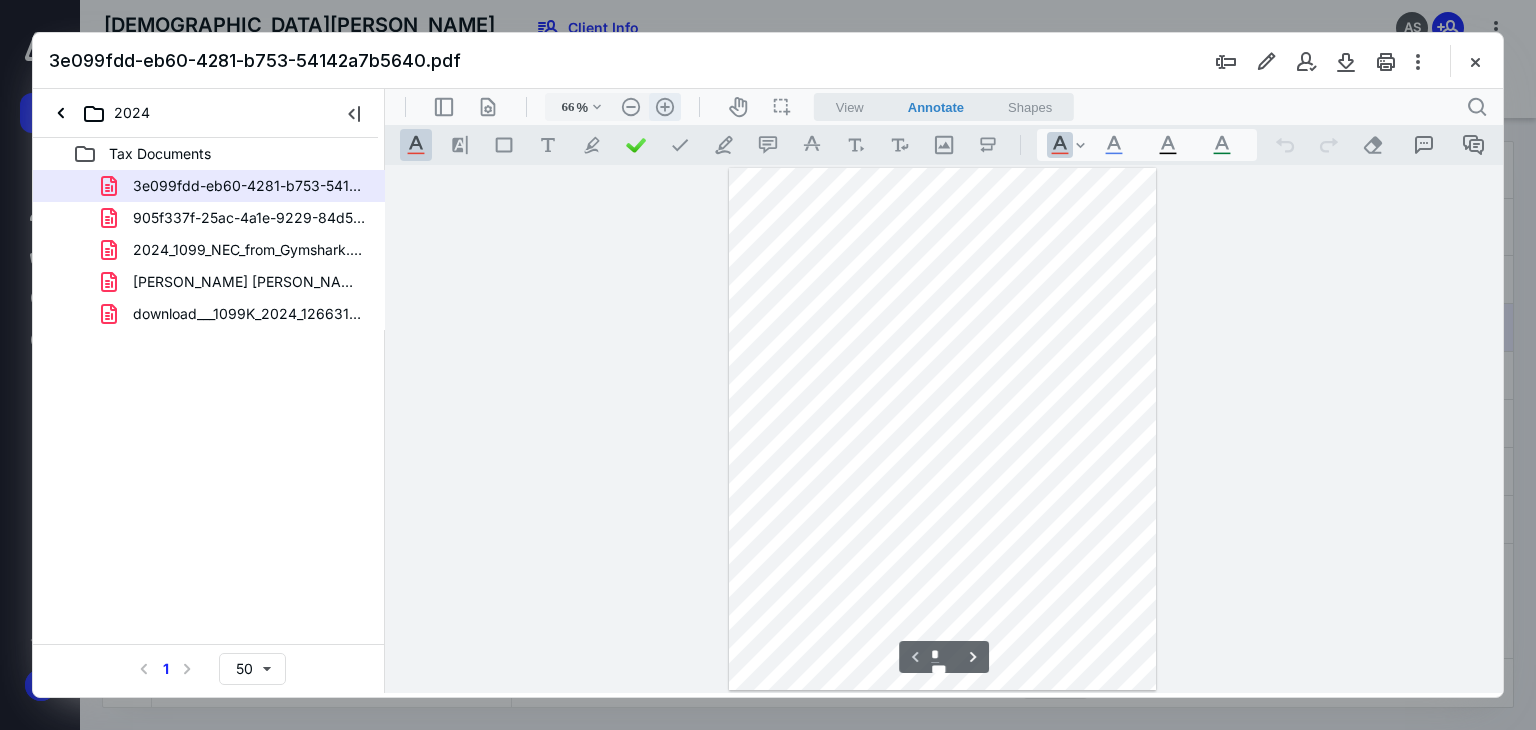 click on ".cls-1{fill:#abb0c4;} icon - header - zoom - in - line" at bounding box center (665, 107) 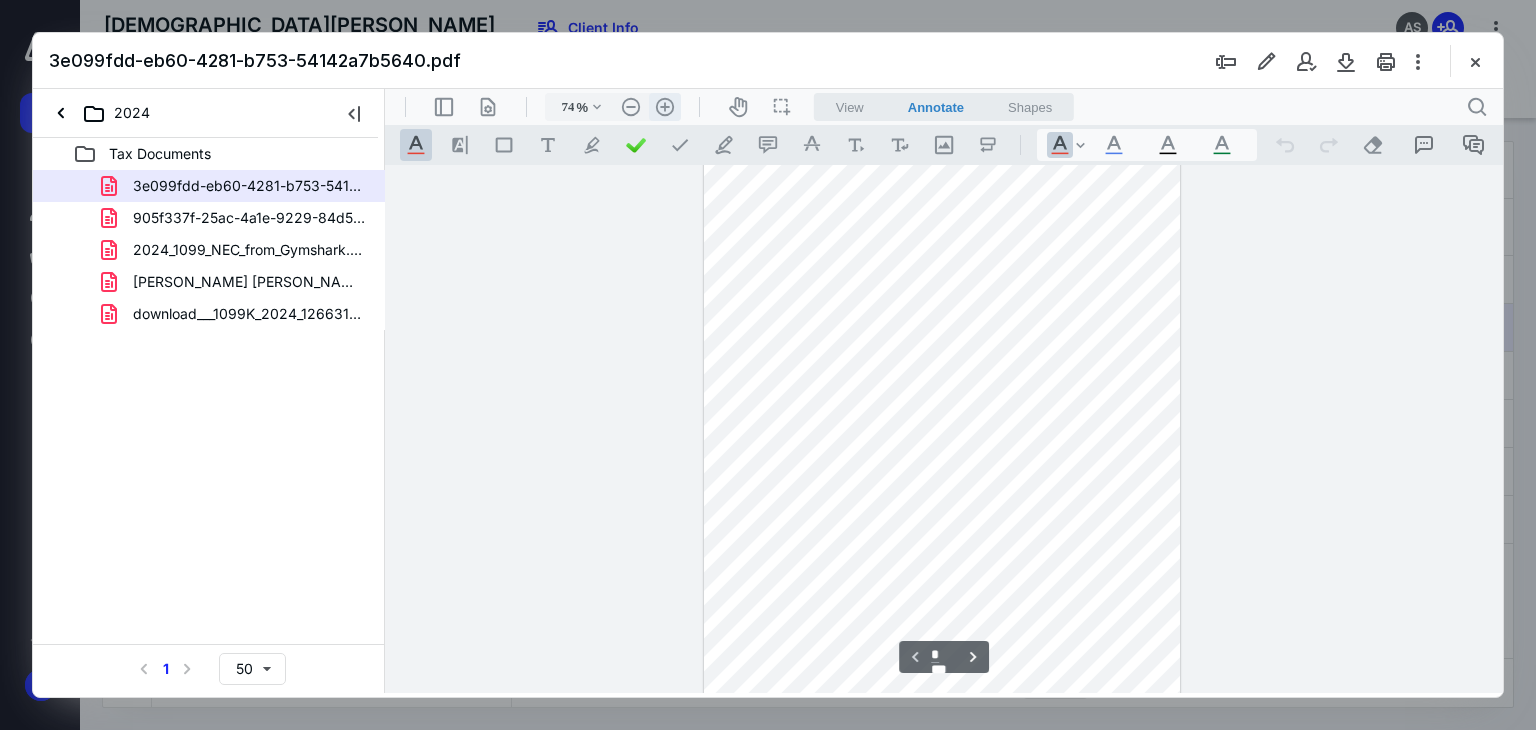 click on ".cls-1{fill:#abb0c4;} icon - header - zoom - in - line" at bounding box center (665, 107) 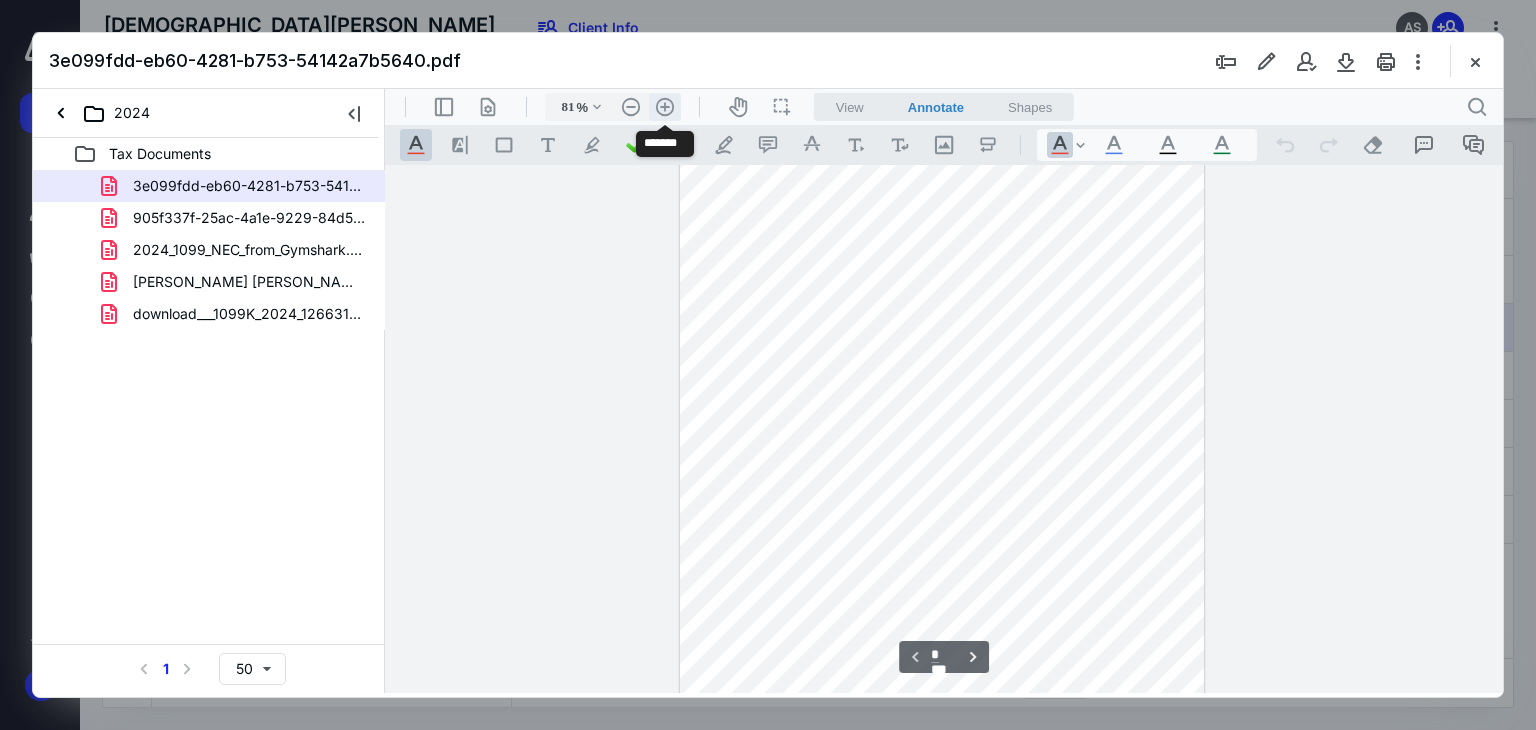 click on ".cls-1{fill:#abb0c4;} icon - header - zoom - in - line" at bounding box center (665, 107) 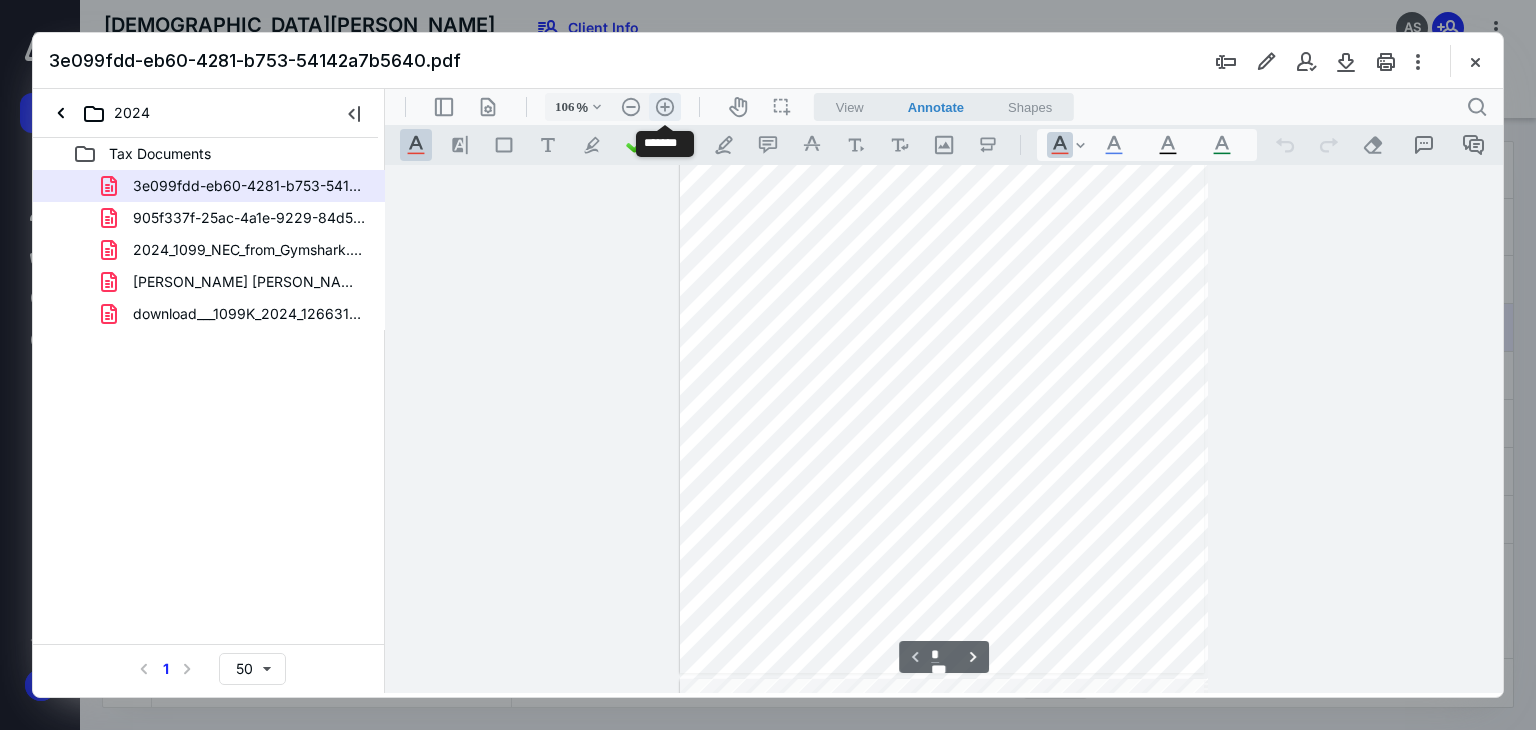 click on ".cls-1{fill:#abb0c4;} icon - header - zoom - in - line" at bounding box center (665, 107) 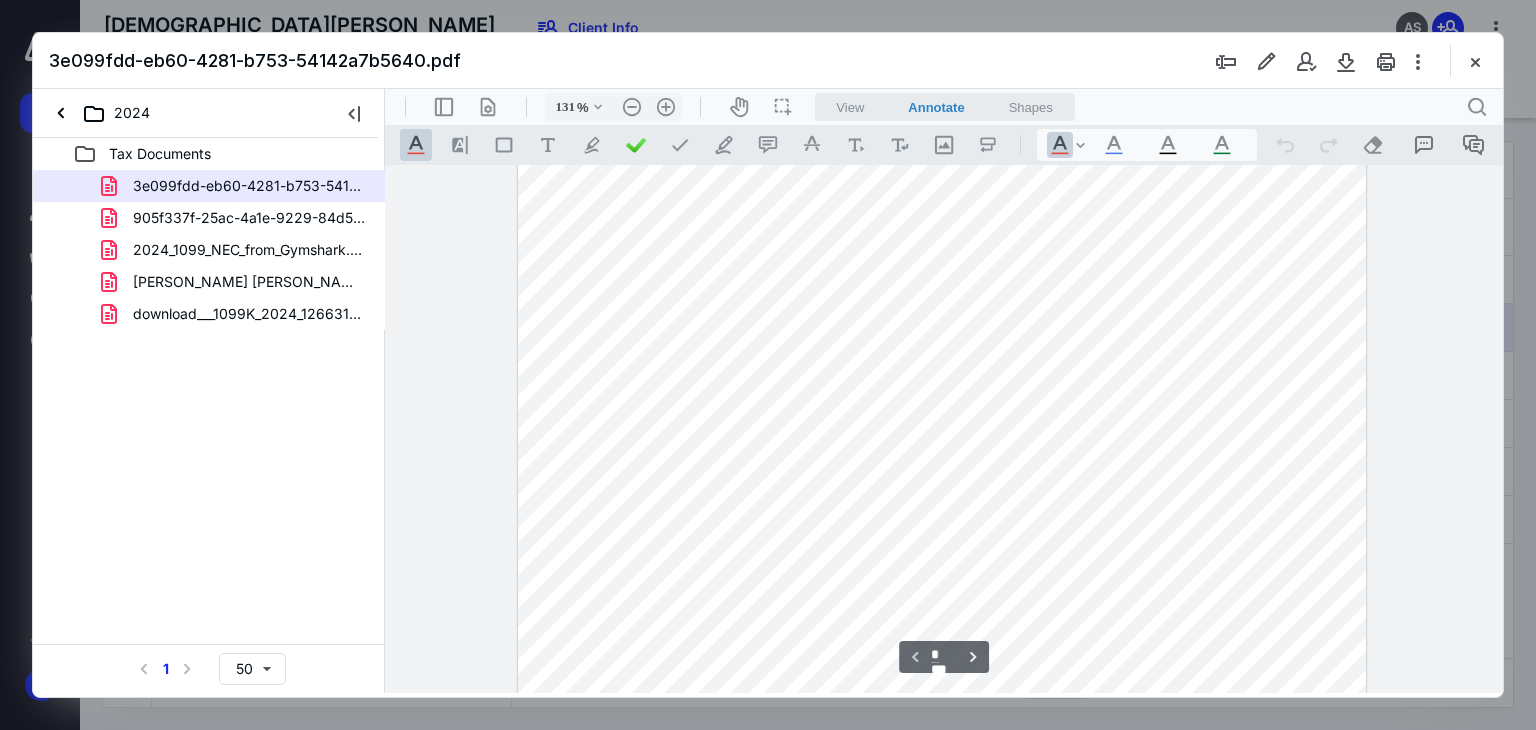 scroll, scrollTop: 322, scrollLeft: 0, axis: vertical 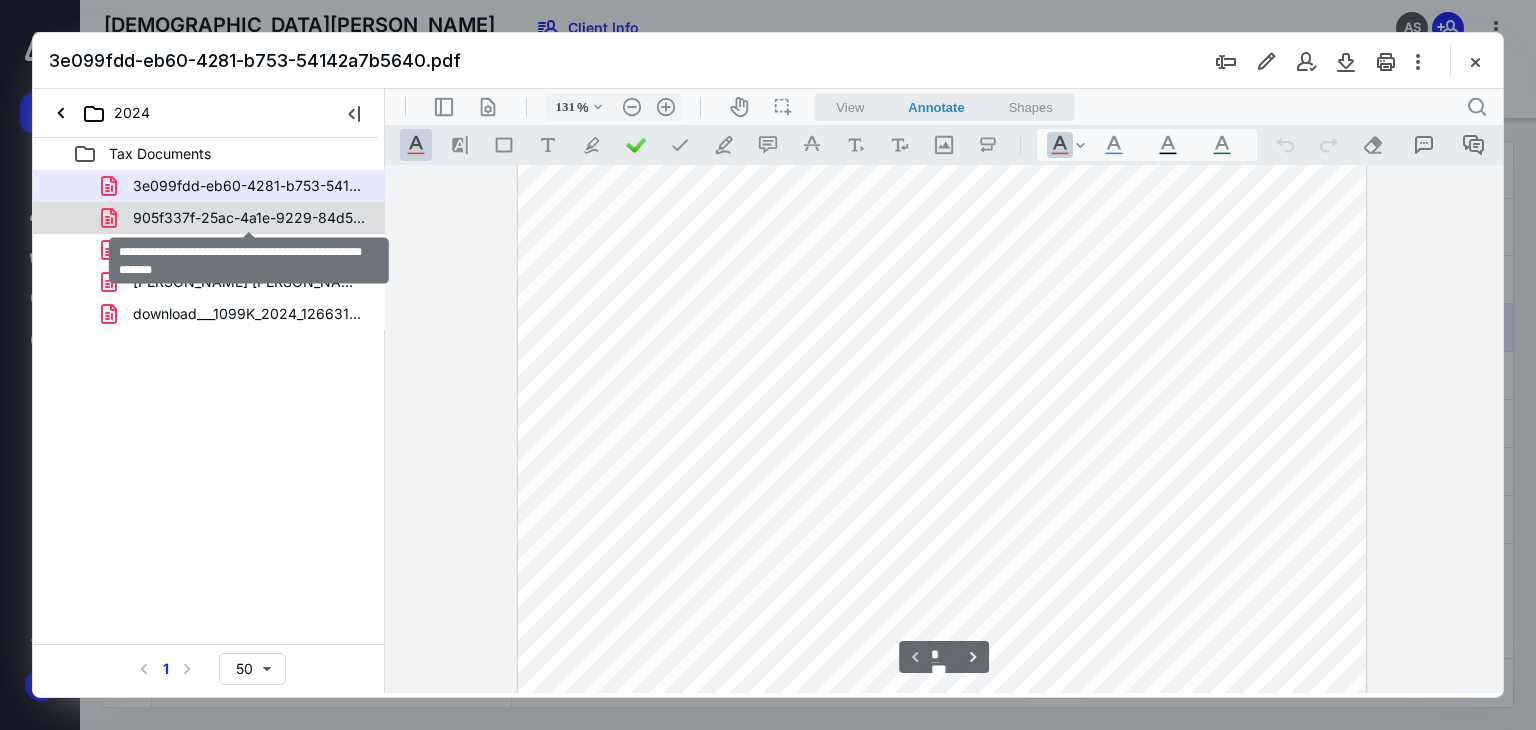click on "905f337f-25ac-4a1e-9229-84d5400196a7-TY2023-1099-MISC.pdf" at bounding box center (249, 218) 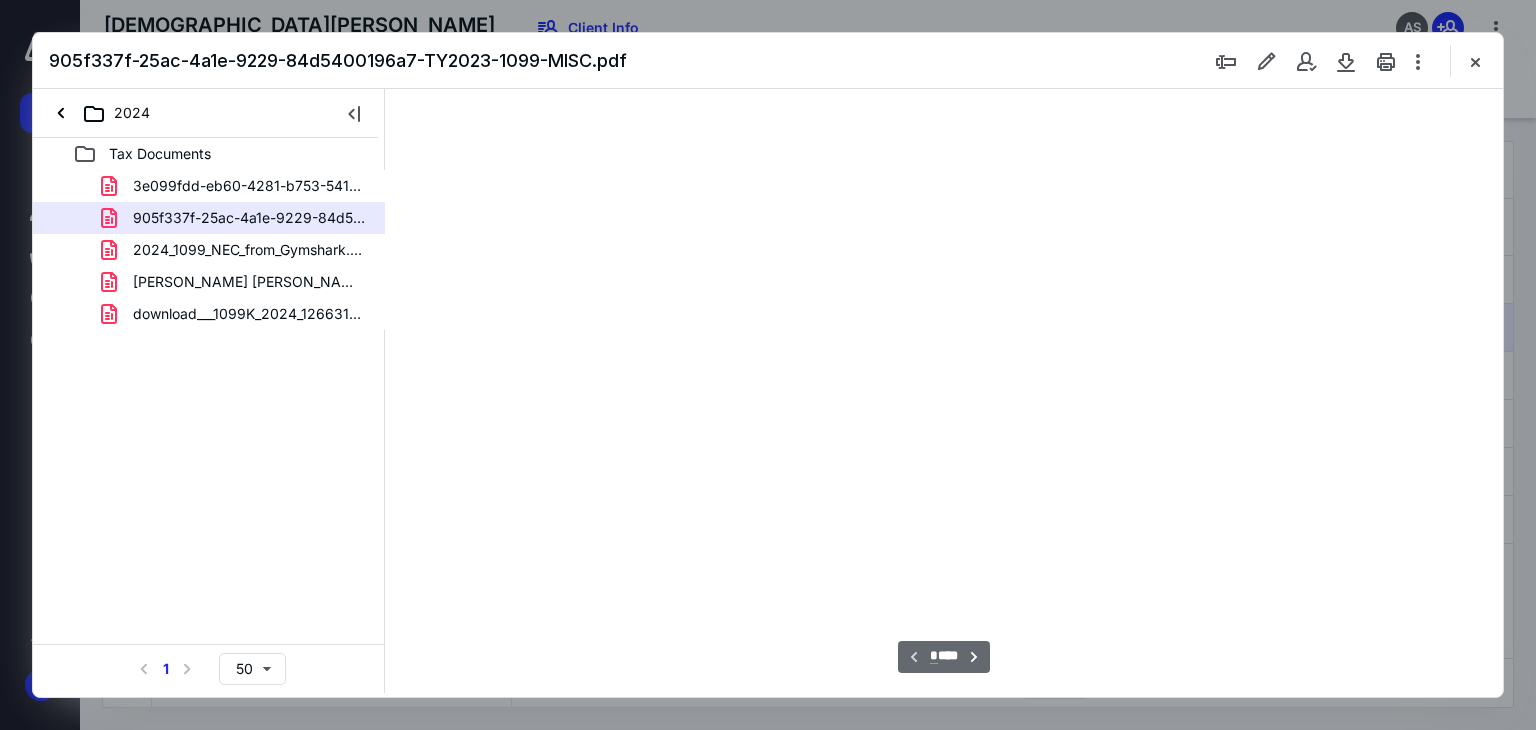 scroll, scrollTop: 79, scrollLeft: 0, axis: vertical 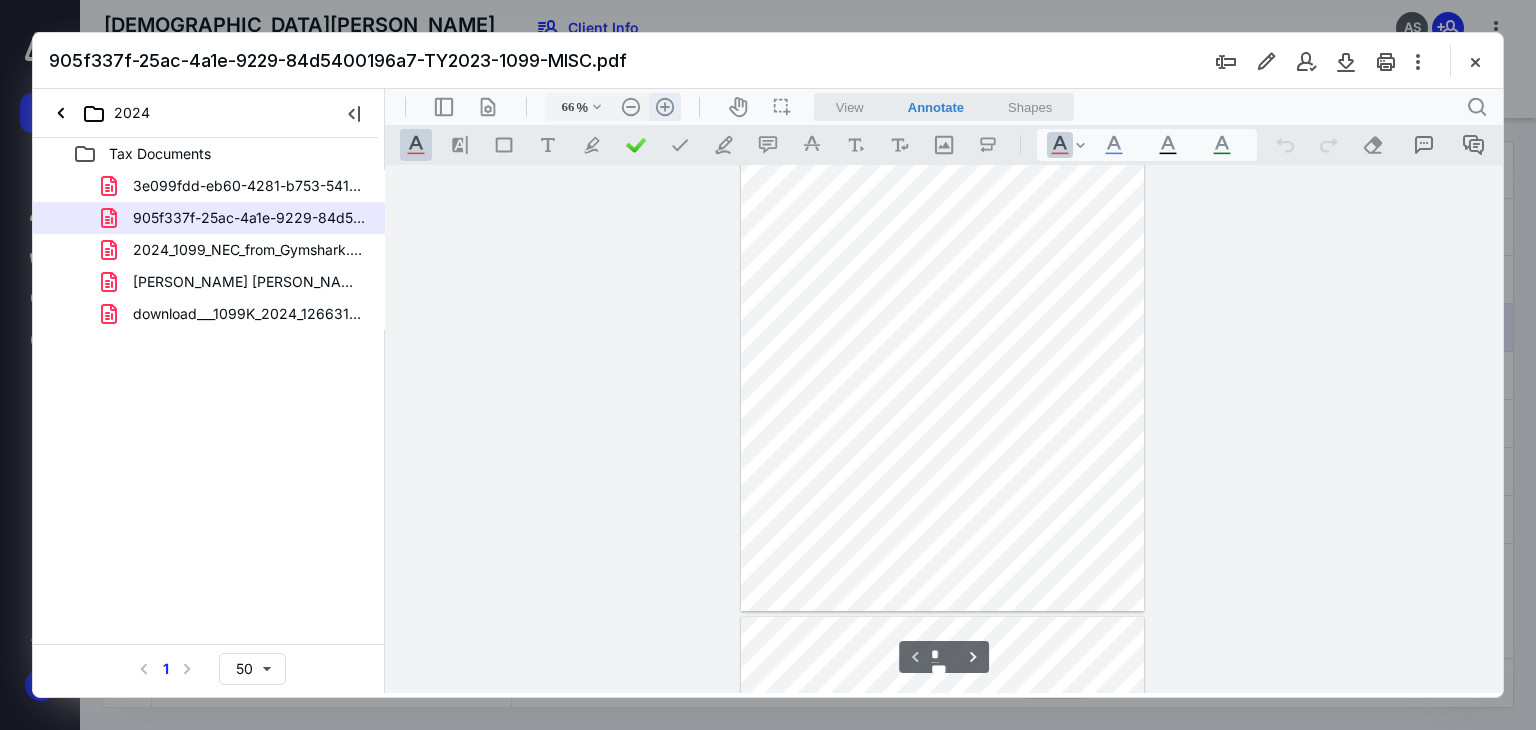 click on ".cls-1{fill:#abb0c4;} icon - header - zoom - in - line" at bounding box center (665, 107) 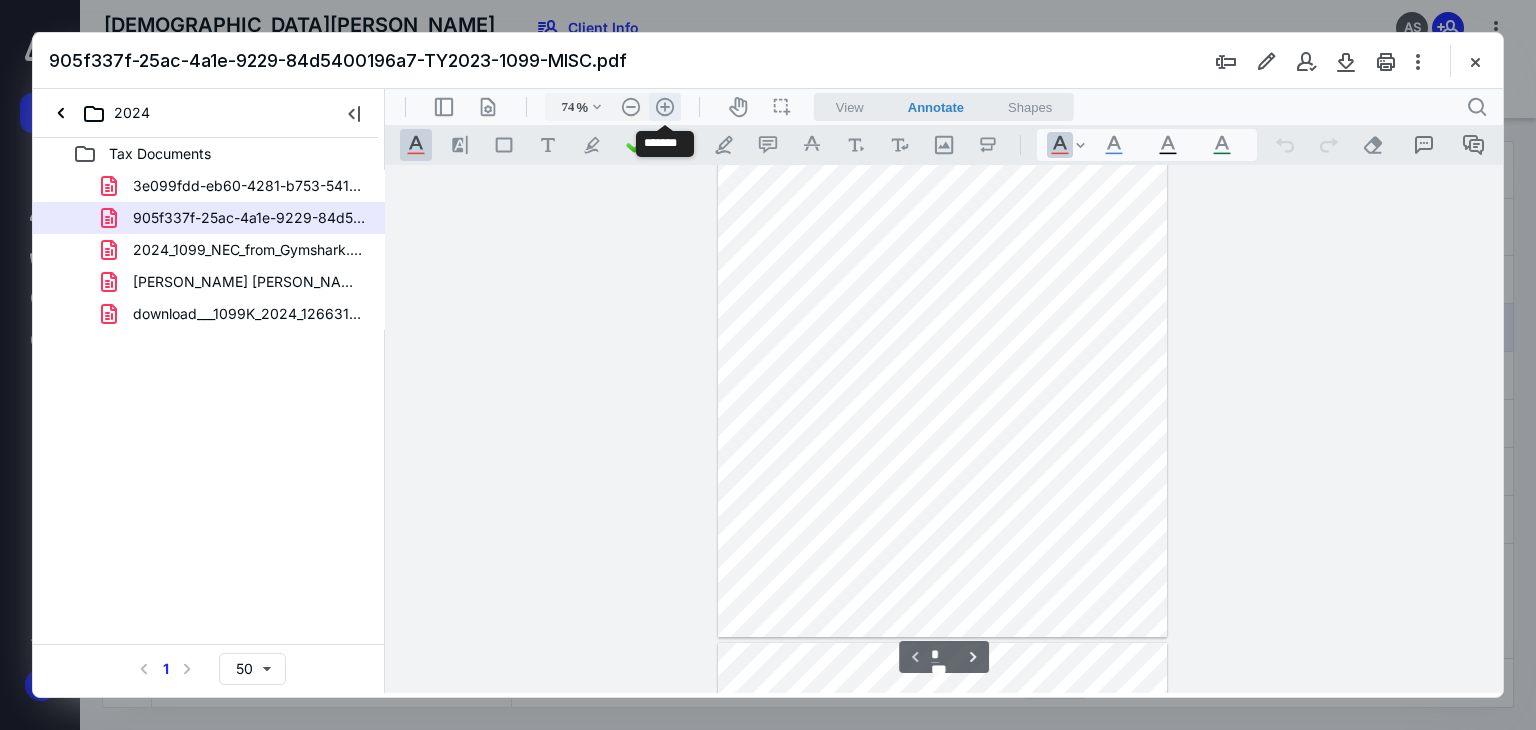 click on ".cls-1{fill:#abb0c4;} icon - header - zoom - in - line" at bounding box center [665, 107] 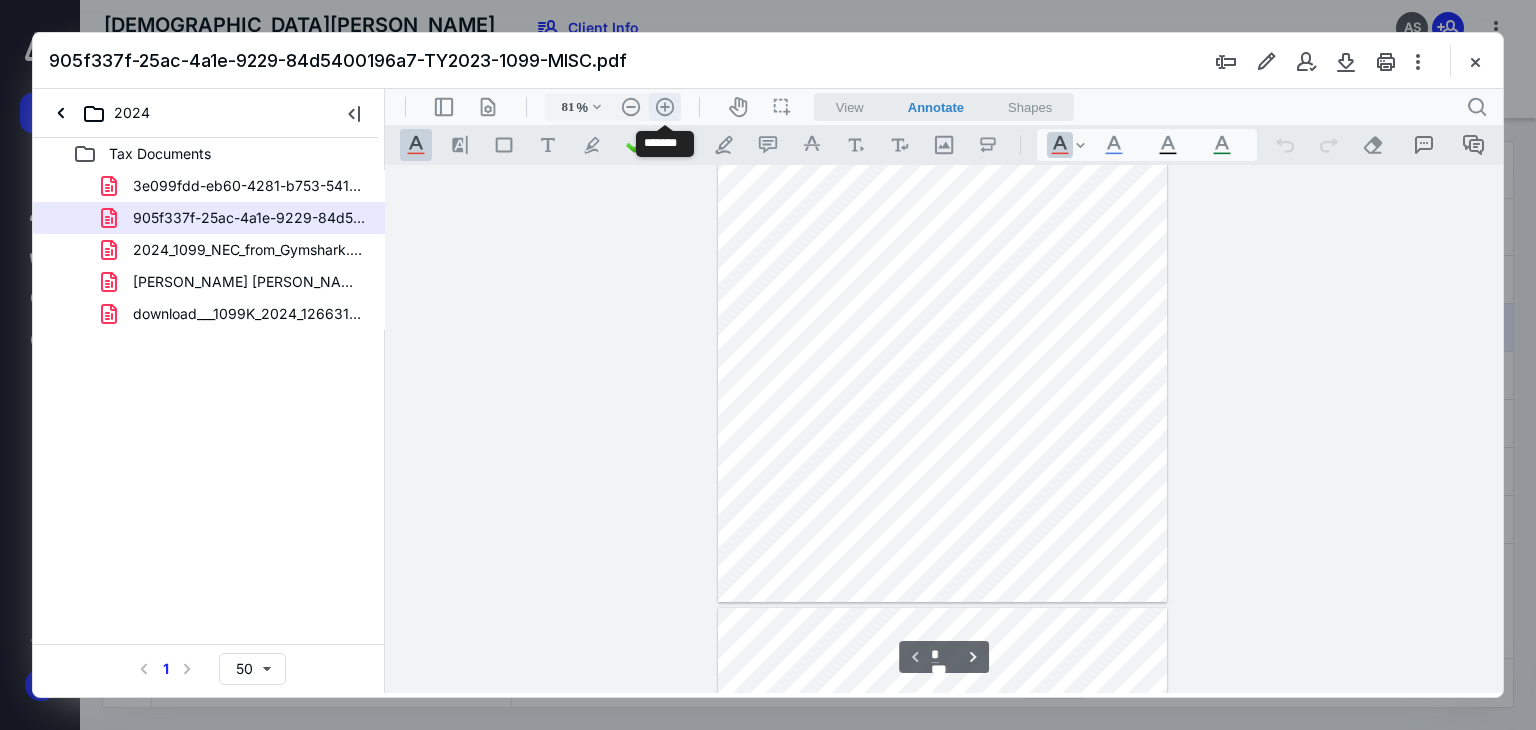 click on ".cls-1{fill:#abb0c4;} icon - header - zoom - in - line" at bounding box center (665, 107) 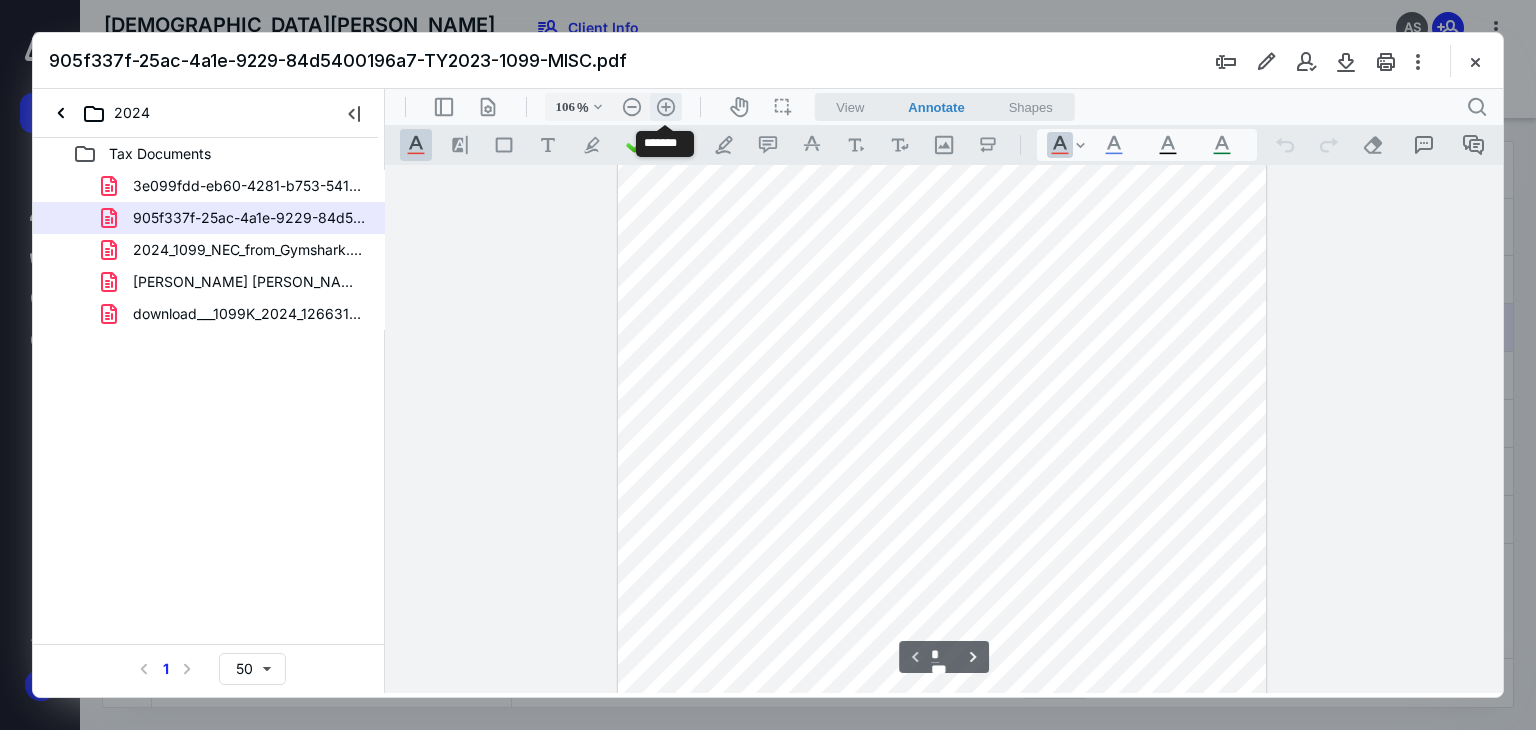 click on ".cls-1{fill:#abb0c4;} icon - header - zoom - in - line" at bounding box center (666, 107) 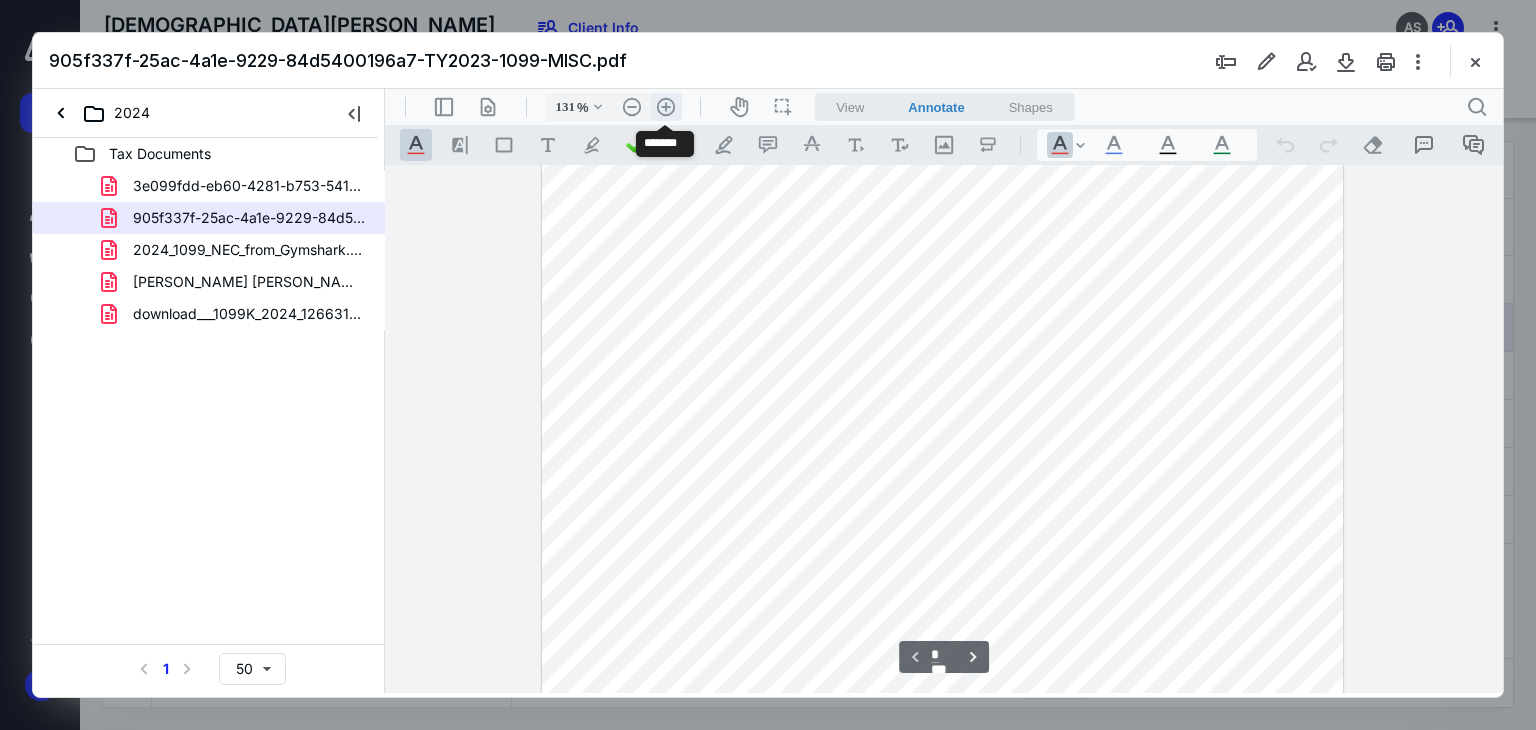 scroll, scrollTop: 378, scrollLeft: 0, axis: vertical 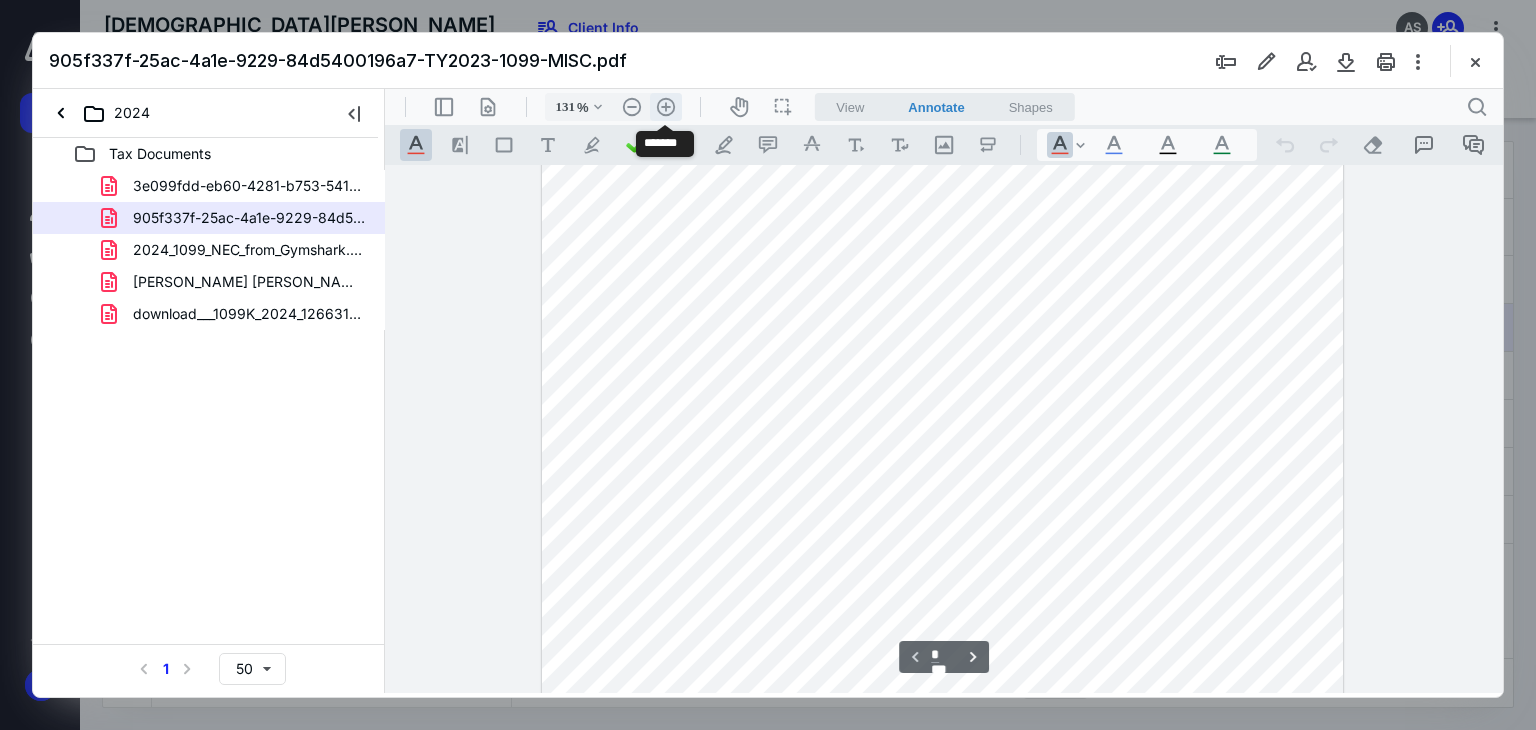 click on ".cls-1{fill:#abb0c4;} icon - header - zoom - in - line" at bounding box center (666, 107) 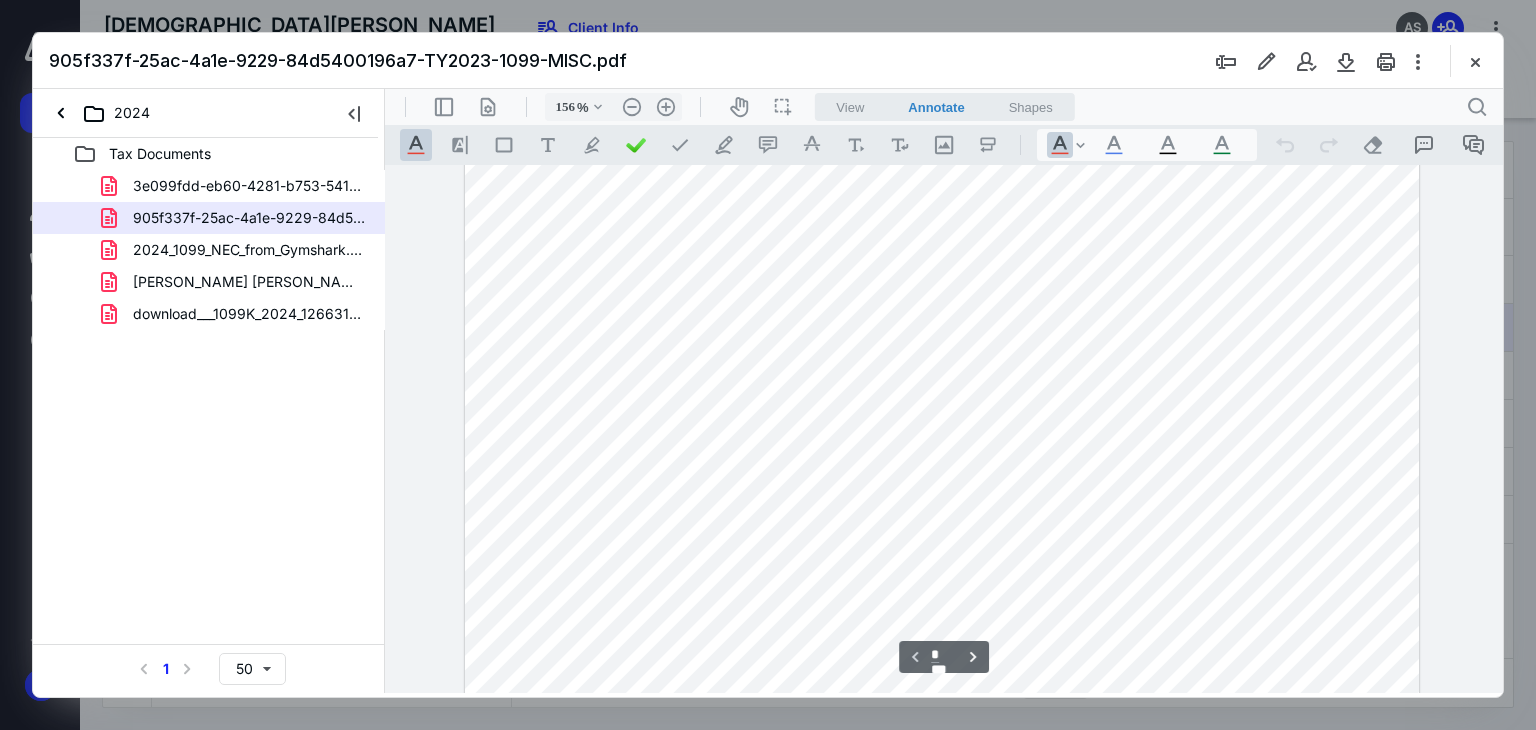 scroll, scrollTop: 193, scrollLeft: 0, axis: vertical 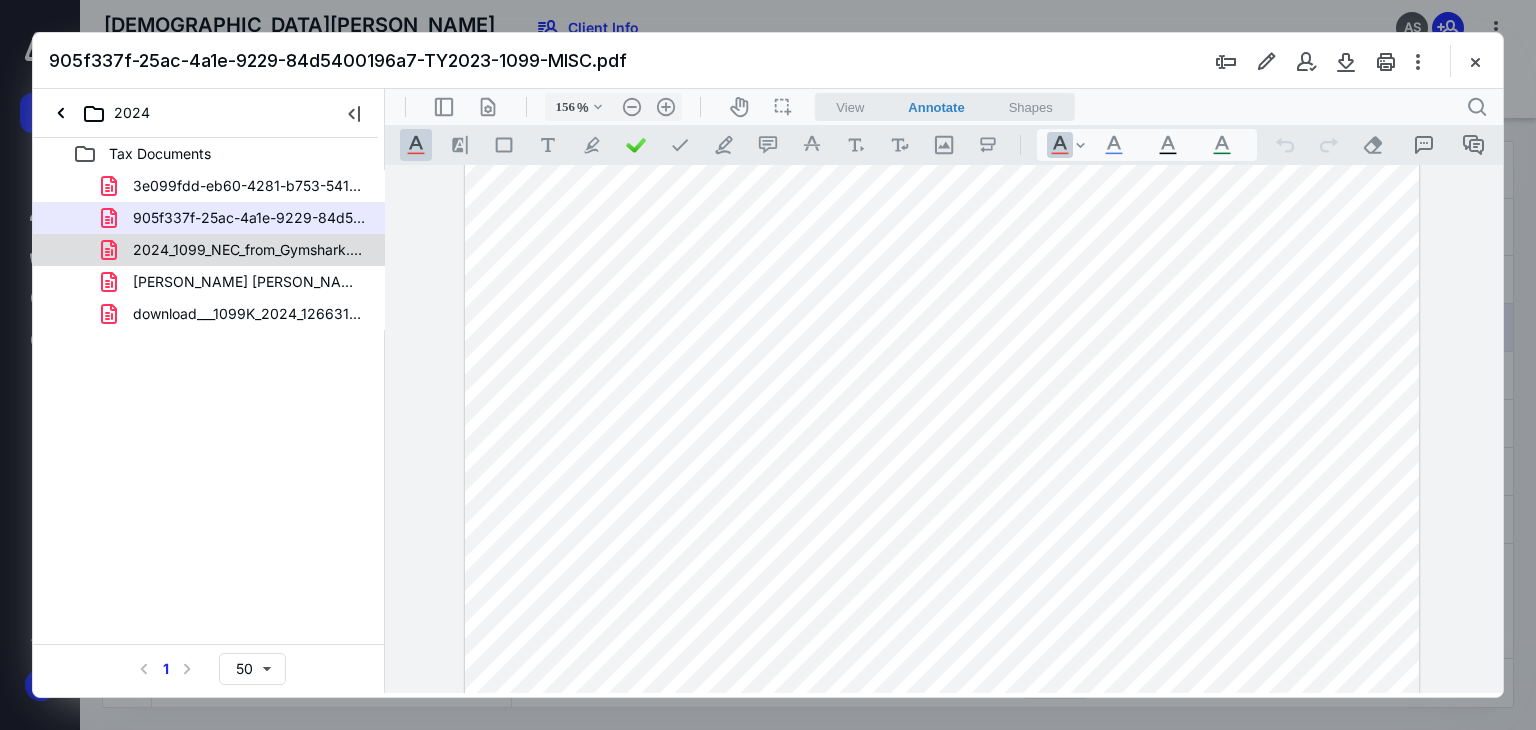 click on "2024_1099_NEC_from_Gymshark.pdf" at bounding box center [237, 250] 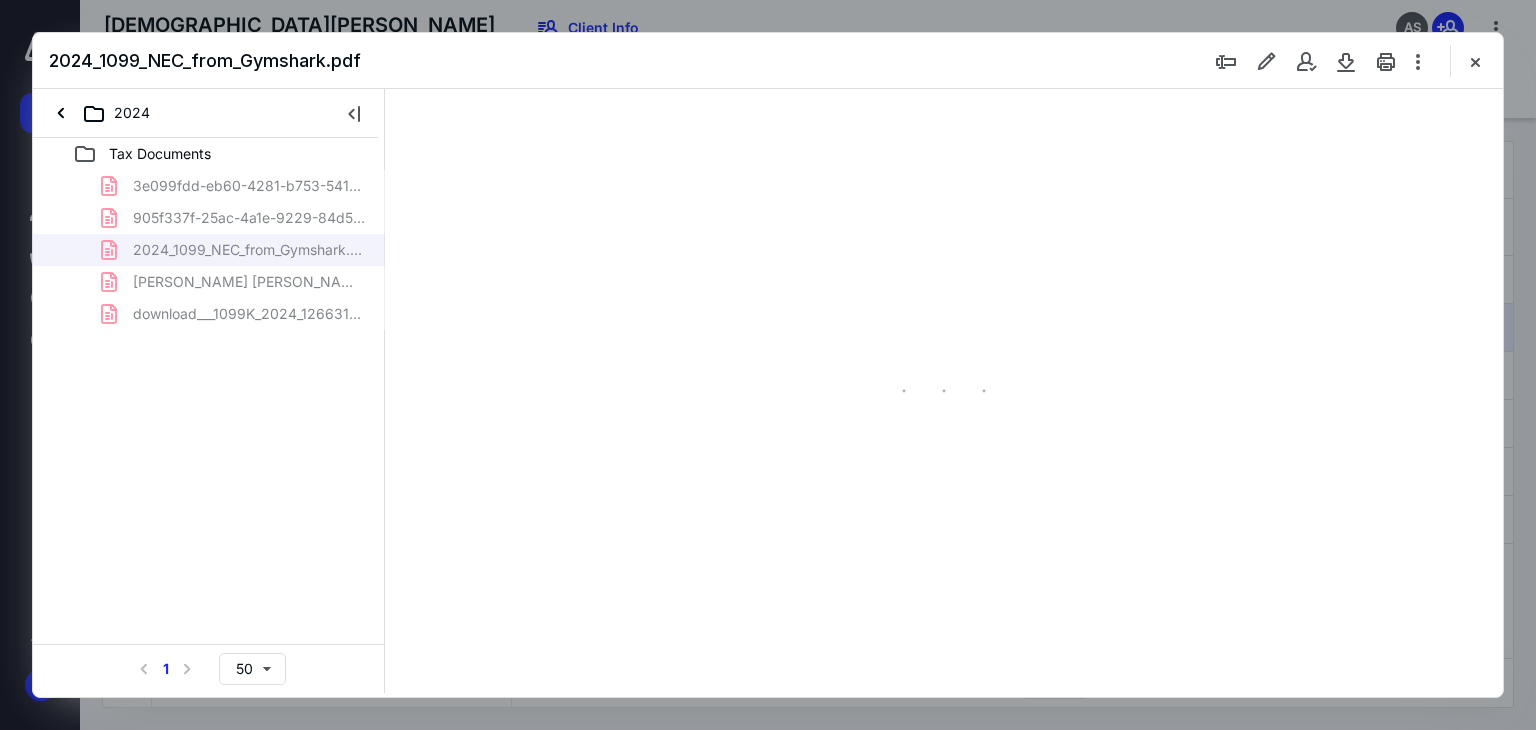 scroll, scrollTop: 79, scrollLeft: 0, axis: vertical 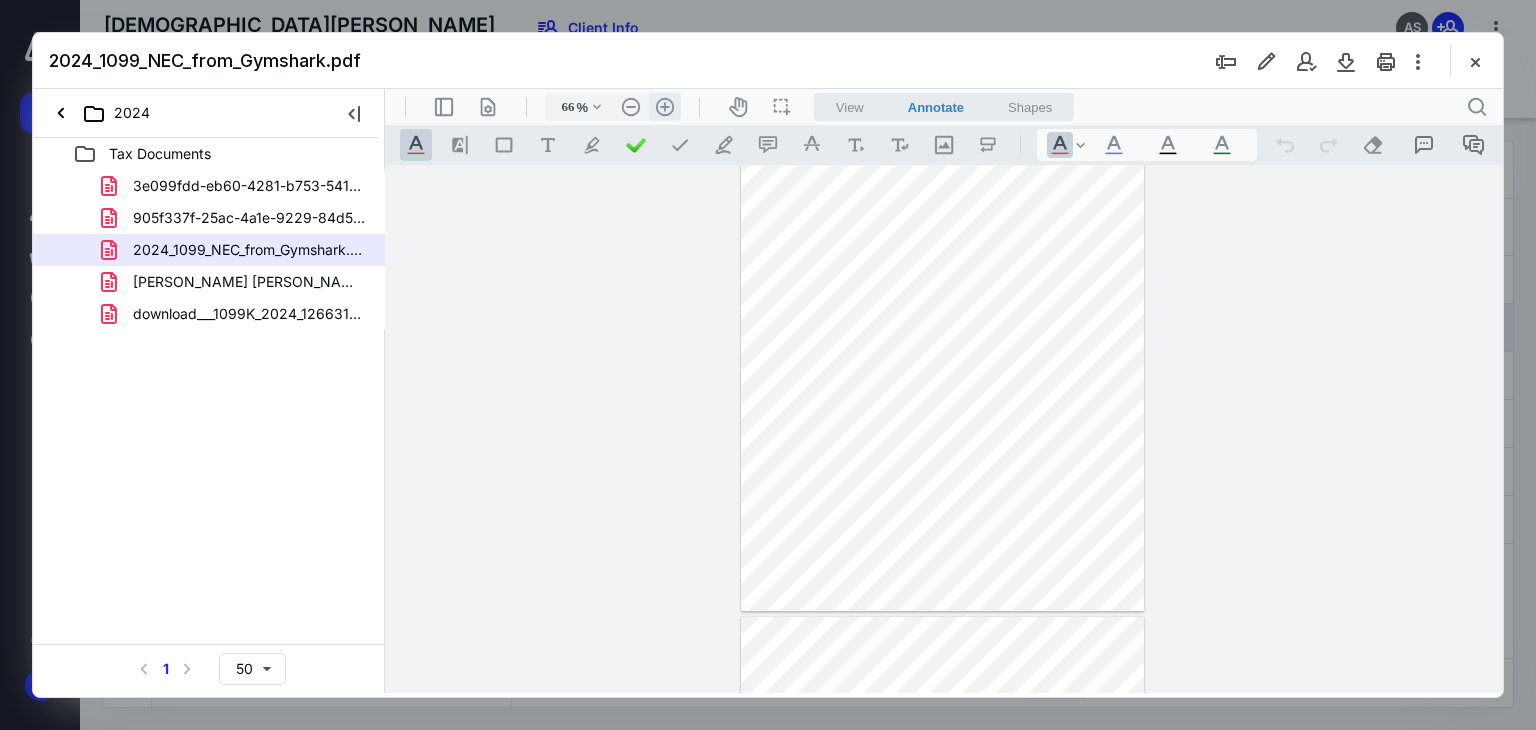 click on ".cls-1{fill:#abb0c4;} icon - header - zoom - in - line" at bounding box center (665, 107) 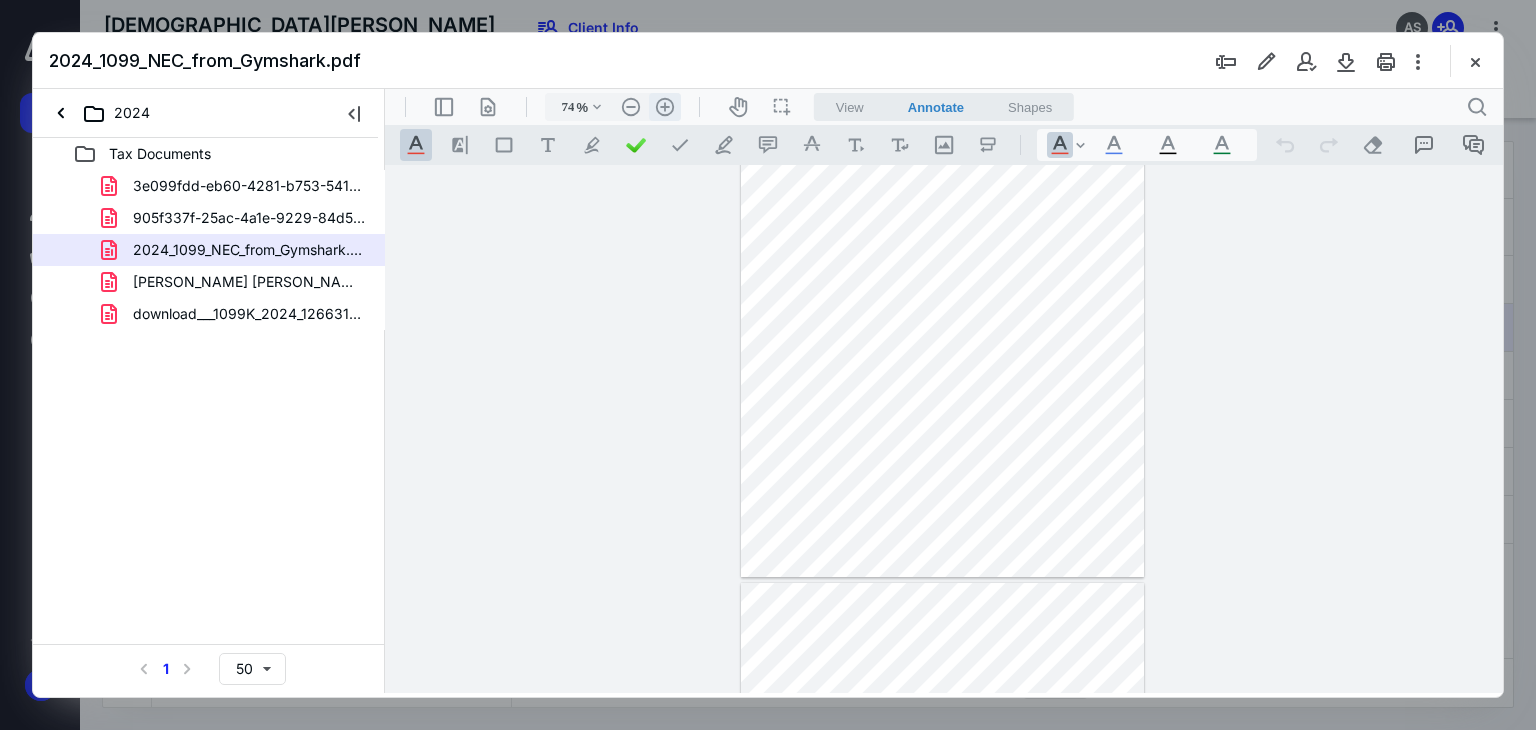 click on ".cls-1{fill:#abb0c4;} icon - header - zoom - in - line" at bounding box center (665, 107) 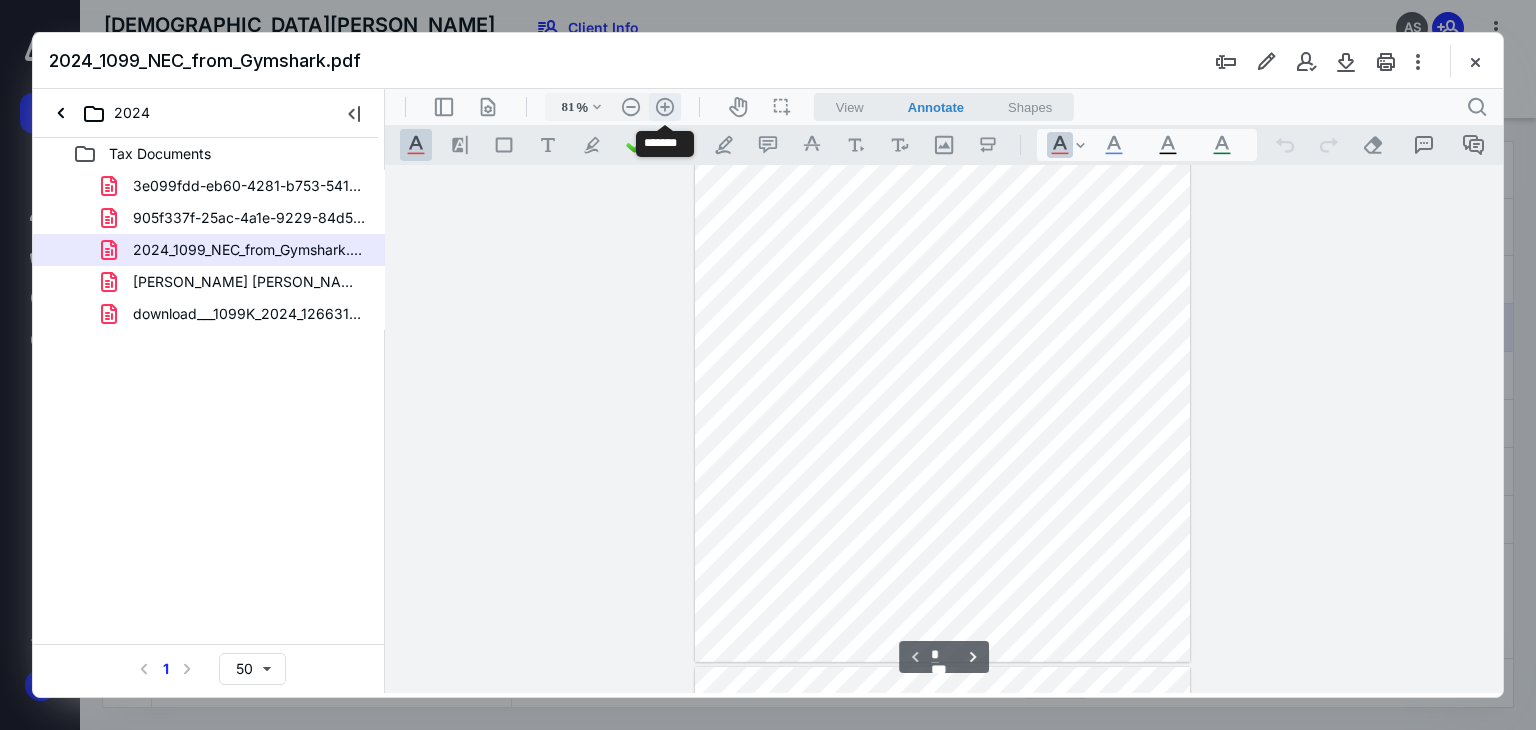 click on ".cls-1{fill:#abb0c4;} icon - header - zoom - in - line" at bounding box center (665, 107) 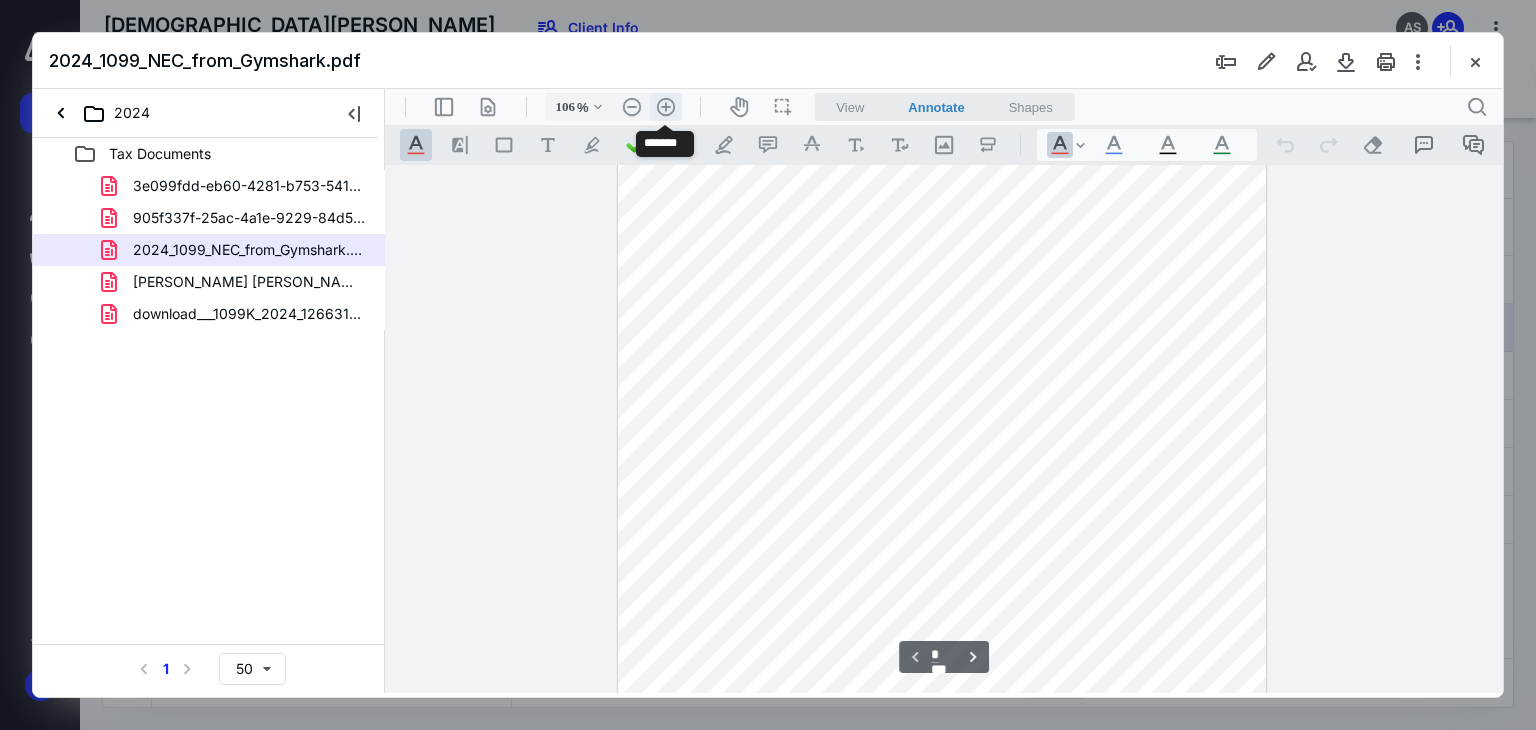 click on ".cls-1{fill:#abb0c4;} icon - header - zoom - in - line" at bounding box center [666, 107] 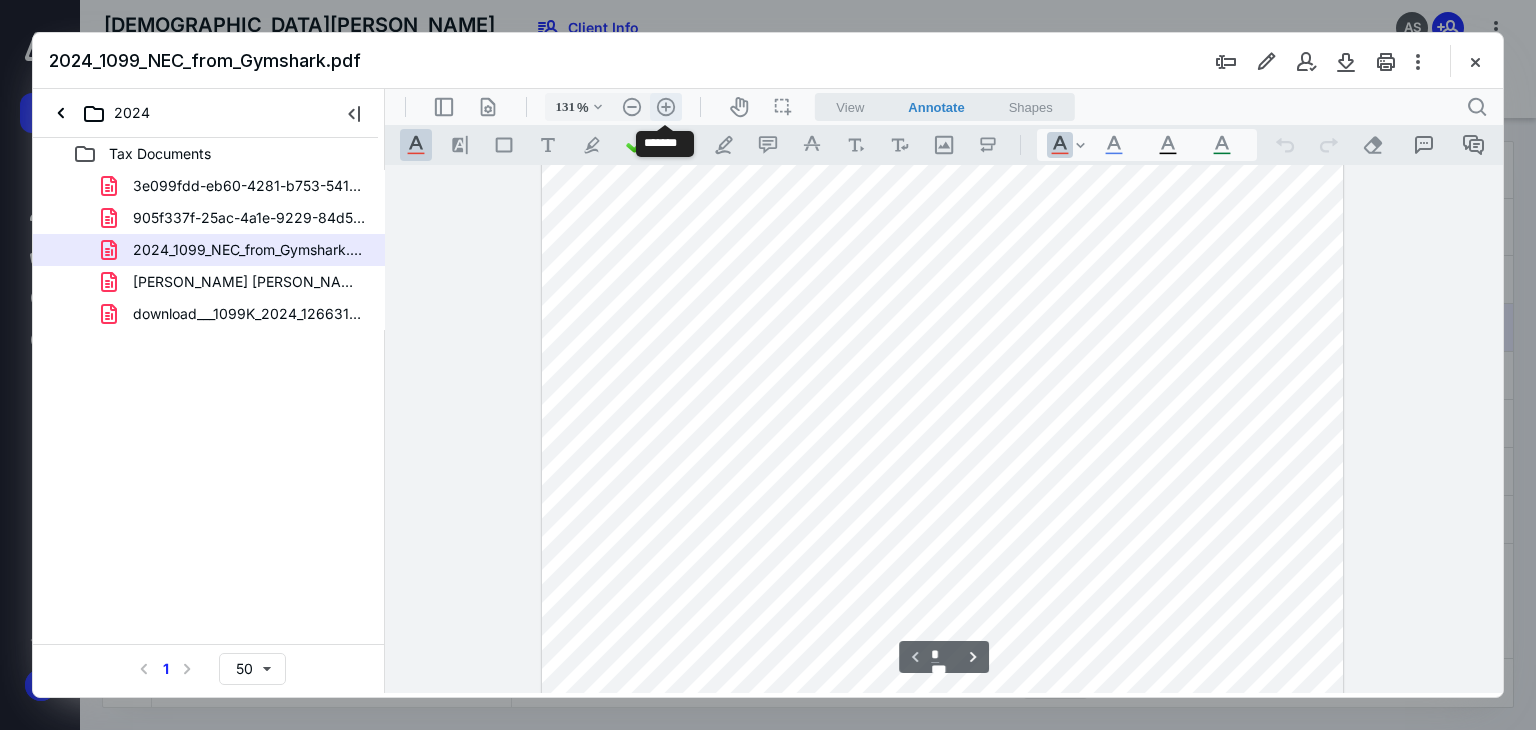 click on ".cls-1{fill:#abb0c4;} icon - header - zoom - in - line" at bounding box center (666, 107) 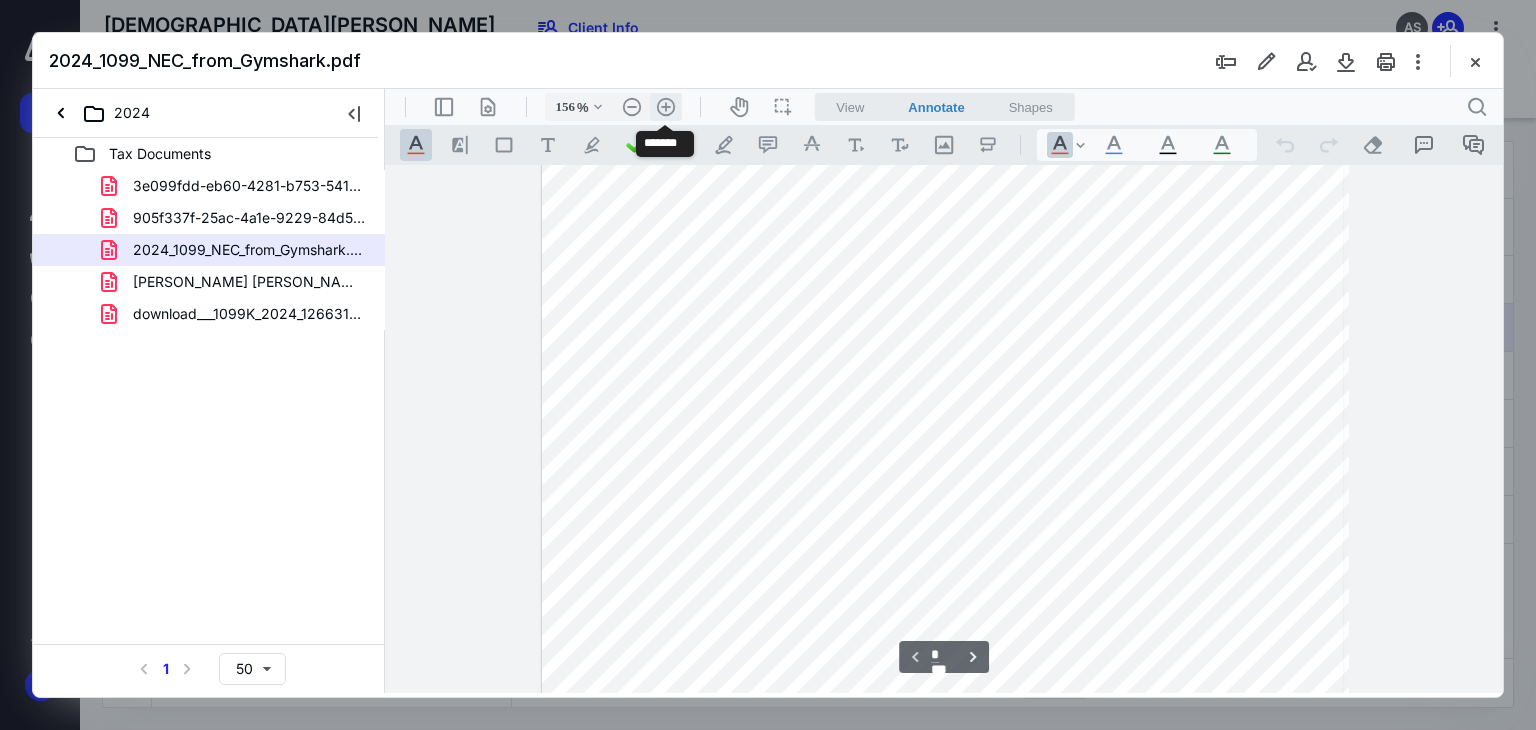 scroll, scrollTop: 493, scrollLeft: 0, axis: vertical 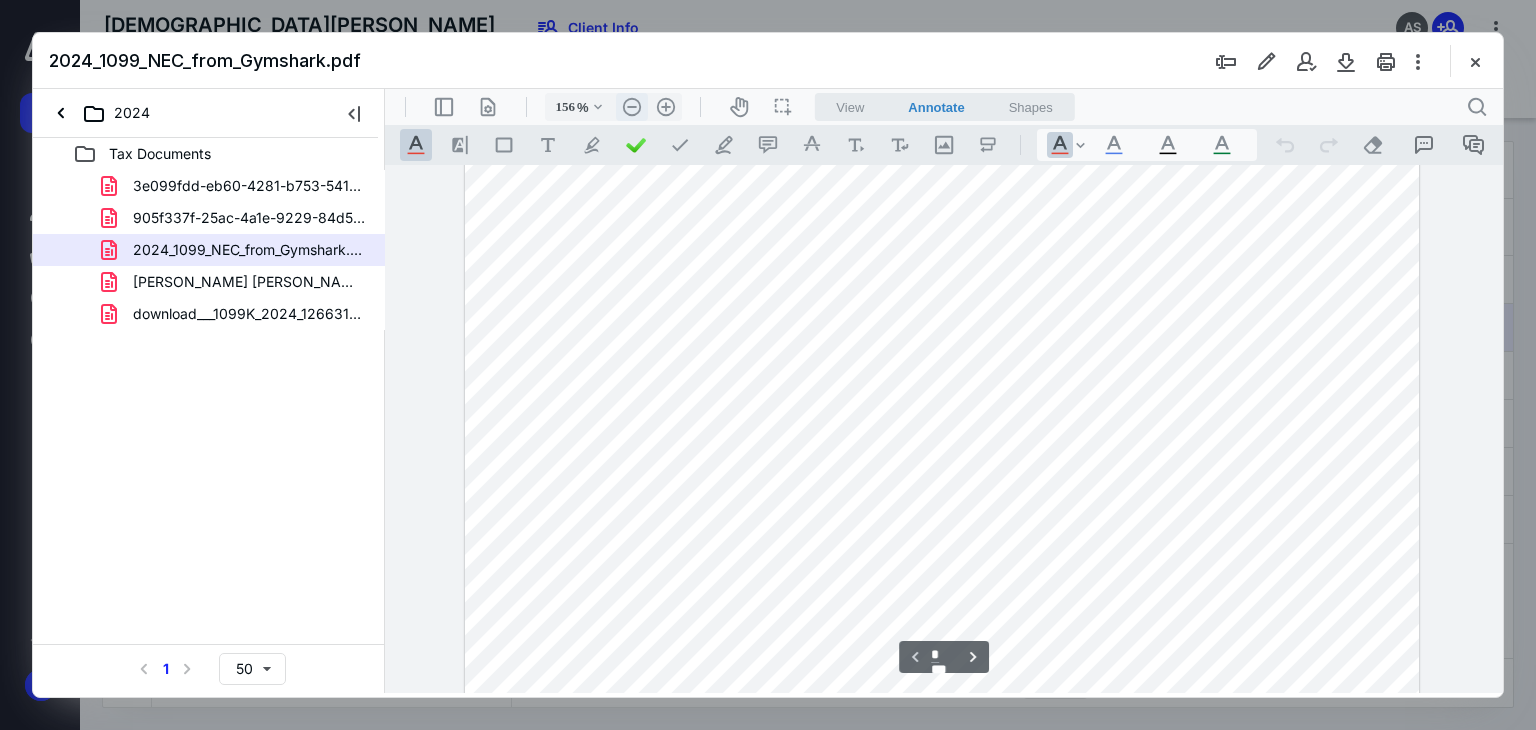click on ".cls-1{fill:#abb0c4;} icon - header - zoom - out - line" at bounding box center [632, 107] 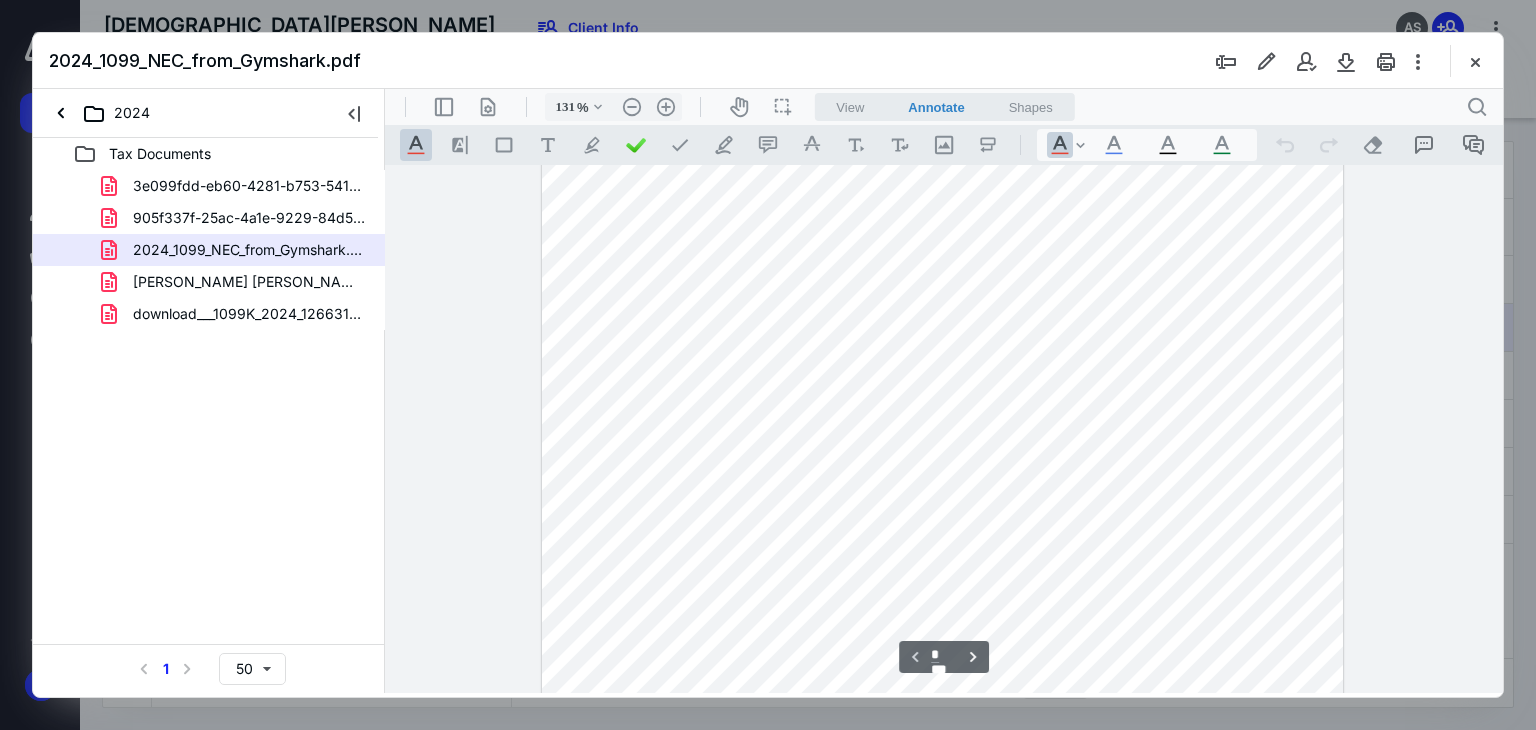 scroll, scrollTop: 178, scrollLeft: 0, axis: vertical 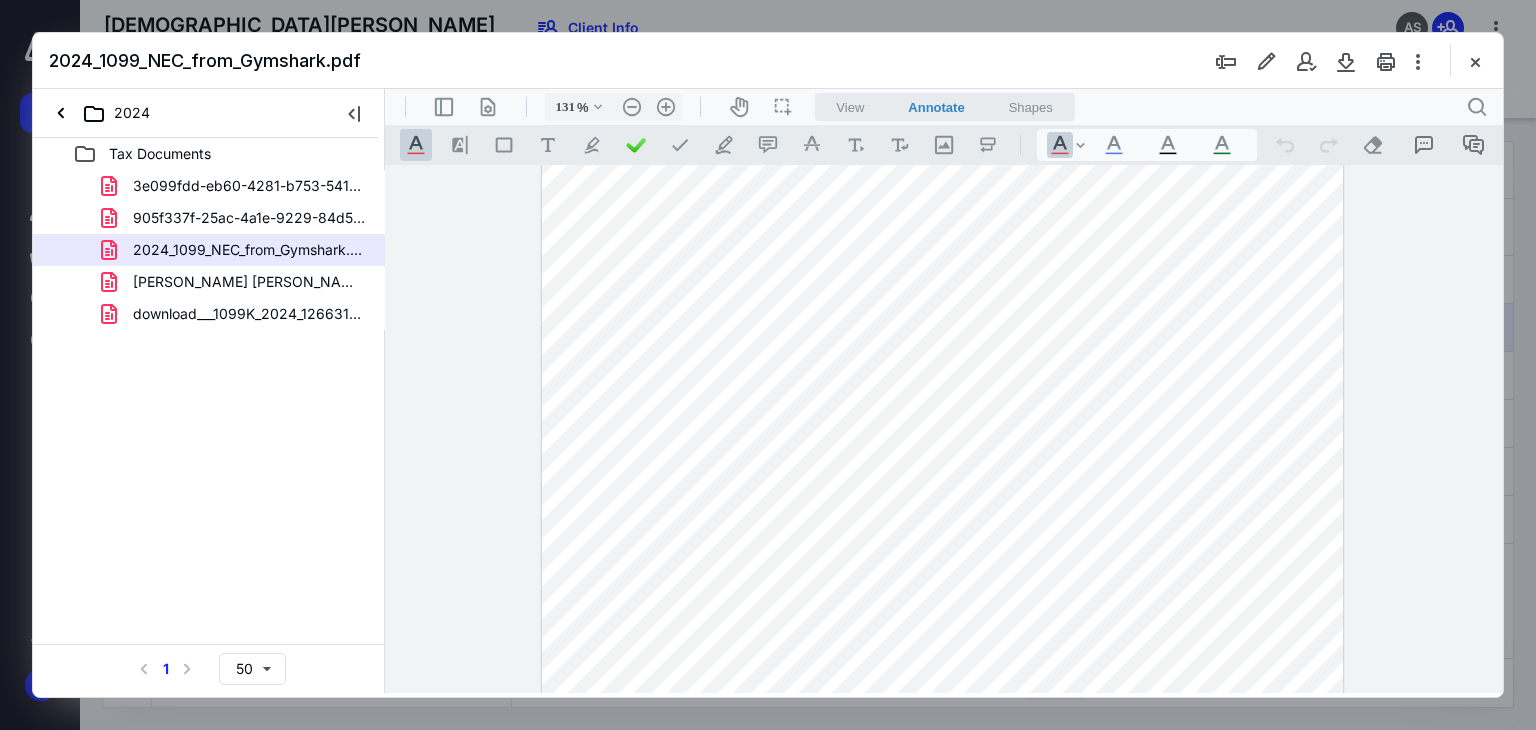 drag, startPoint x: 611, startPoint y: 422, endPoint x: 671, endPoint y: 422, distance: 60 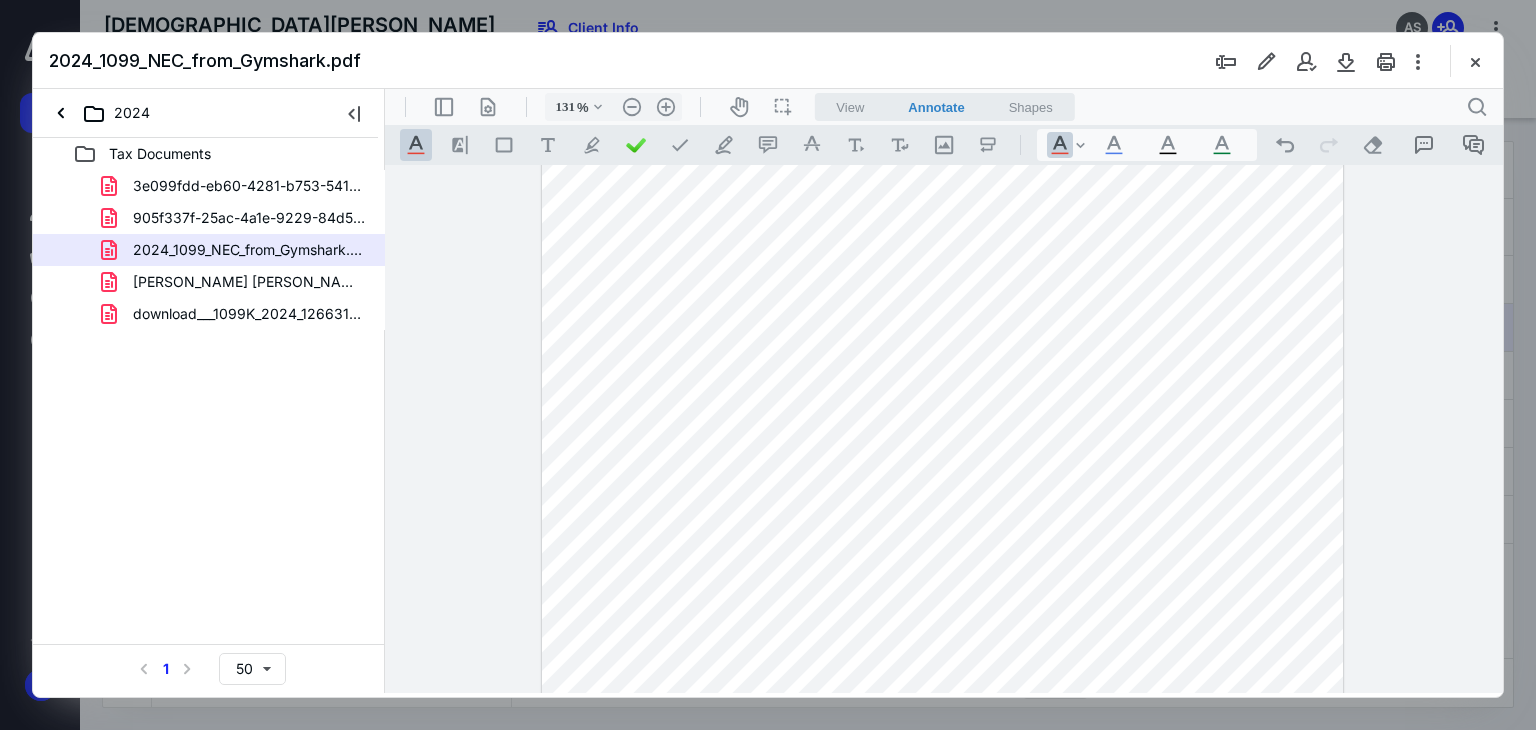 click at bounding box center (943, 511) 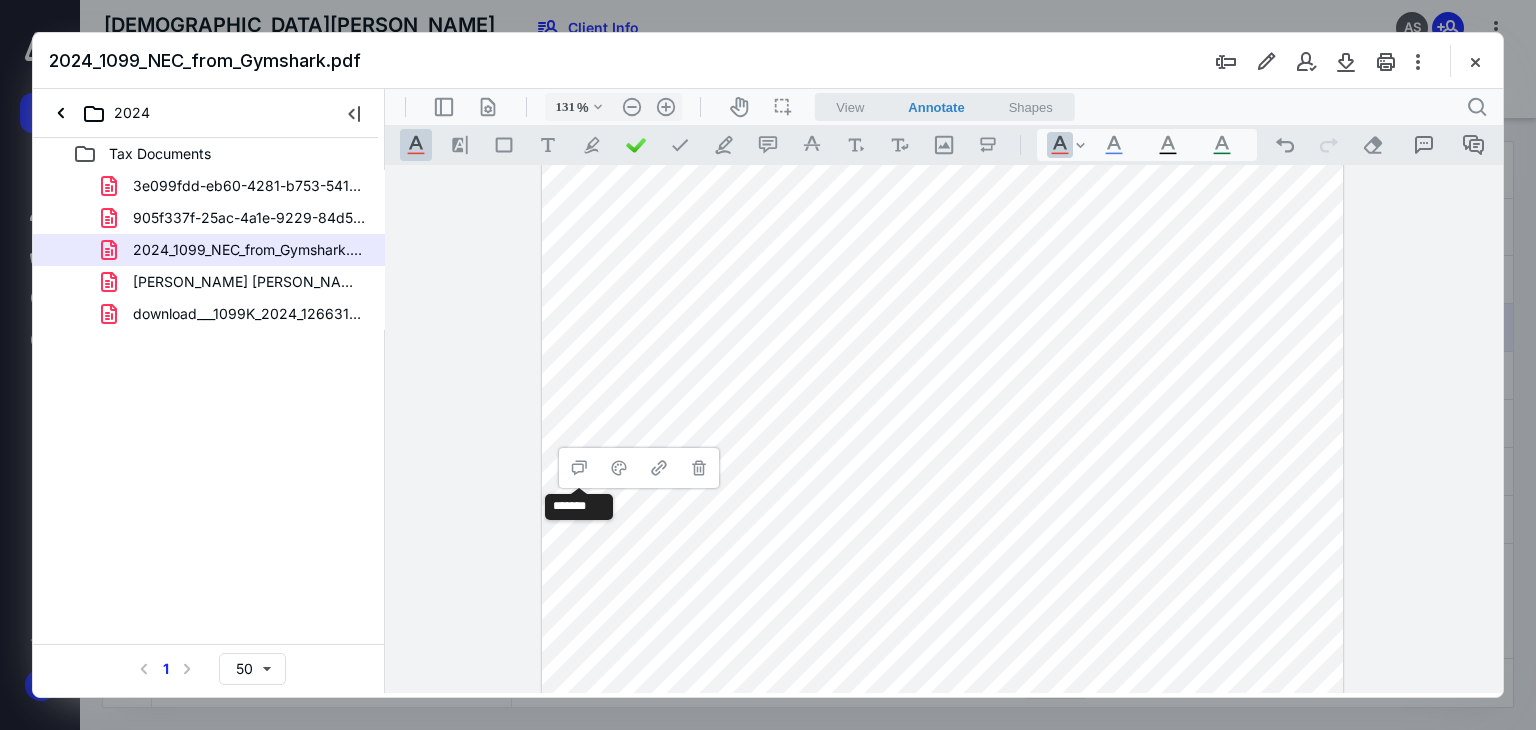 type 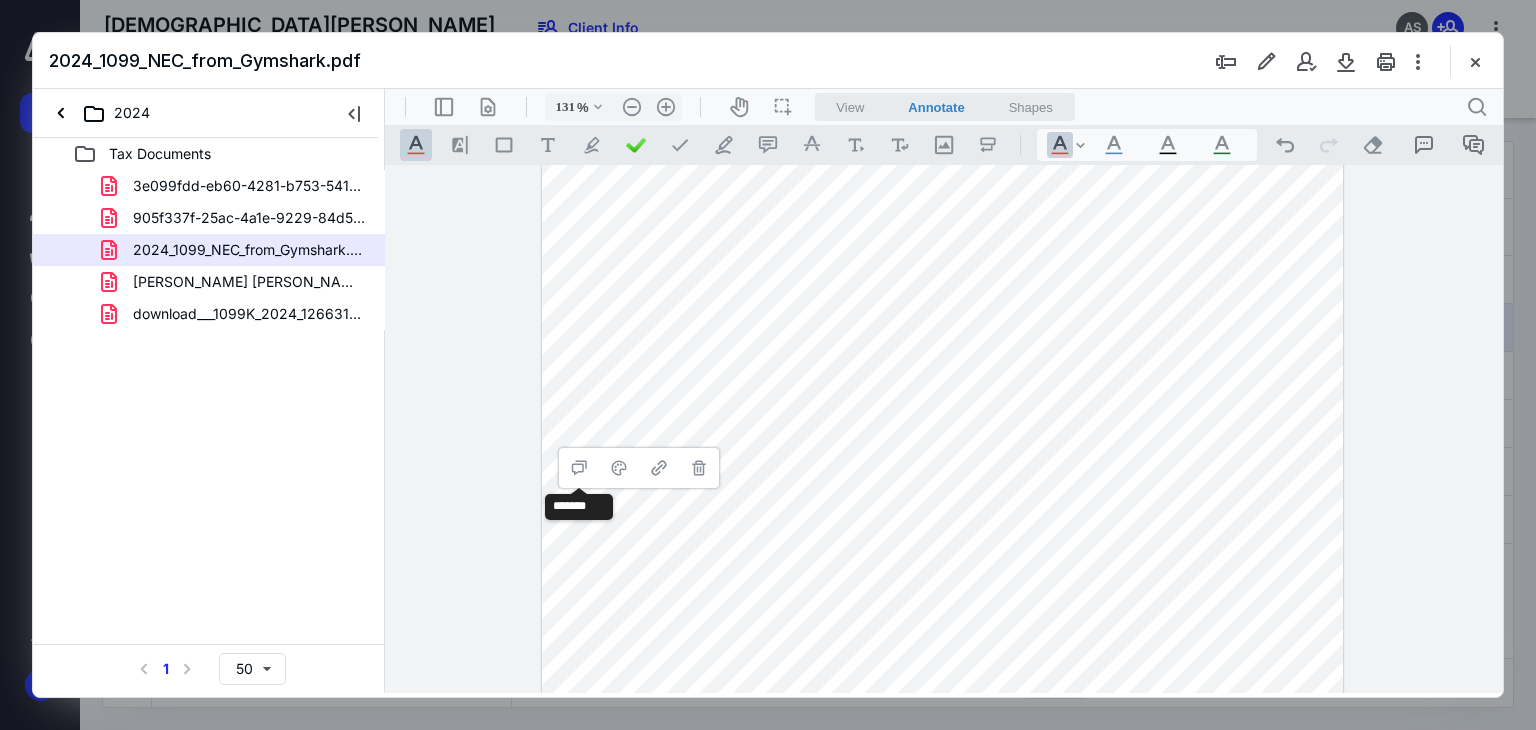 click at bounding box center [943, 511] 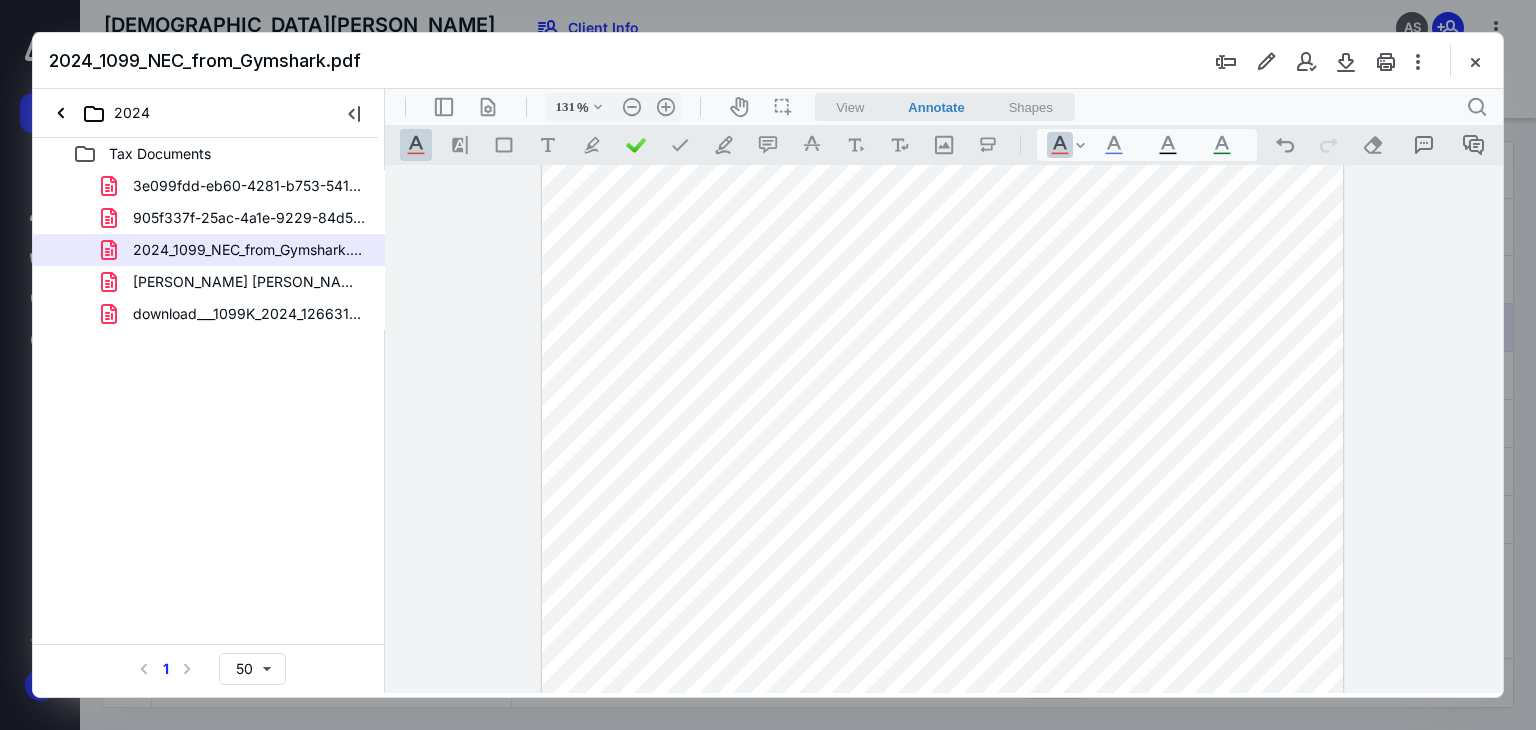 click at bounding box center [943, 511] 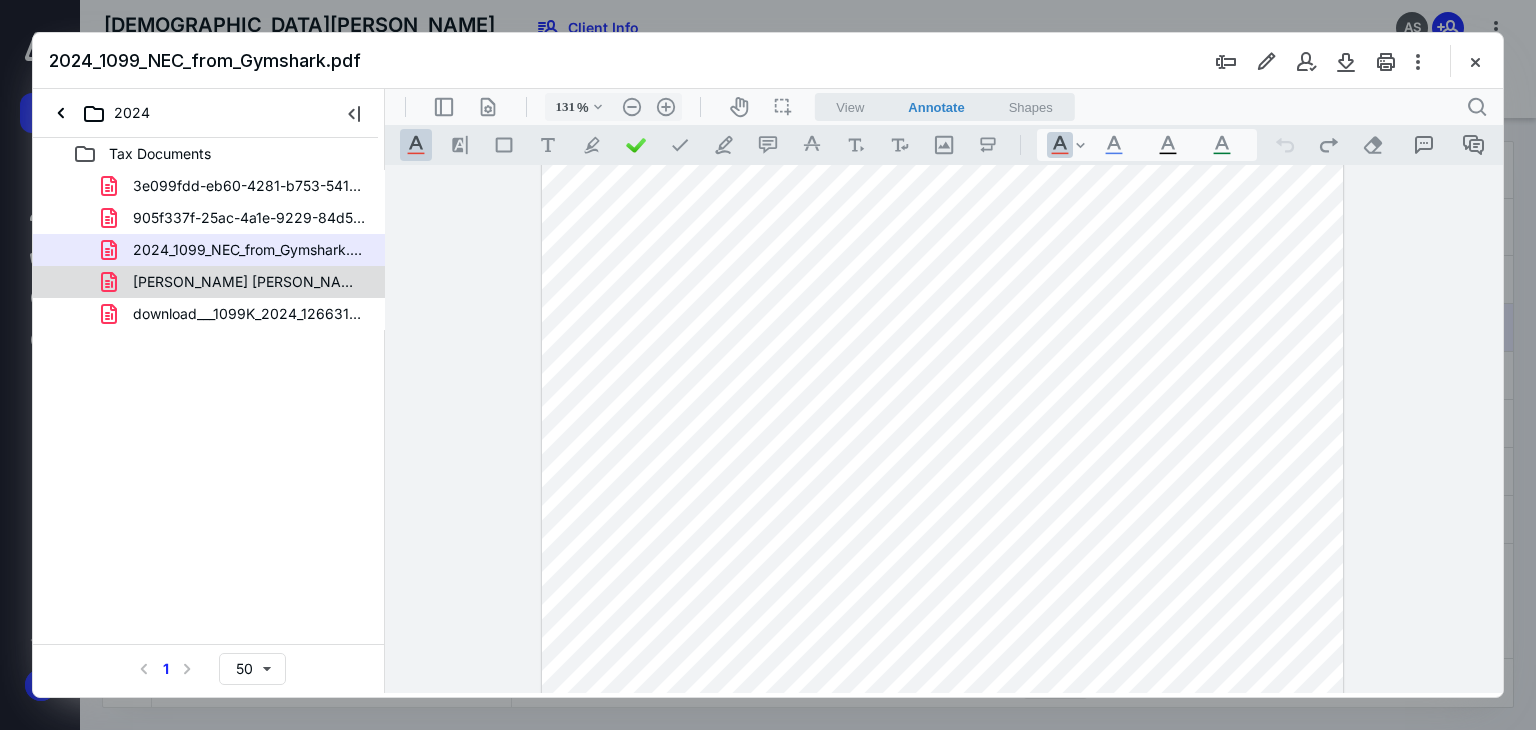 click on "[PERSON_NAME] [PERSON_NAME] SWOLERICKETTS LLC 1099 2024.pdf" at bounding box center [209, 282] 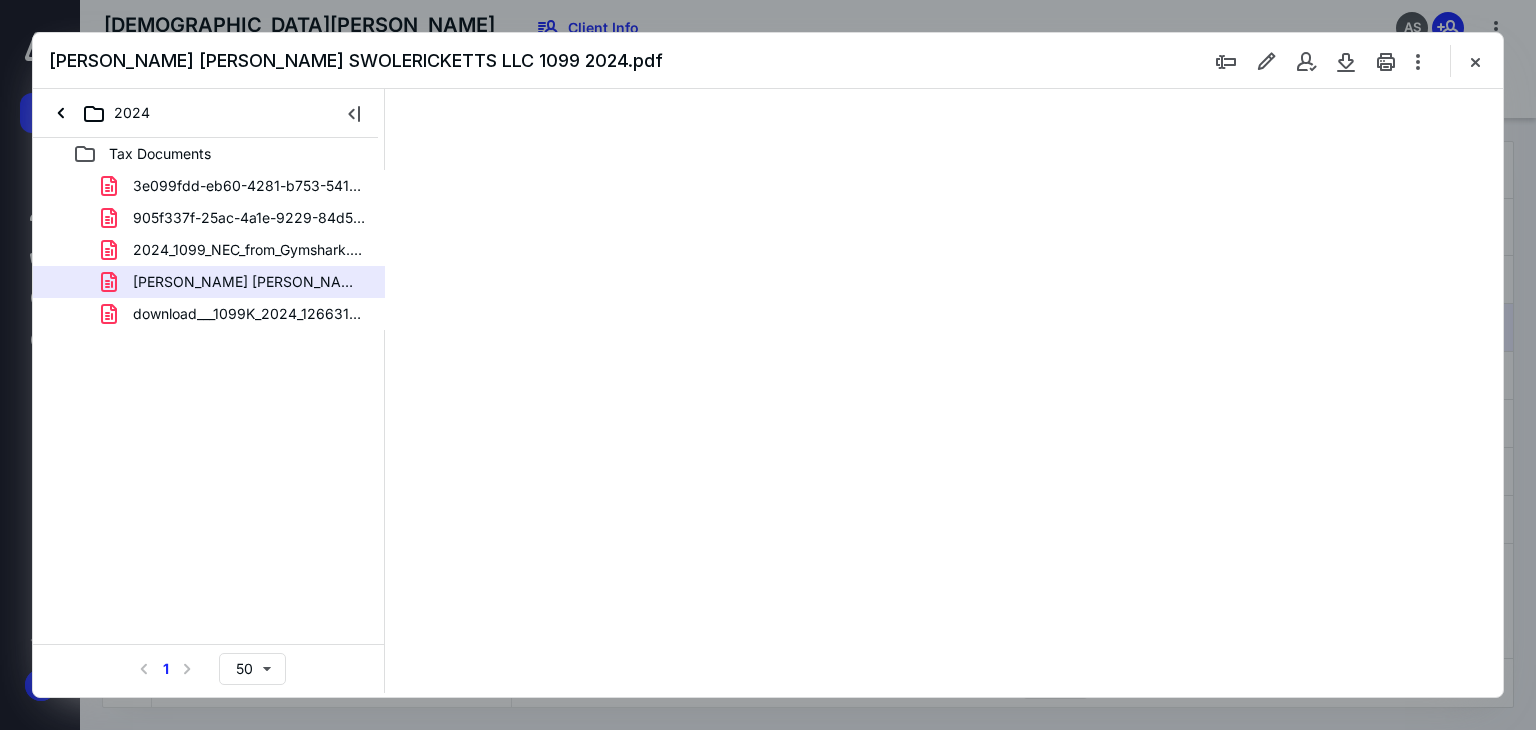 scroll, scrollTop: 0, scrollLeft: 0, axis: both 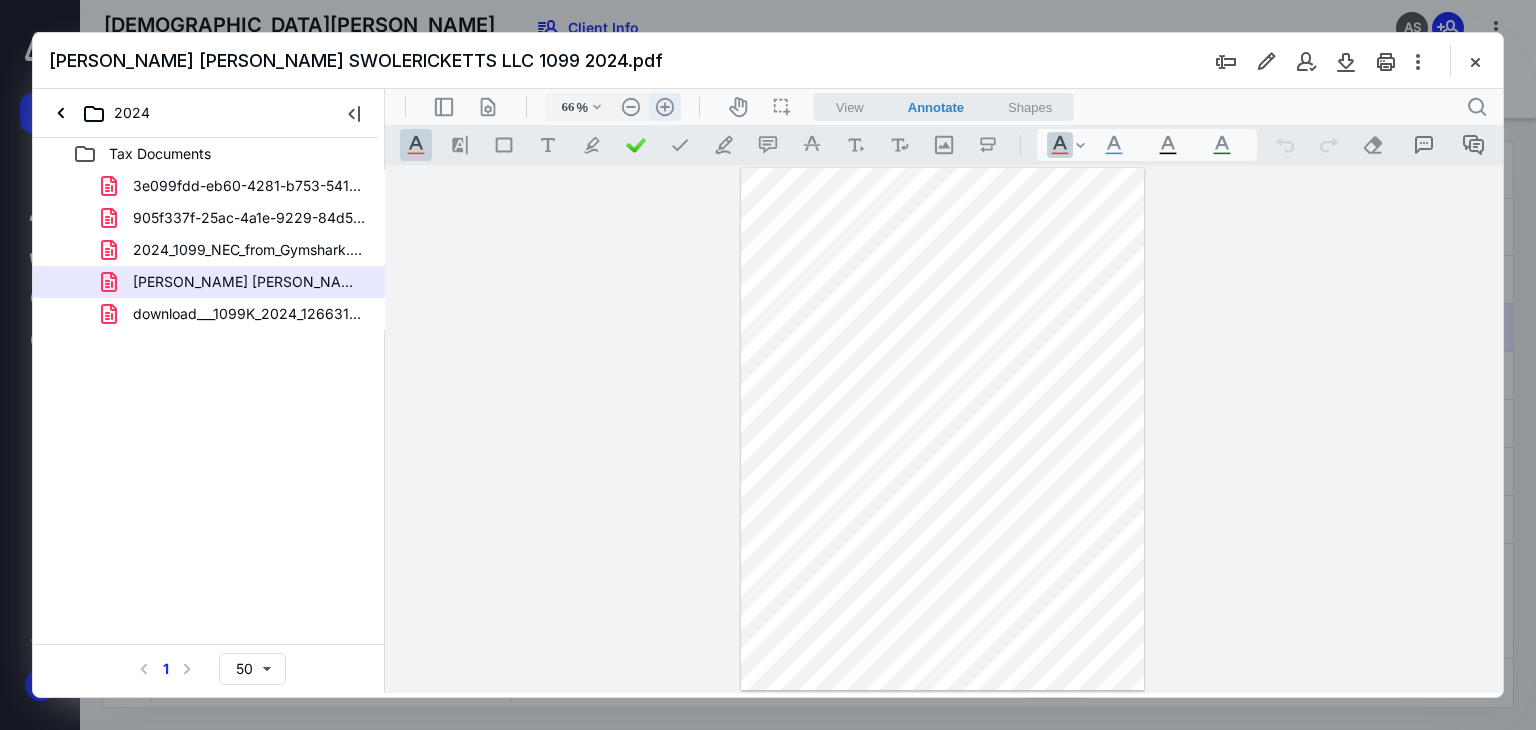 click on ".cls-1{fill:#abb0c4;} icon - header - zoom - in - line" at bounding box center (665, 107) 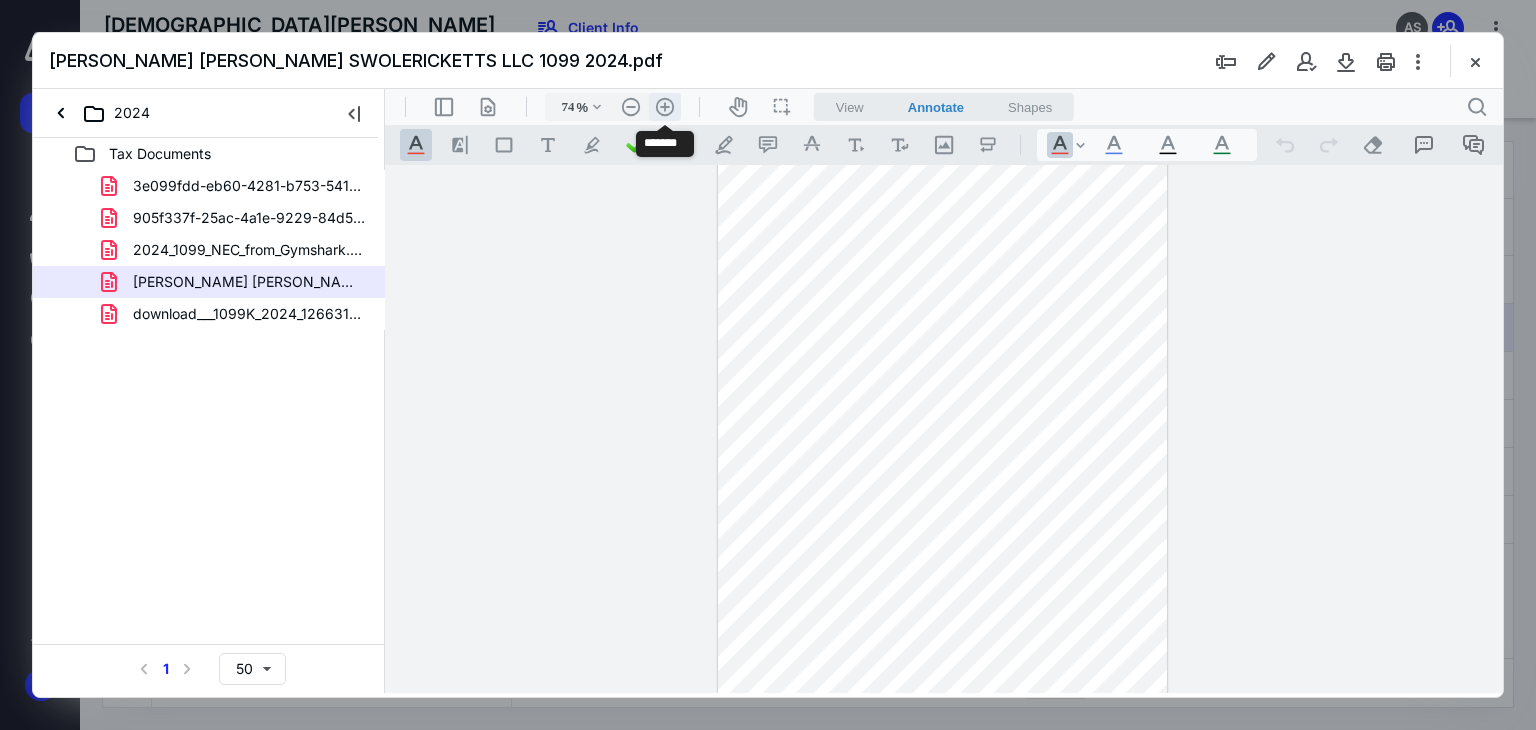 click on ".cls-1{fill:#abb0c4;} icon - header - zoom - in - line" at bounding box center (665, 107) 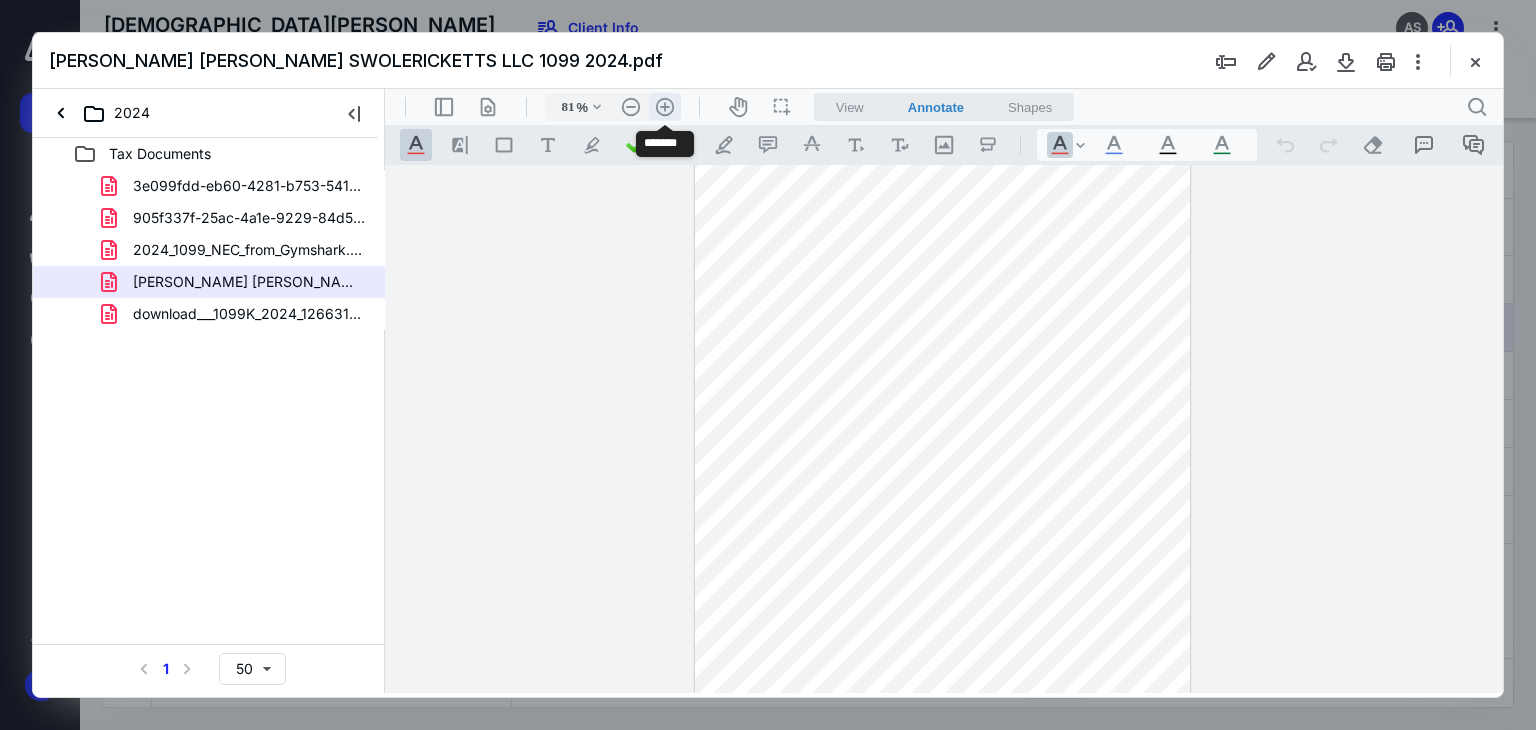 click on ".cls-1{fill:#abb0c4;} icon - header - zoom - in - line" at bounding box center [665, 107] 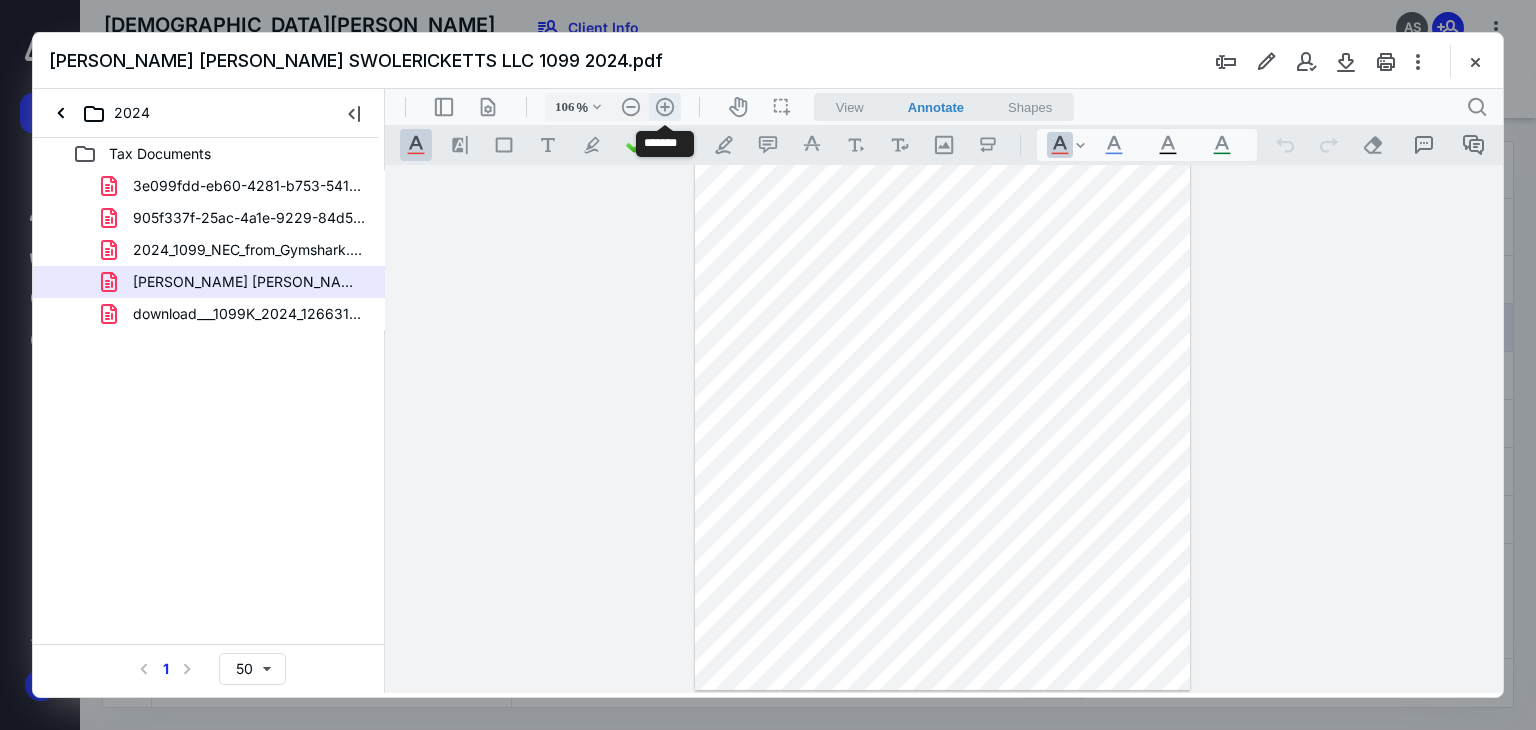 click on ".cls-1{fill:#abb0c4;} icon - header - zoom - in - line" at bounding box center (665, 107) 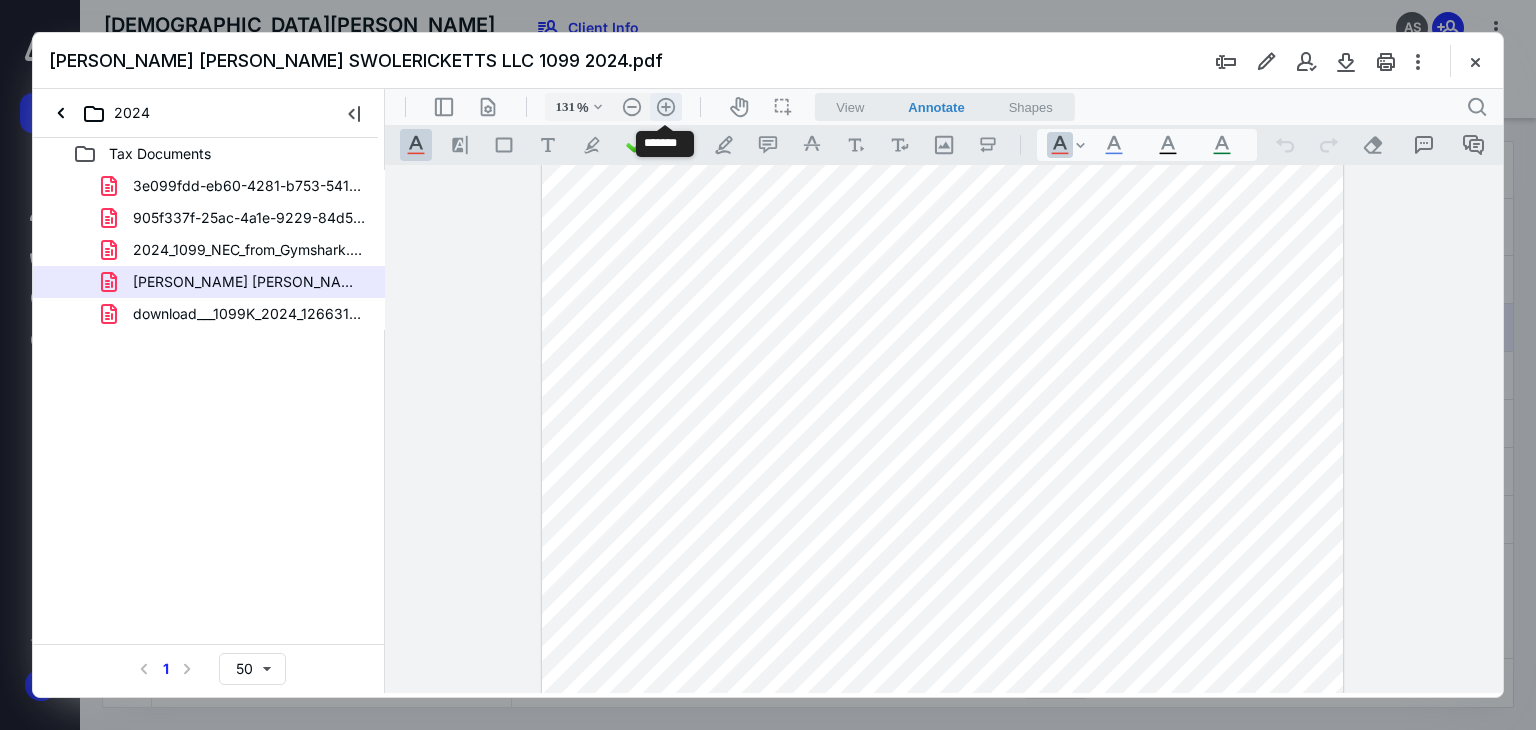 scroll, scrollTop: 308, scrollLeft: 0, axis: vertical 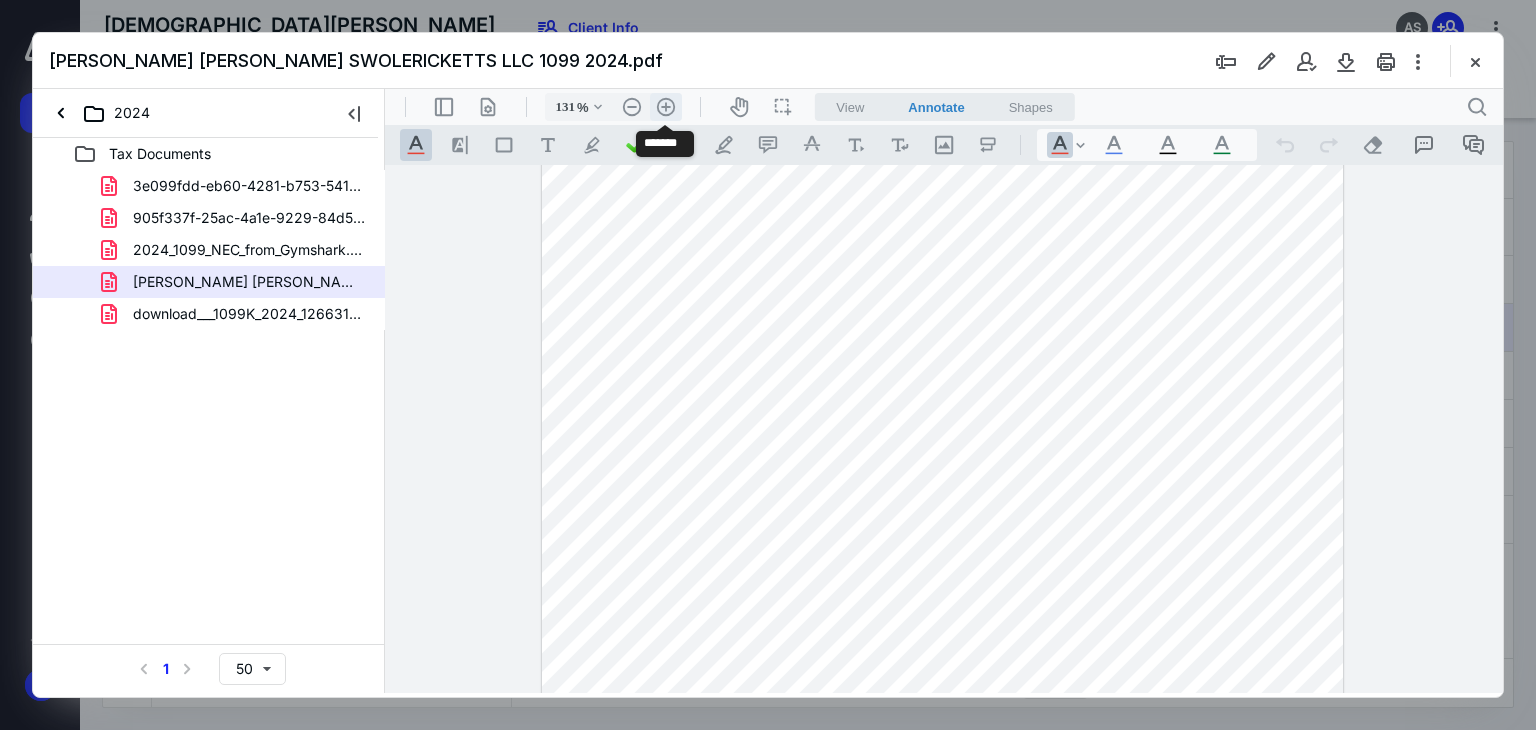 click on ".cls-1{fill:#abb0c4;} icon - header - zoom - in - line" at bounding box center [666, 107] 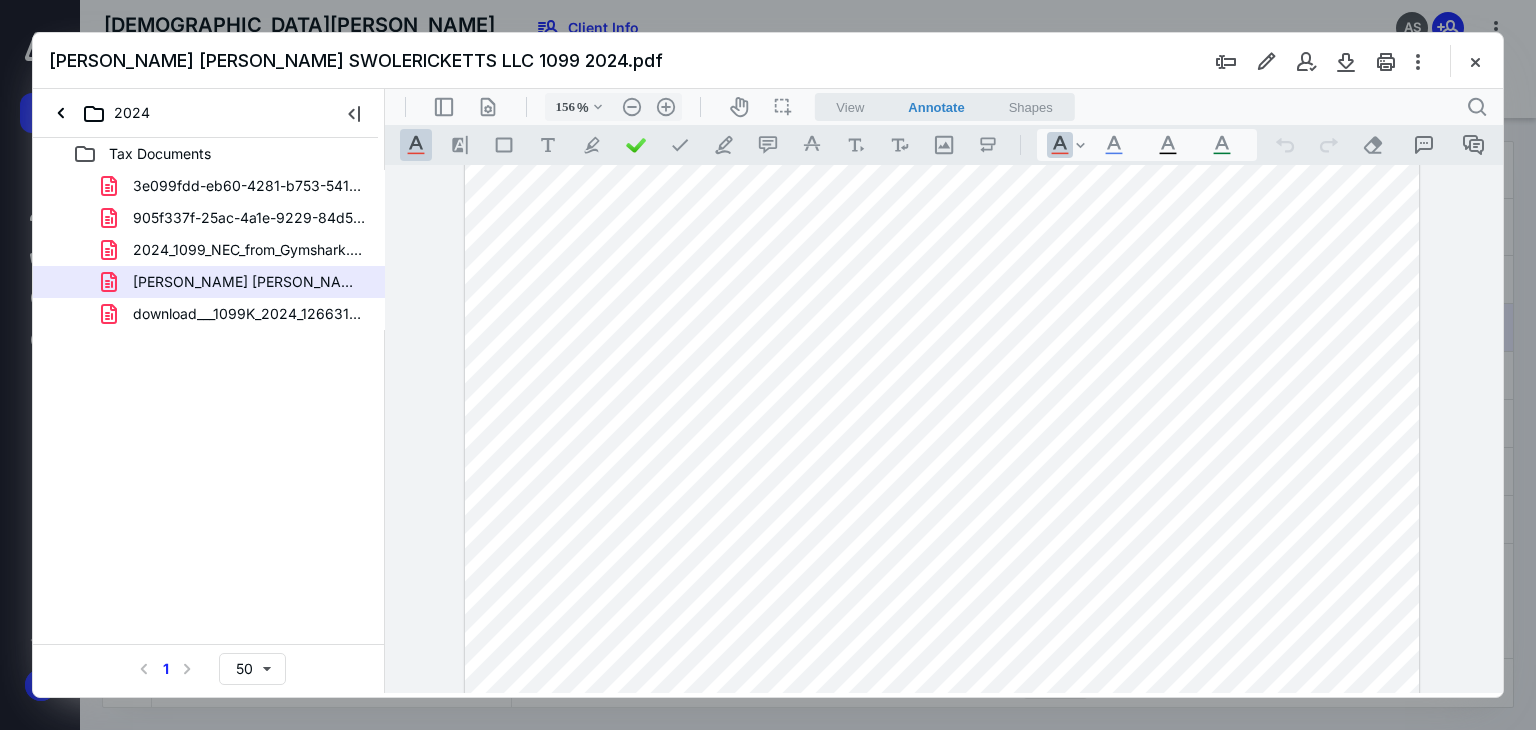 scroll, scrollTop: 0, scrollLeft: 0, axis: both 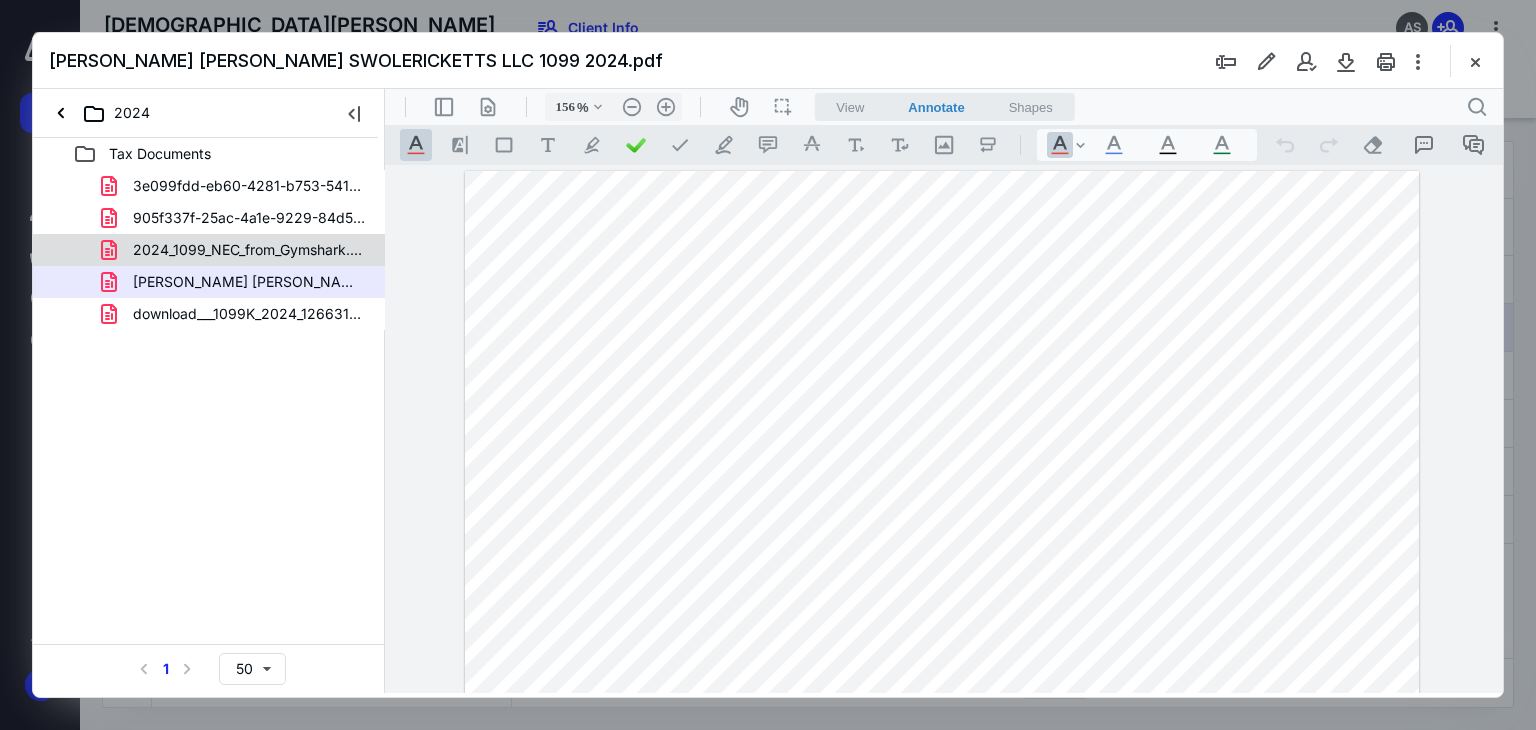click on "2024_1099_NEC_from_Gymshark.pdf" at bounding box center (249, 250) 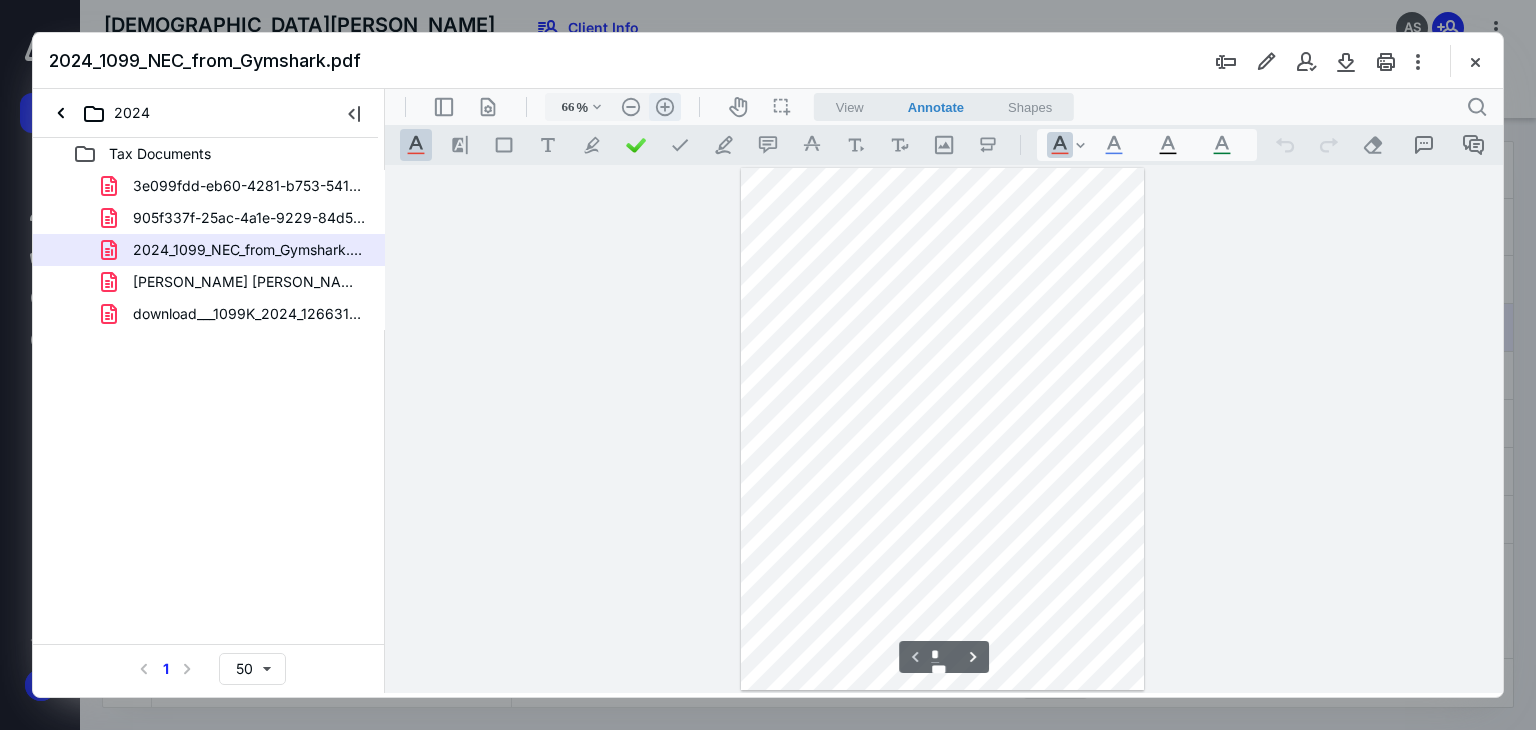 click on ".cls-1{fill:#abb0c4;} icon - header - zoom - in - line" at bounding box center [665, 107] 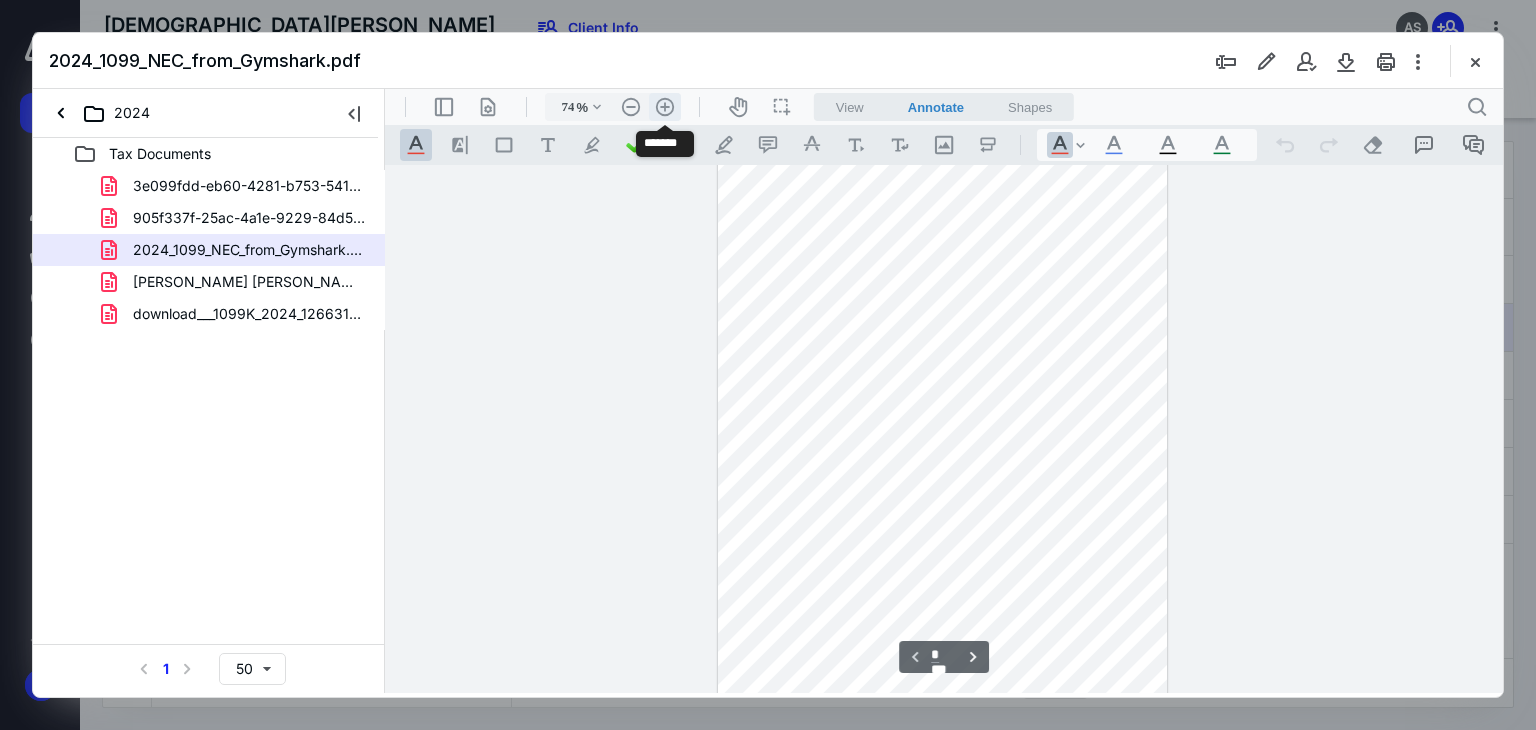 click on ".cls-1{fill:#abb0c4;} icon - header - zoom - in - line" at bounding box center [665, 107] 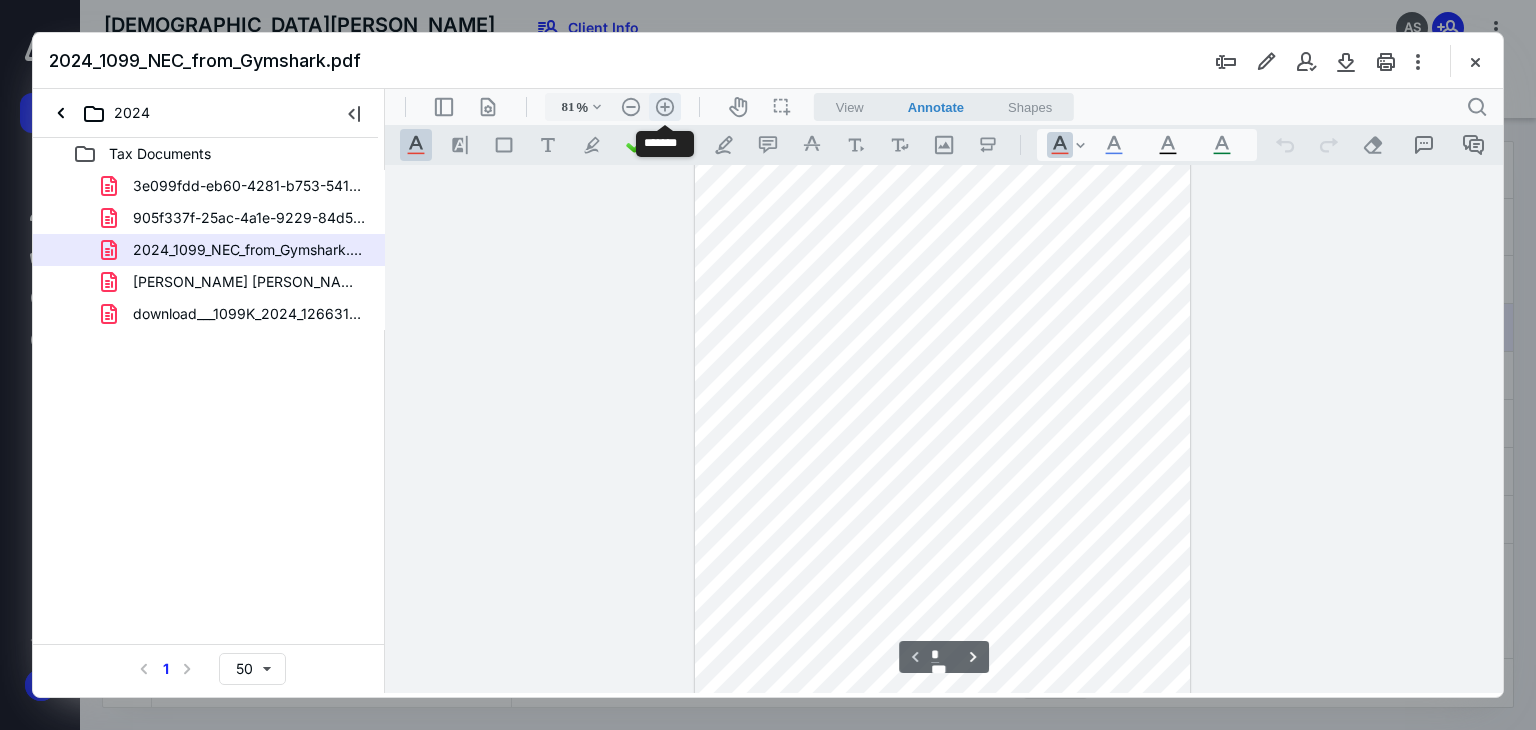 click on ".cls-1{fill:#abb0c4;} icon - header - zoom - in - line" at bounding box center (665, 107) 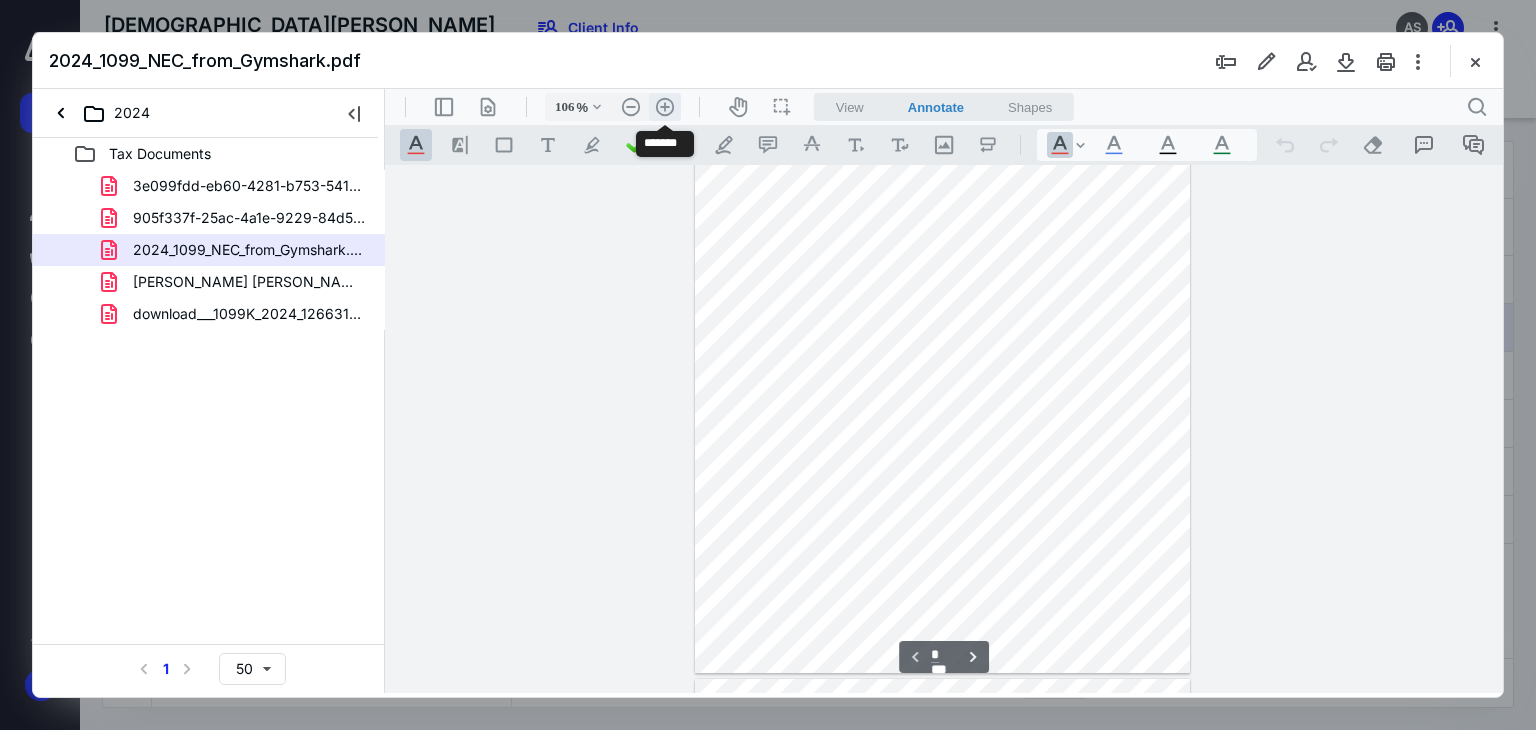 click on ".cls-1{fill:#abb0c4;} icon - header - zoom - in - line" at bounding box center (665, 107) 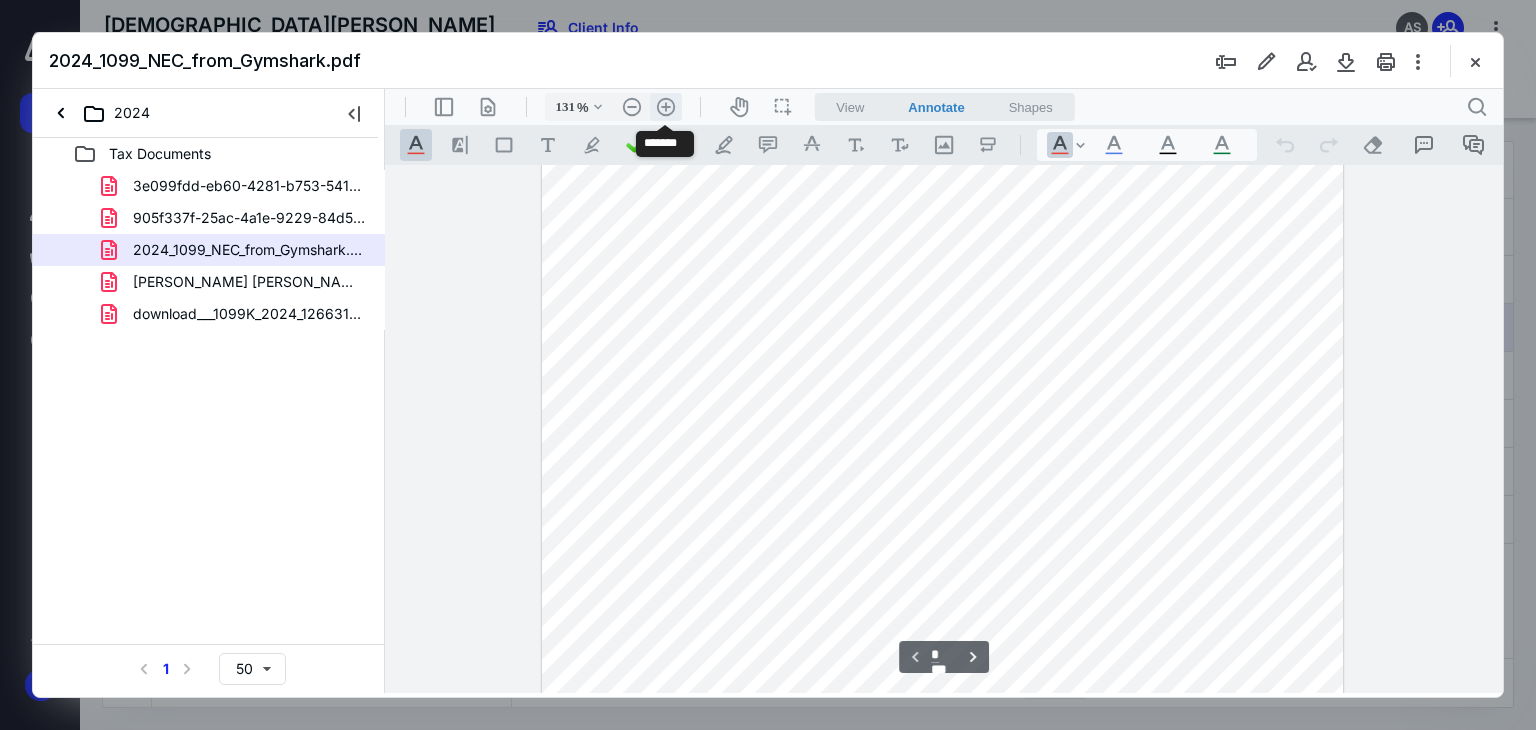 click on ".cls-1{fill:#abb0c4;} icon - header - zoom - in - line" at bounding box center (666, 107) 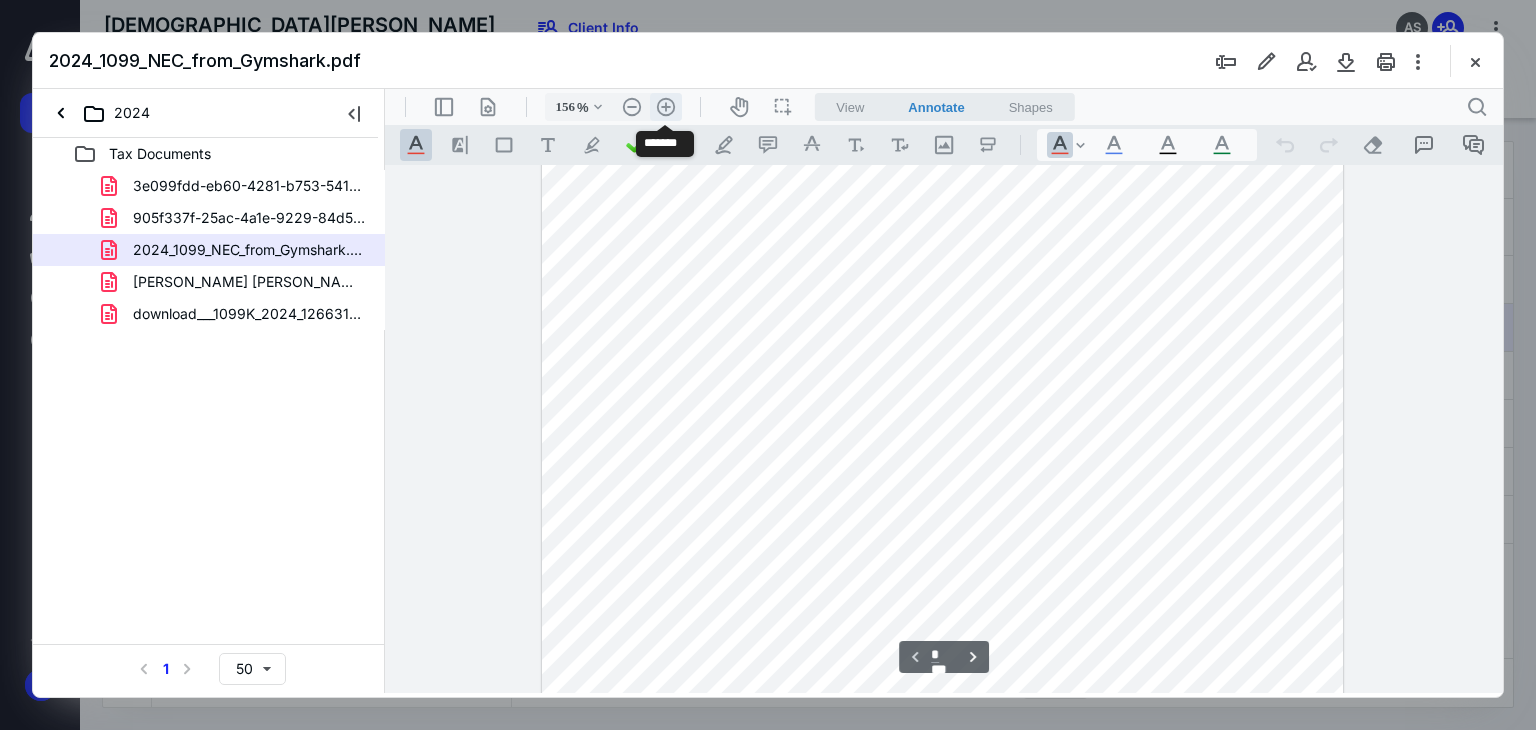 scroll, scrollTop: 308, scrollLeft: 0, axis: vertical 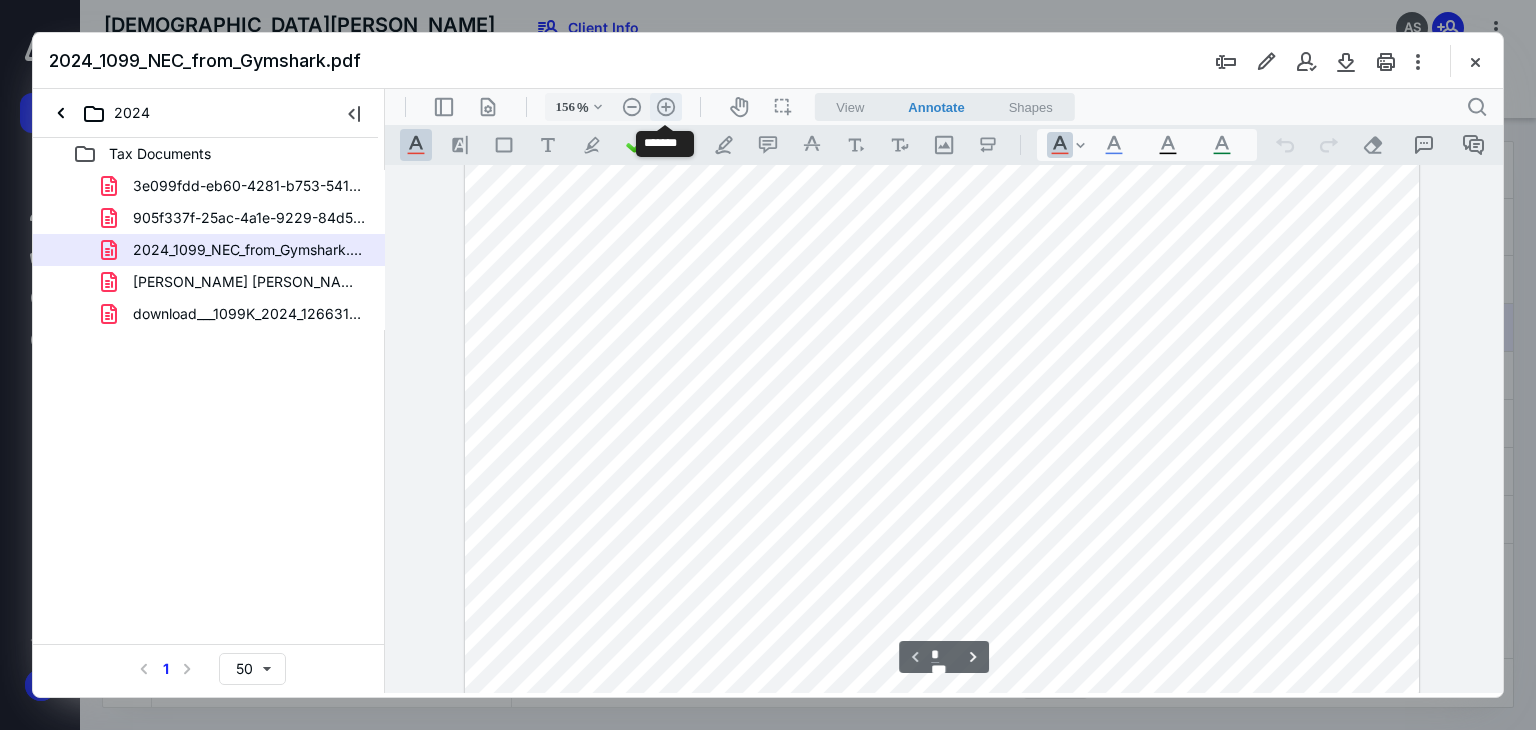 click on ".cls-1{fill:#abb0c4;} icon - header - zoom - in - line" at bounding box center [666, 107] 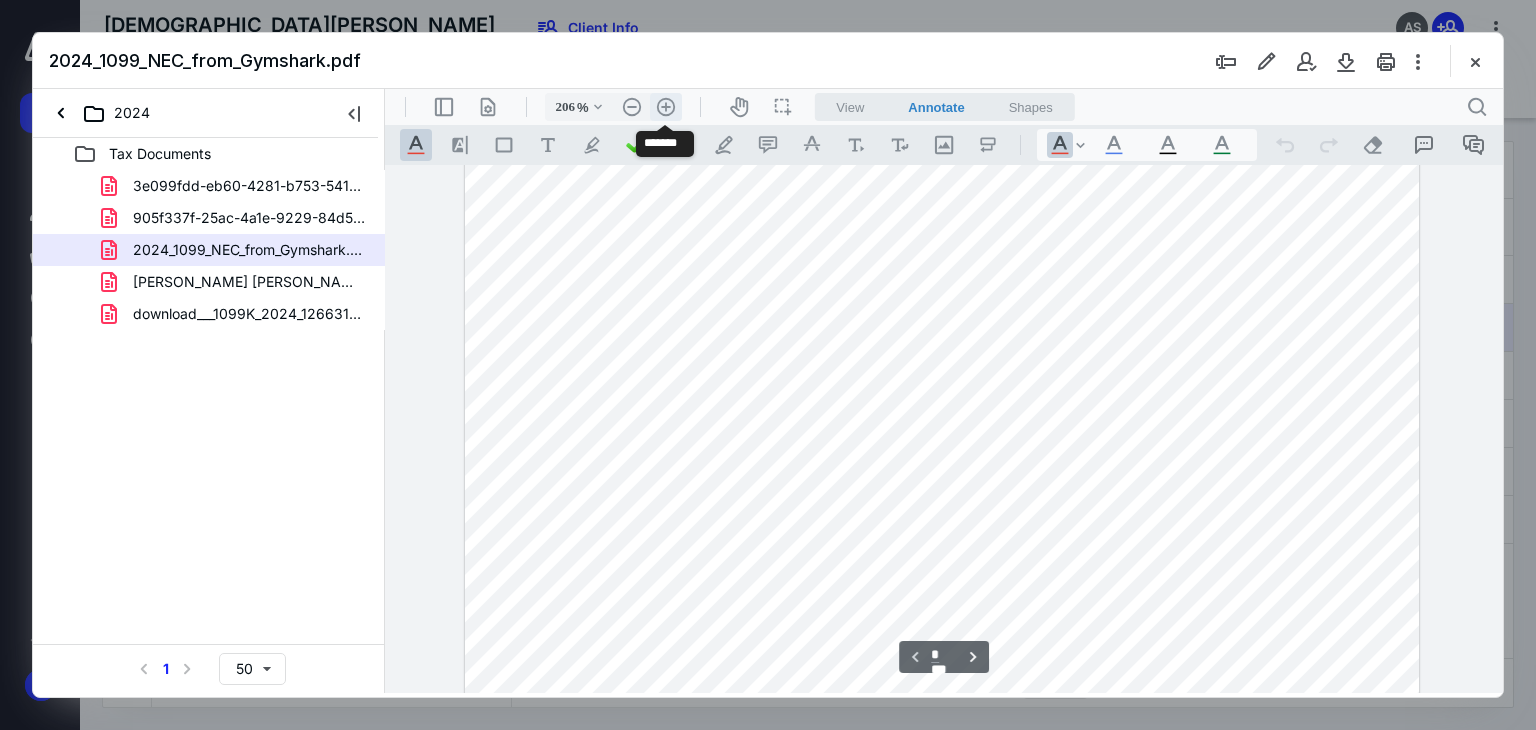 scroll, scrollTop: 479, scrollLeft: 85, axis: both 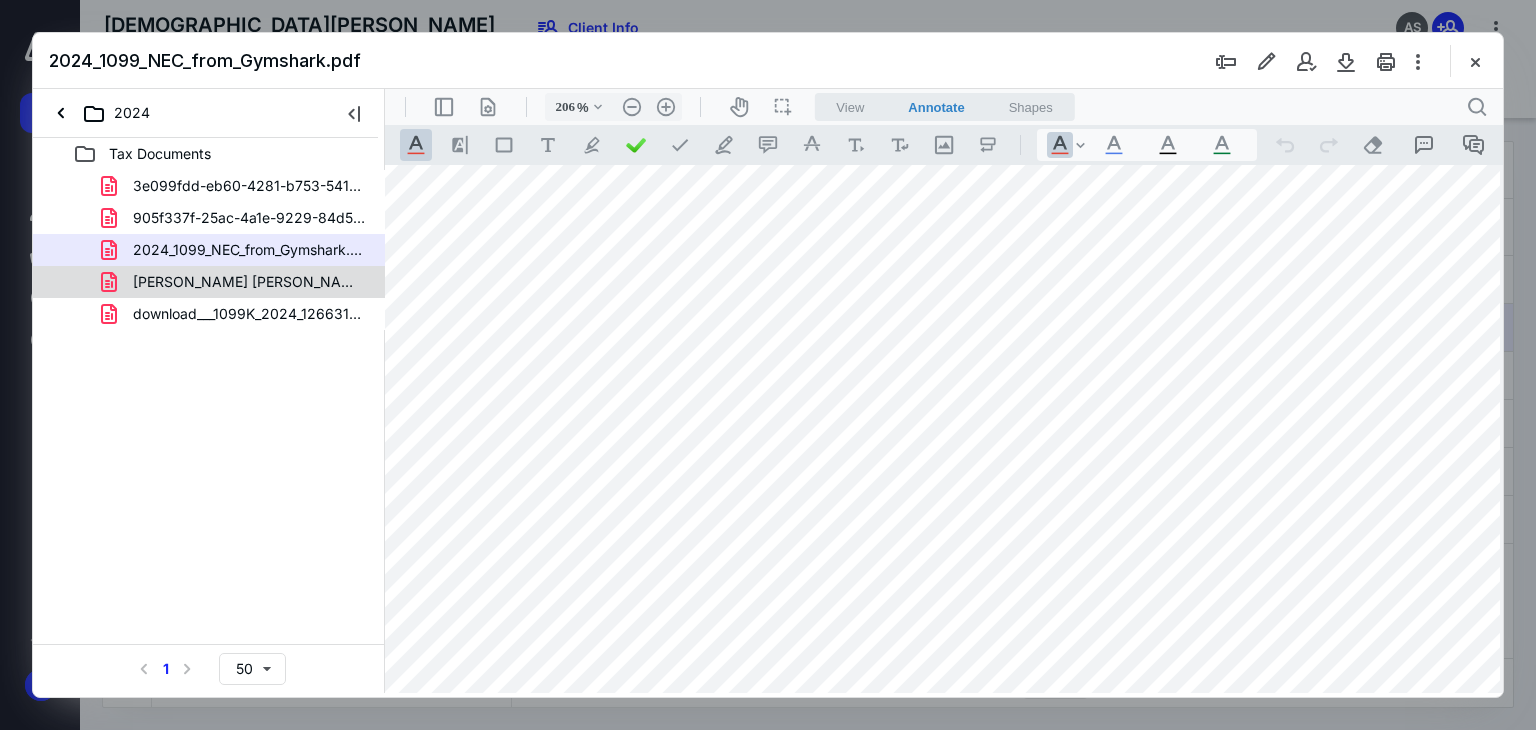 click on "[PERSON_NAME] [PERSON_NAME] SWOLERICKETTS LLC 1099 2024.pdf" at bounding box center [249, 282] 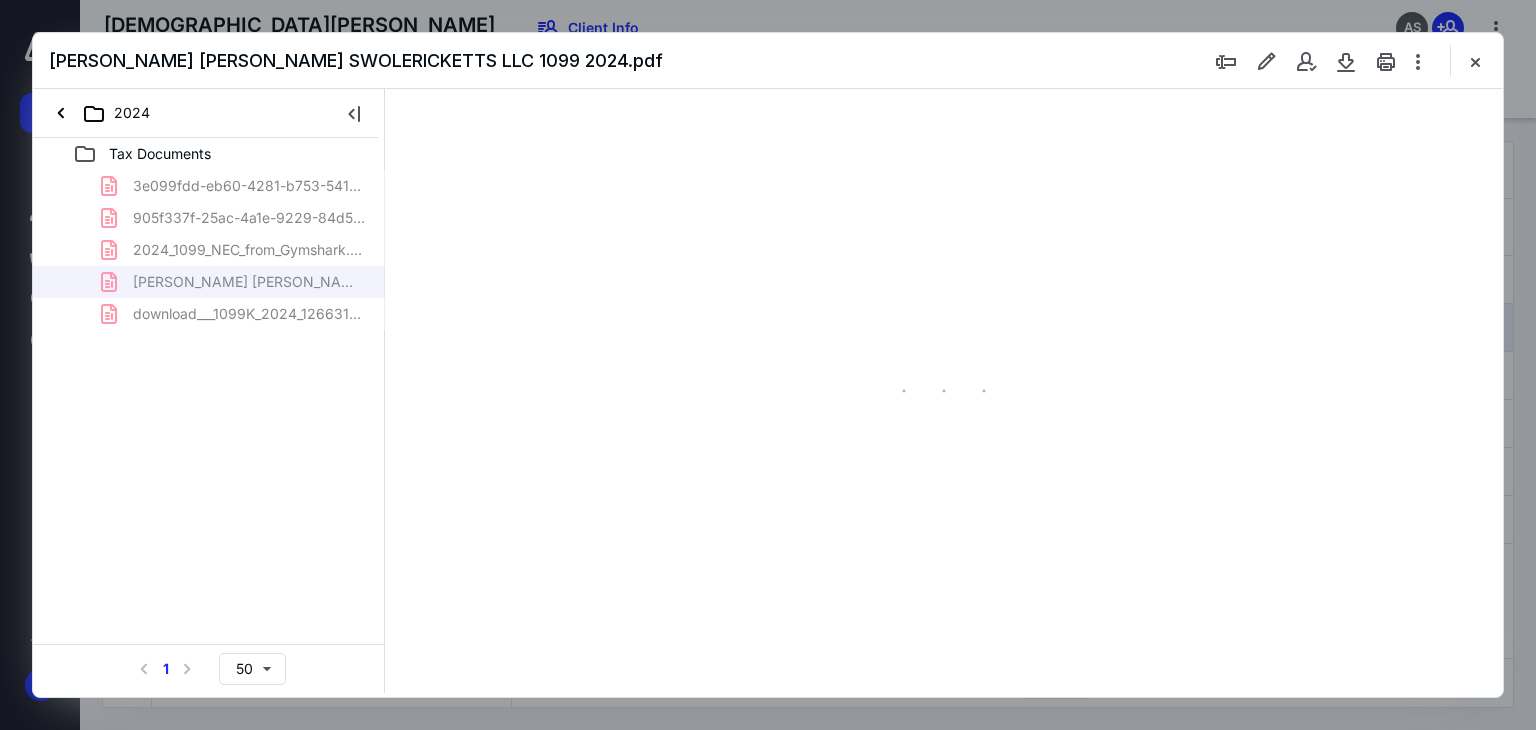 scroll, scrollTop: 0, scrollLeft: 0, axis: both 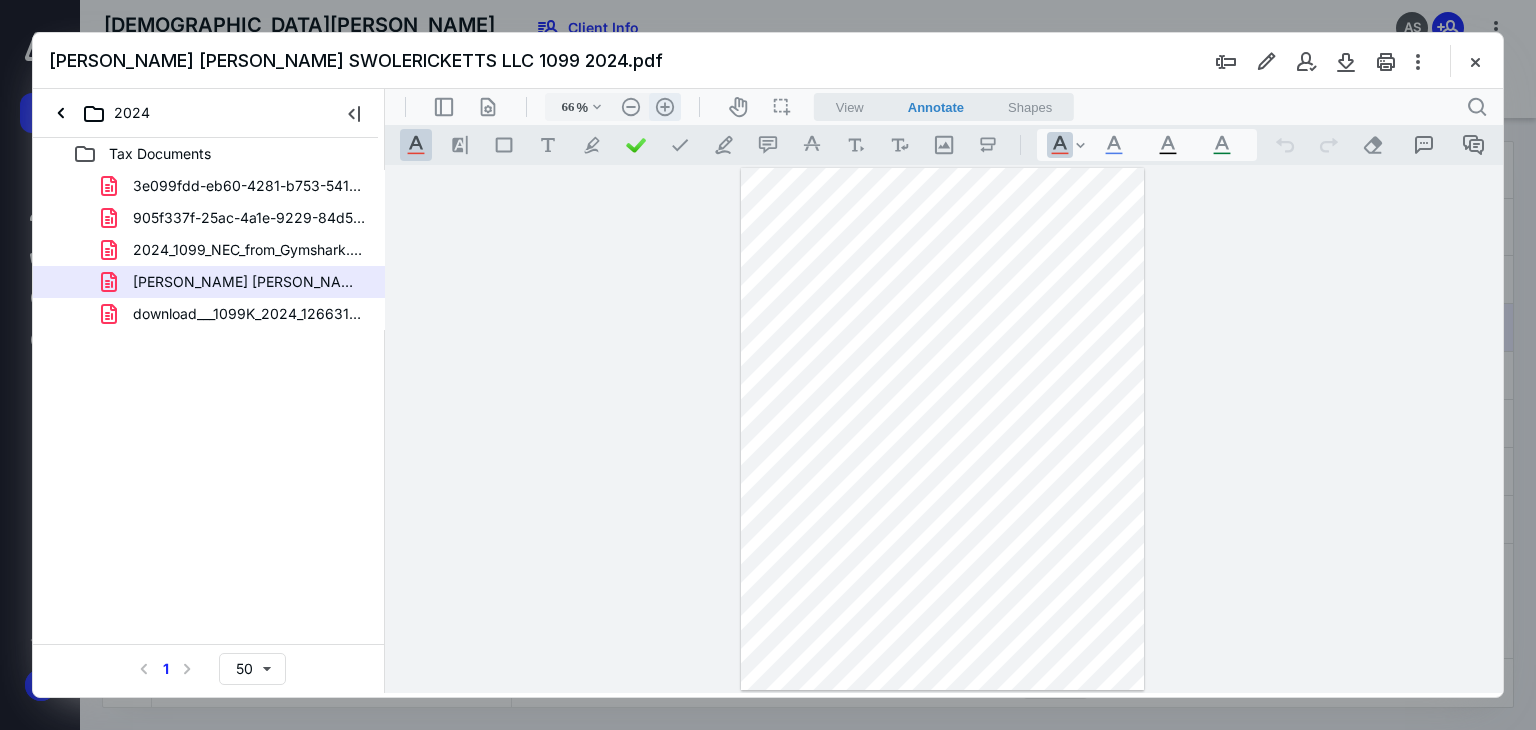click on ".cls-1{fill:#abb0c4;} icon - header - zoom - in - line" at bounding box center [665, 107] 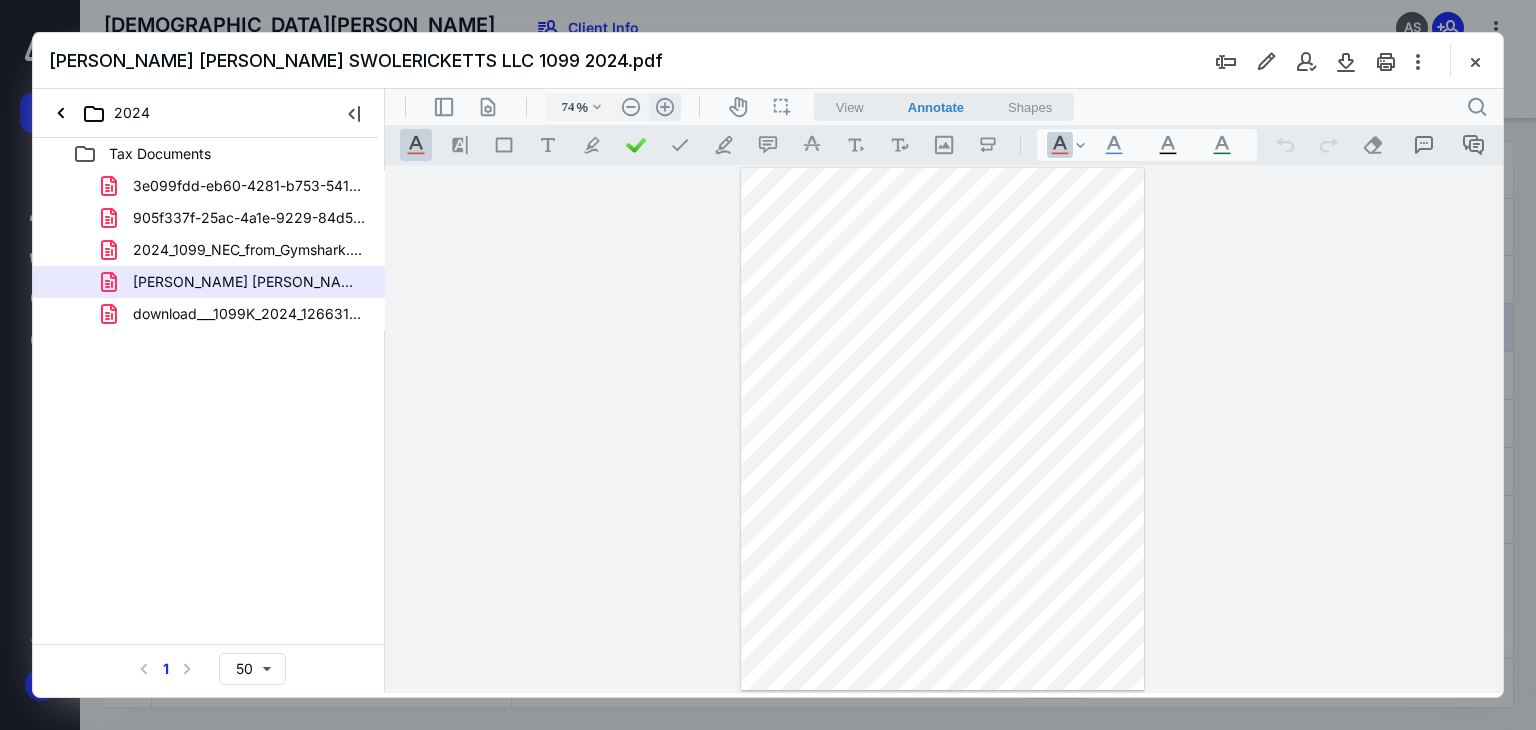 click on ".cls-1{fill:#abb0c4;} icon - header - zoom - in - line" at bounding box center (665, 107) 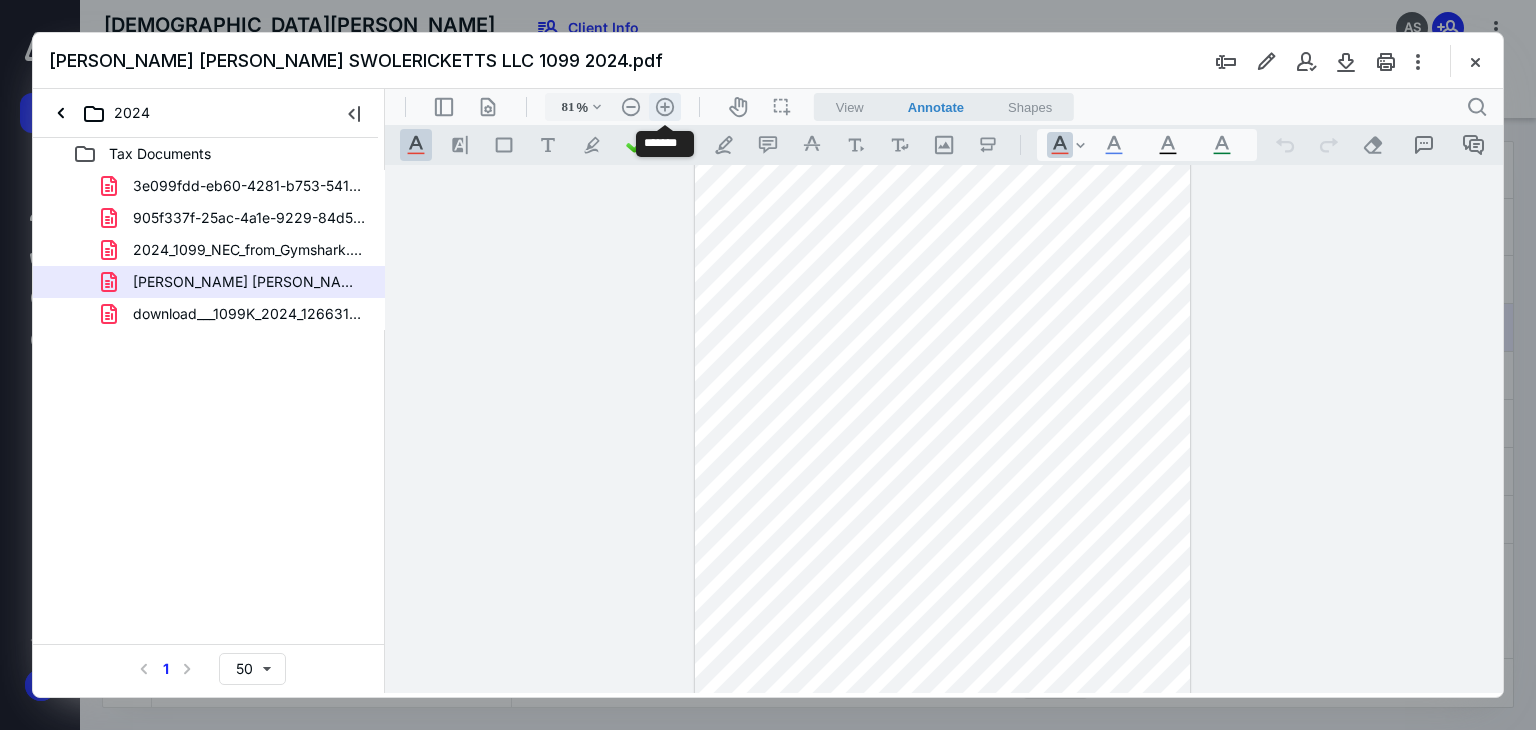 click on ".cls-1{fill:#abb0c4;} icon - header - zoom - in - line" at bounding box center [665, 107] 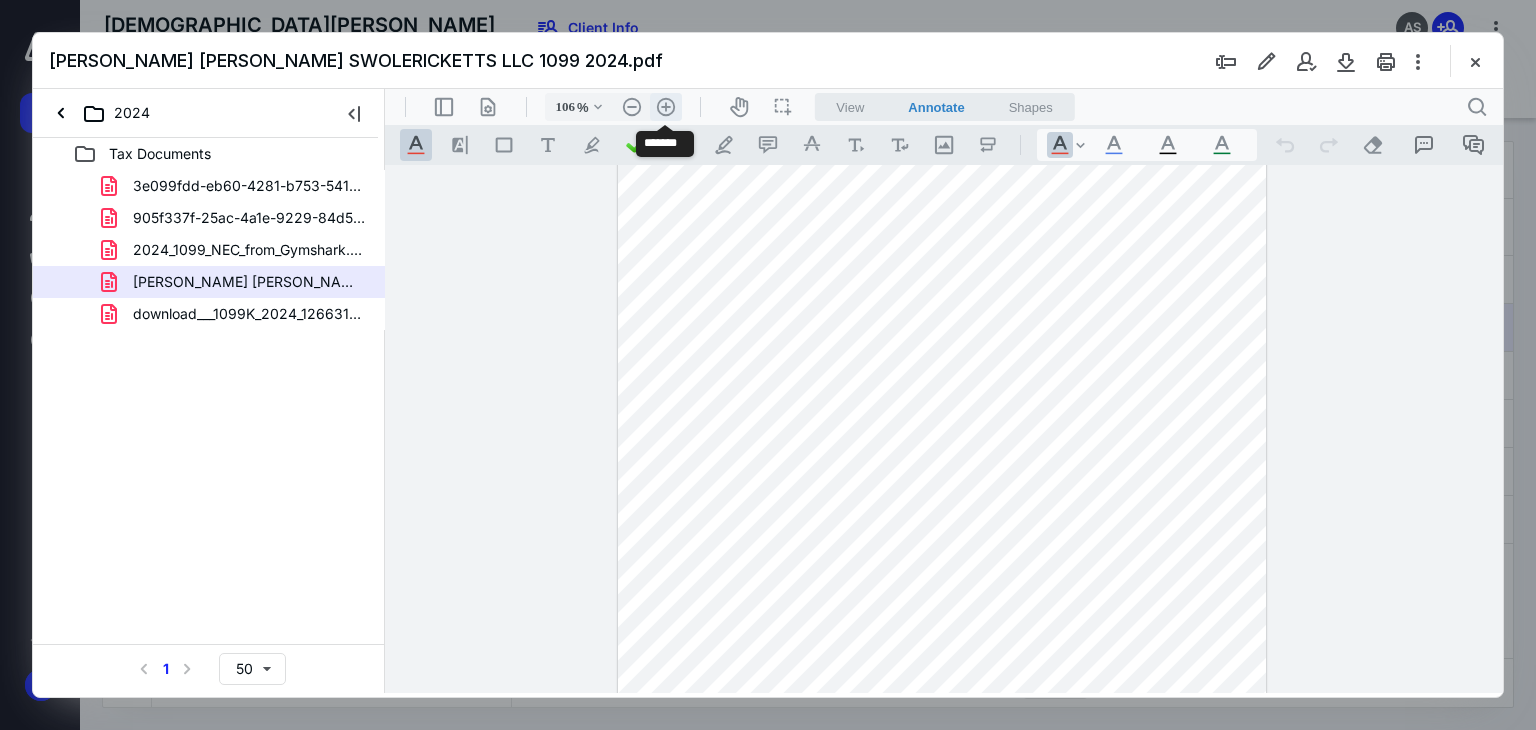 click on ".cls-1{fill:#abb0c4;} icon - header - zoom - in - line" at bounding box center (666, 107) 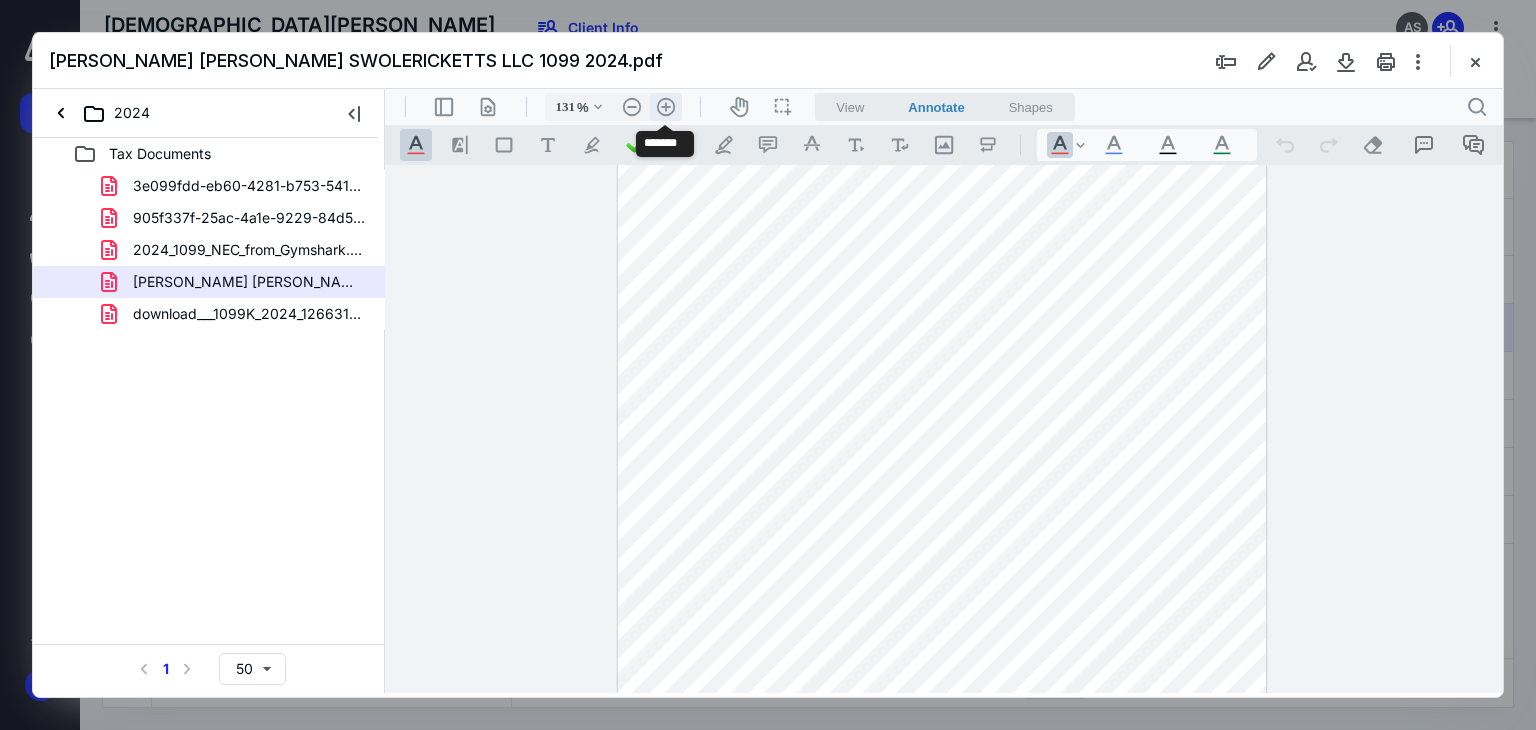 click on ".cls-1{fill:#abb0c4;} icon - header - zoom - in - line" at bounding box center [666, 107] 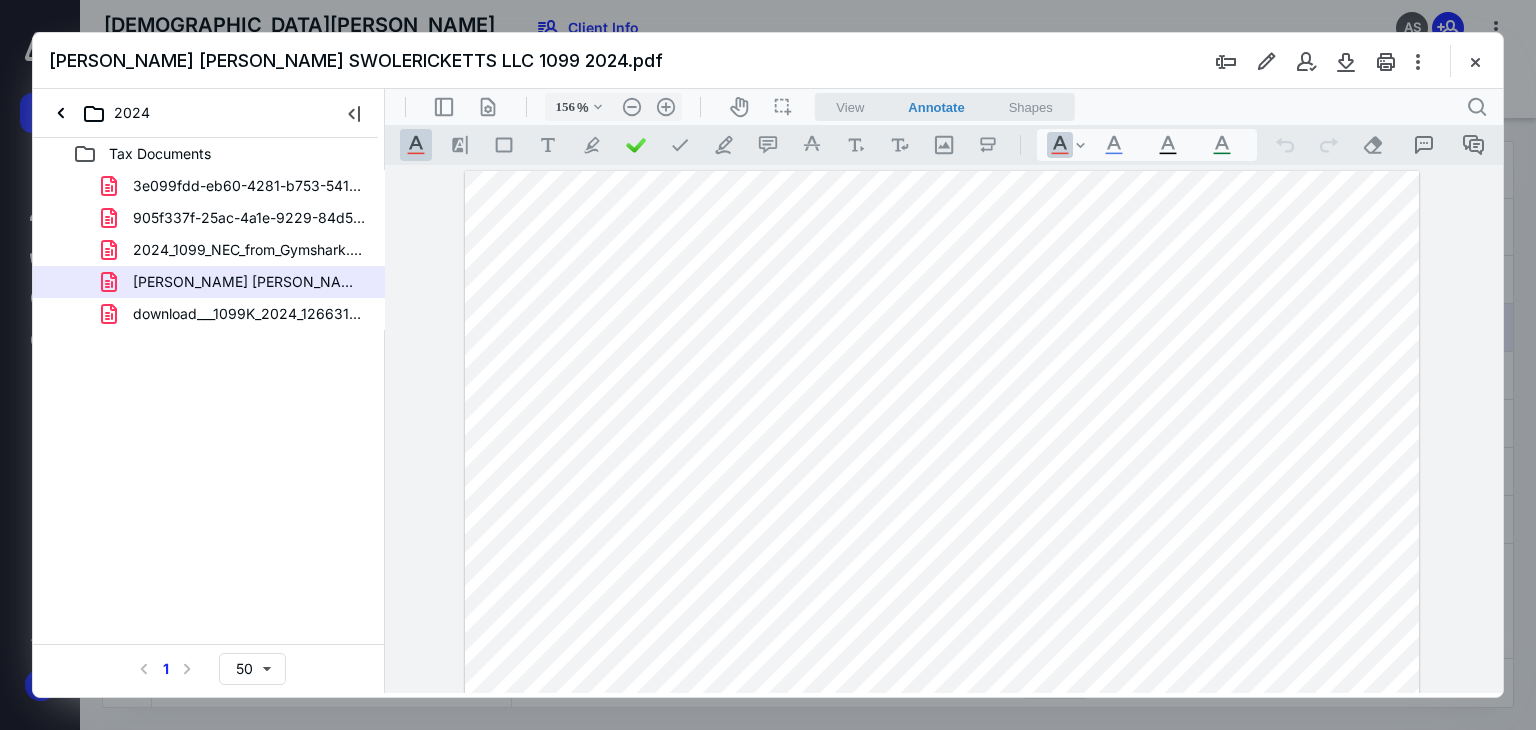 scroll, scrollTop: 0, scrollLeft: 0, axis: both 